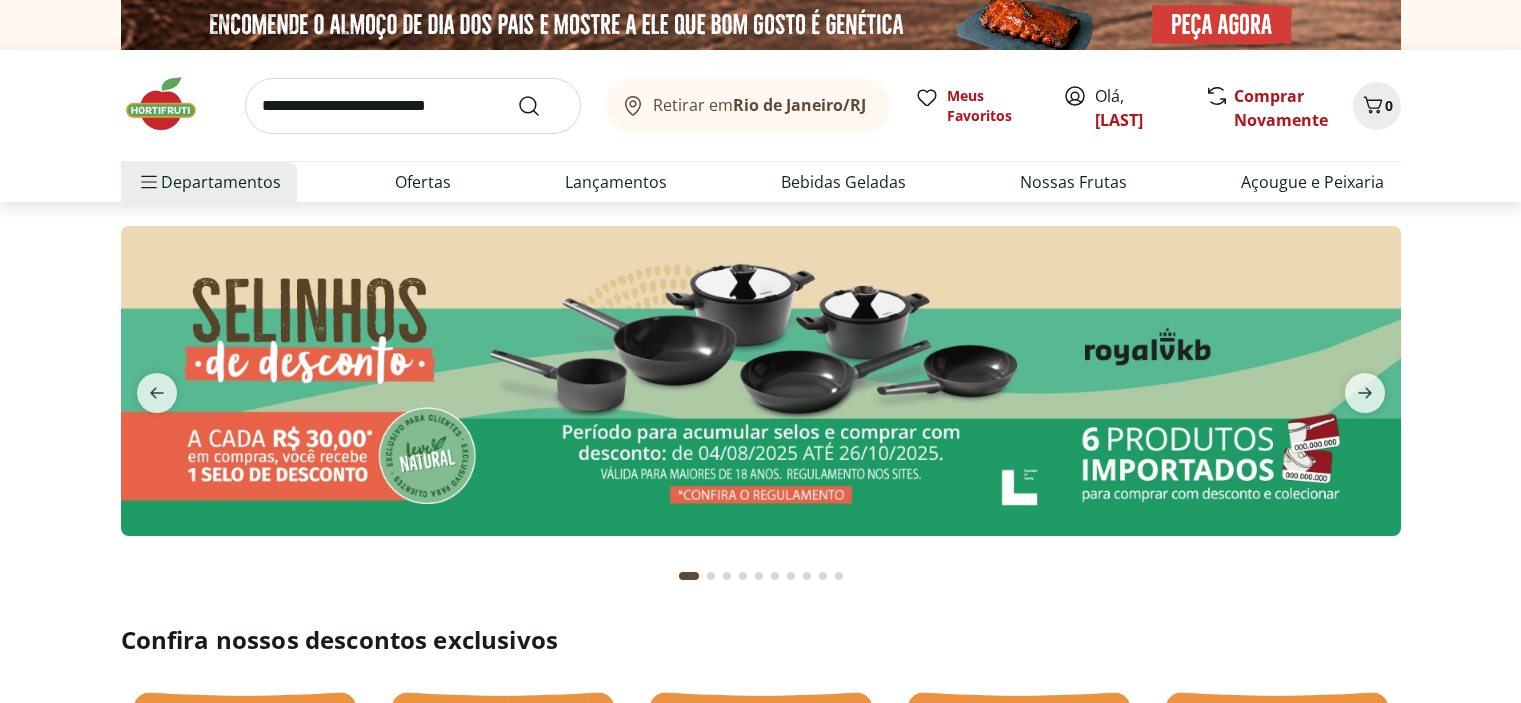 scroll, scrollTop: 0, scrollLeft: 0, axis: both 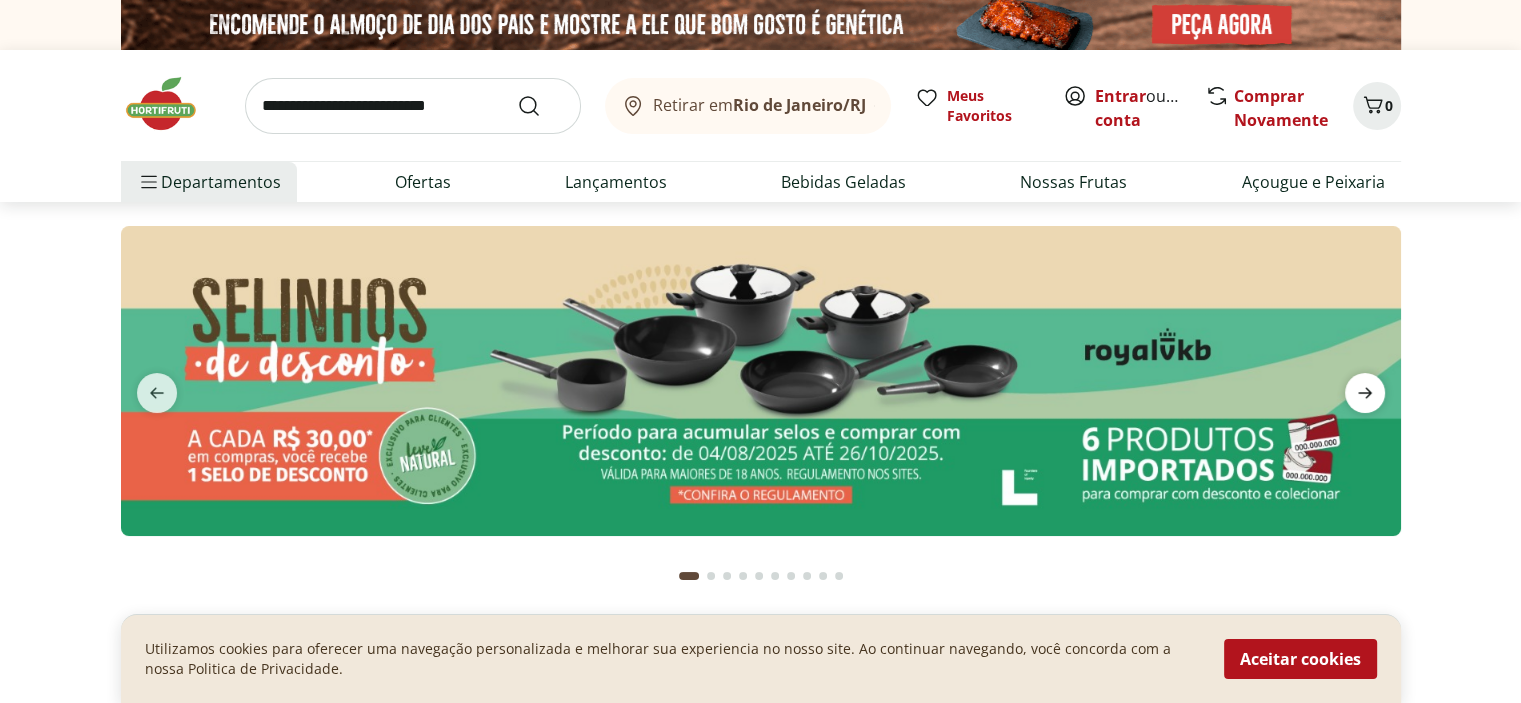 click 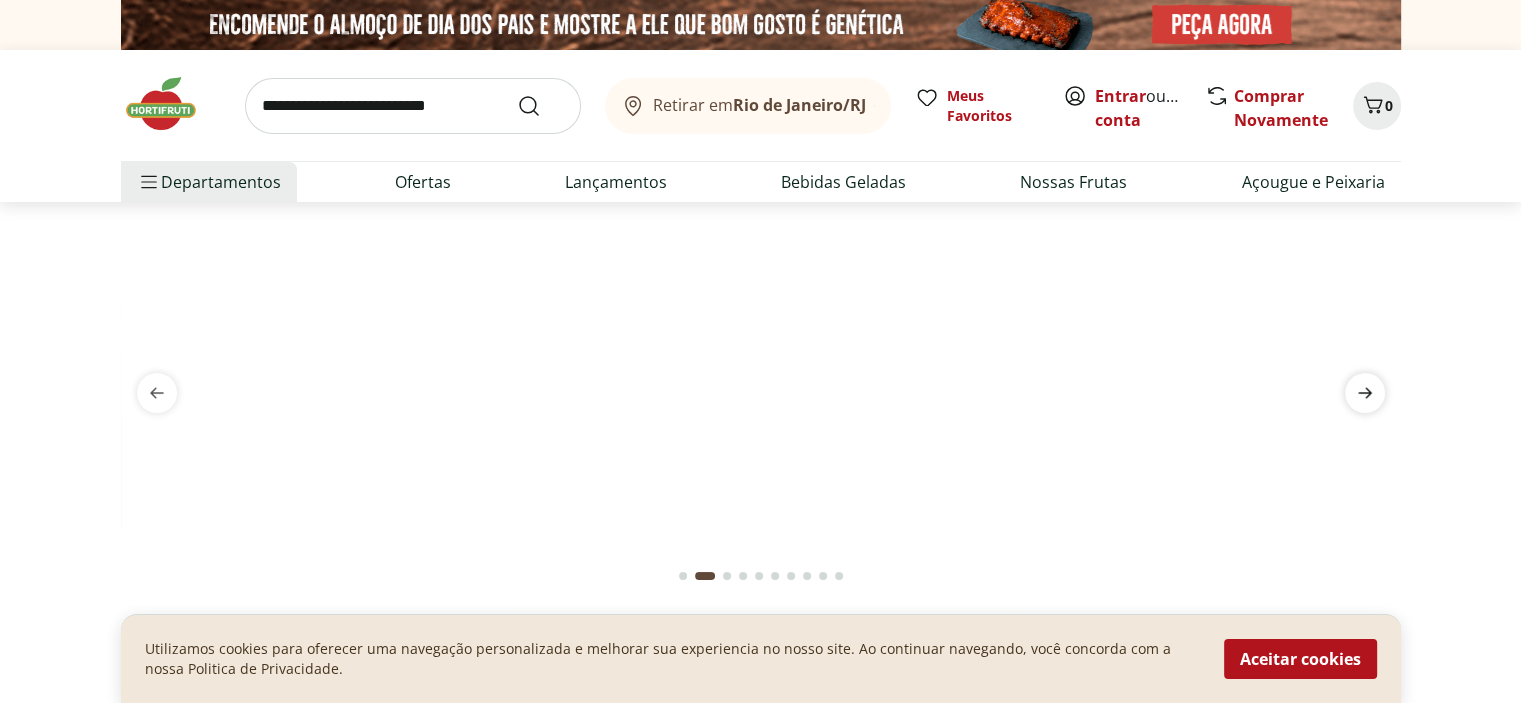 click 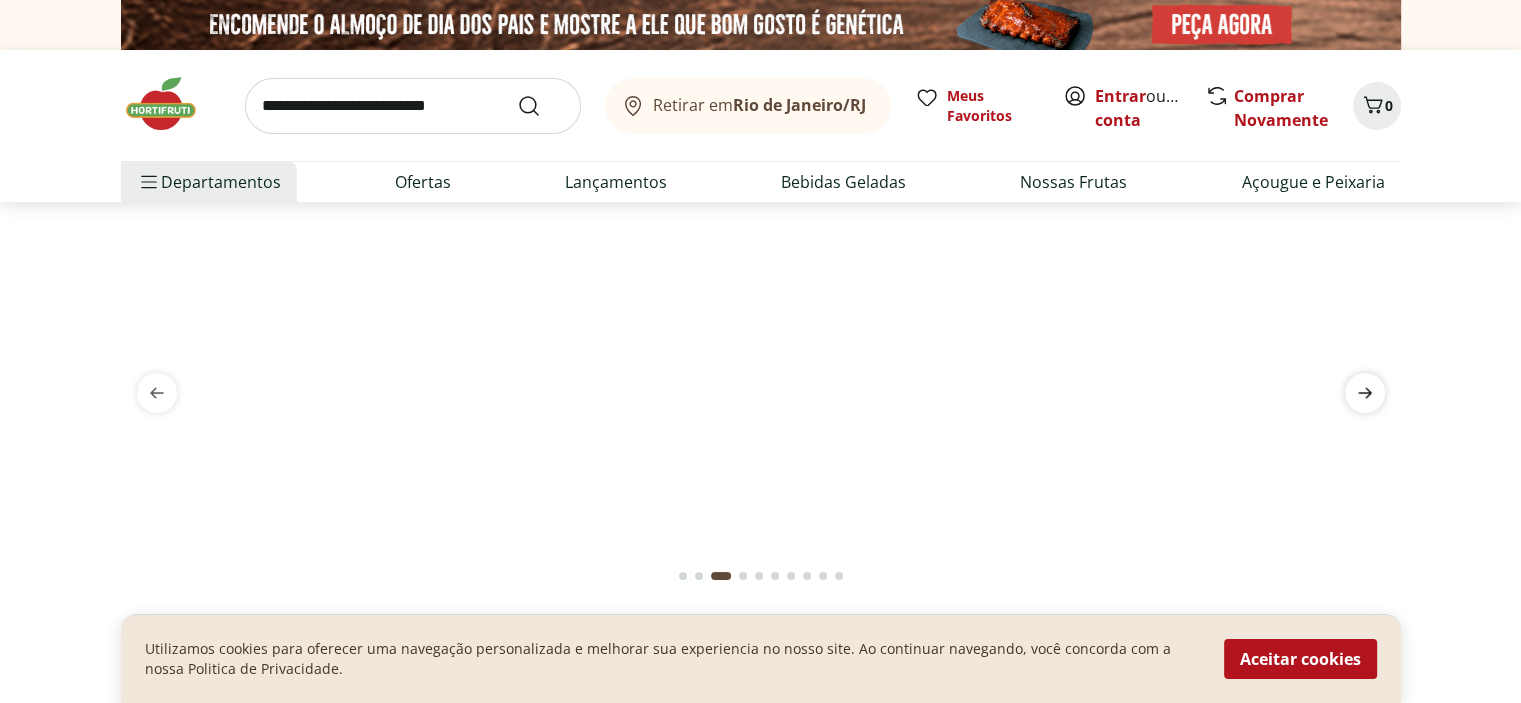 click 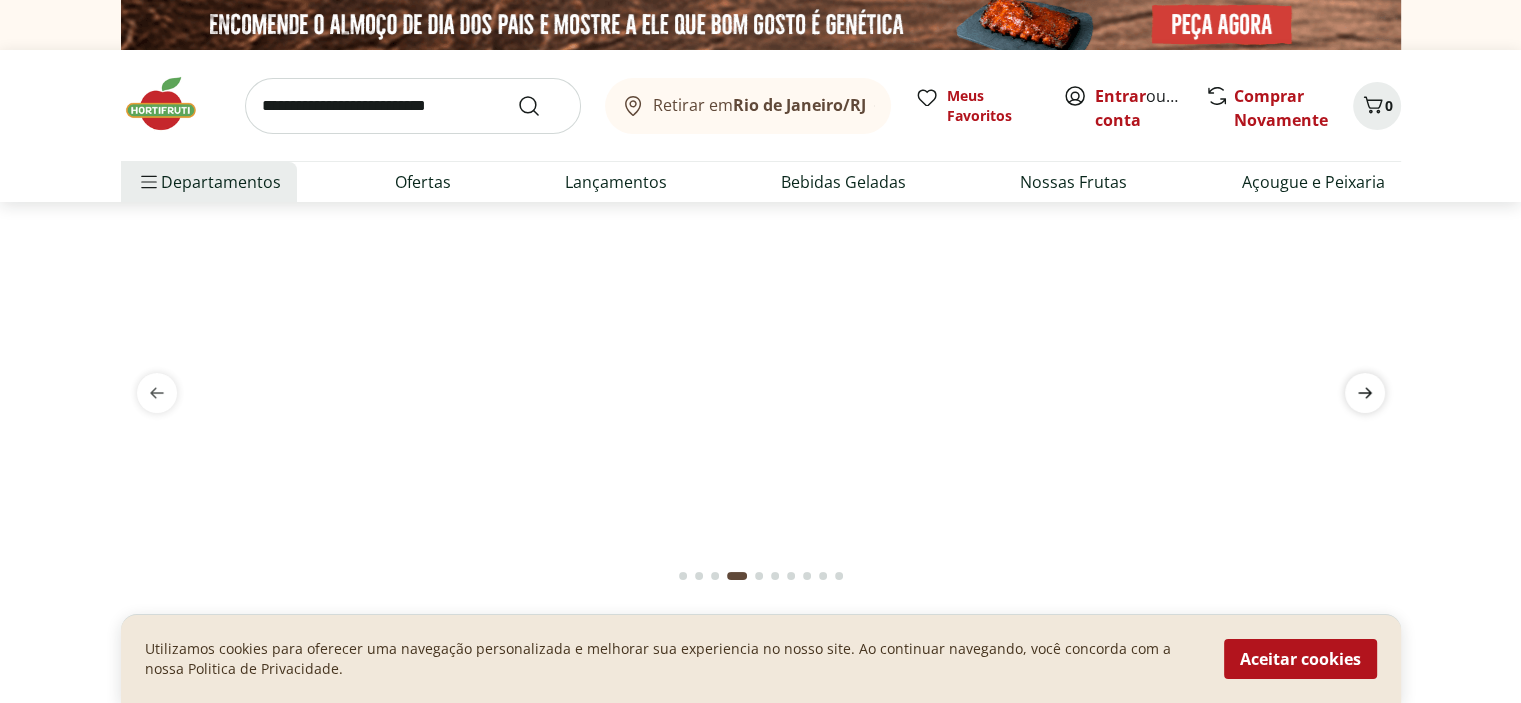 click 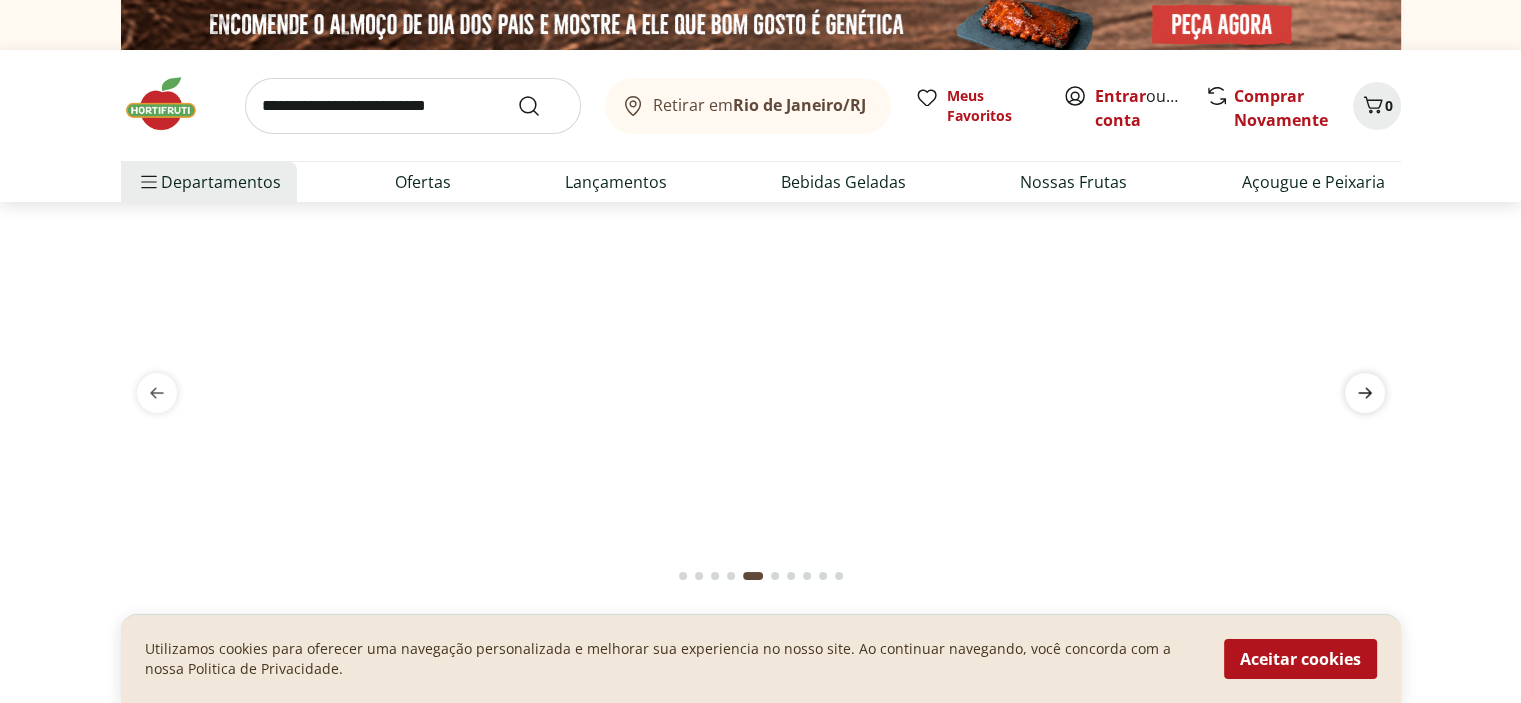 click 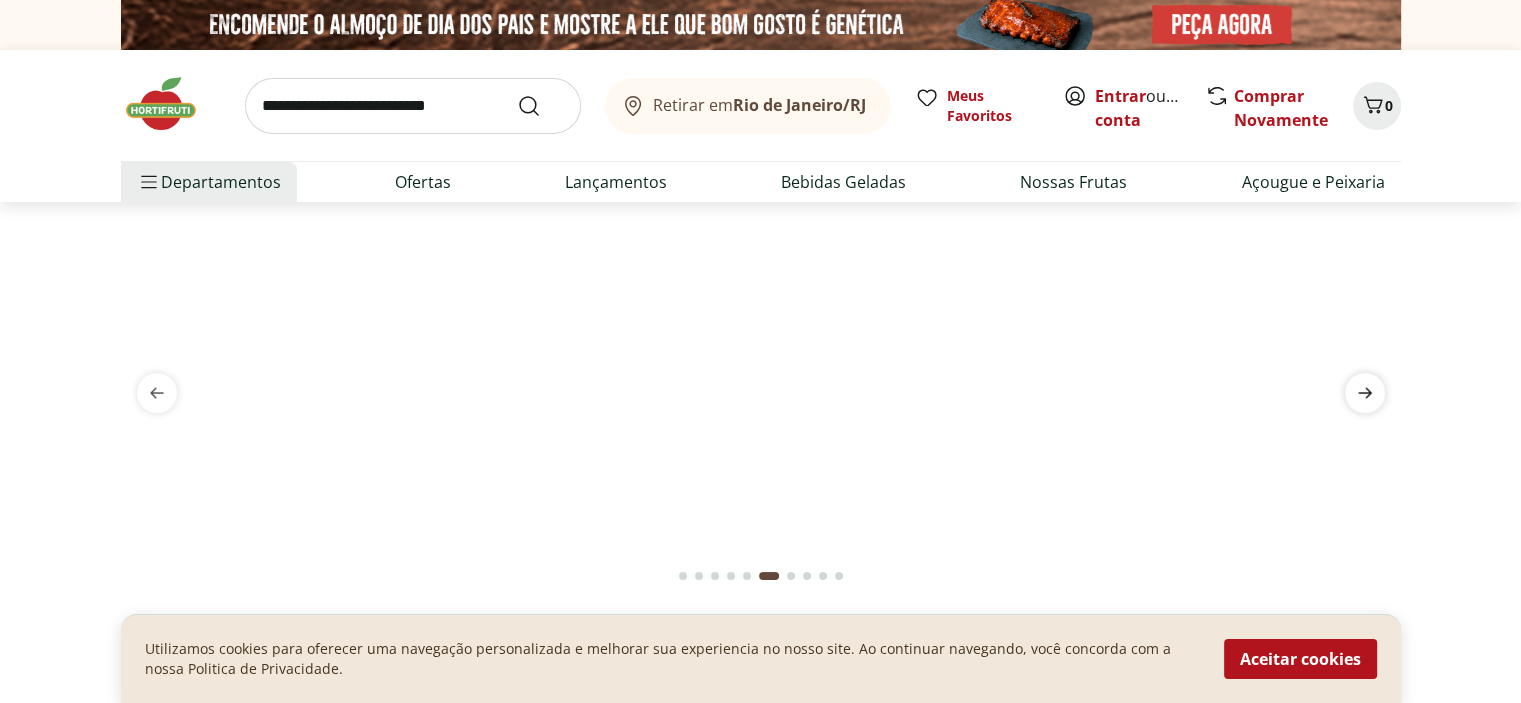 click 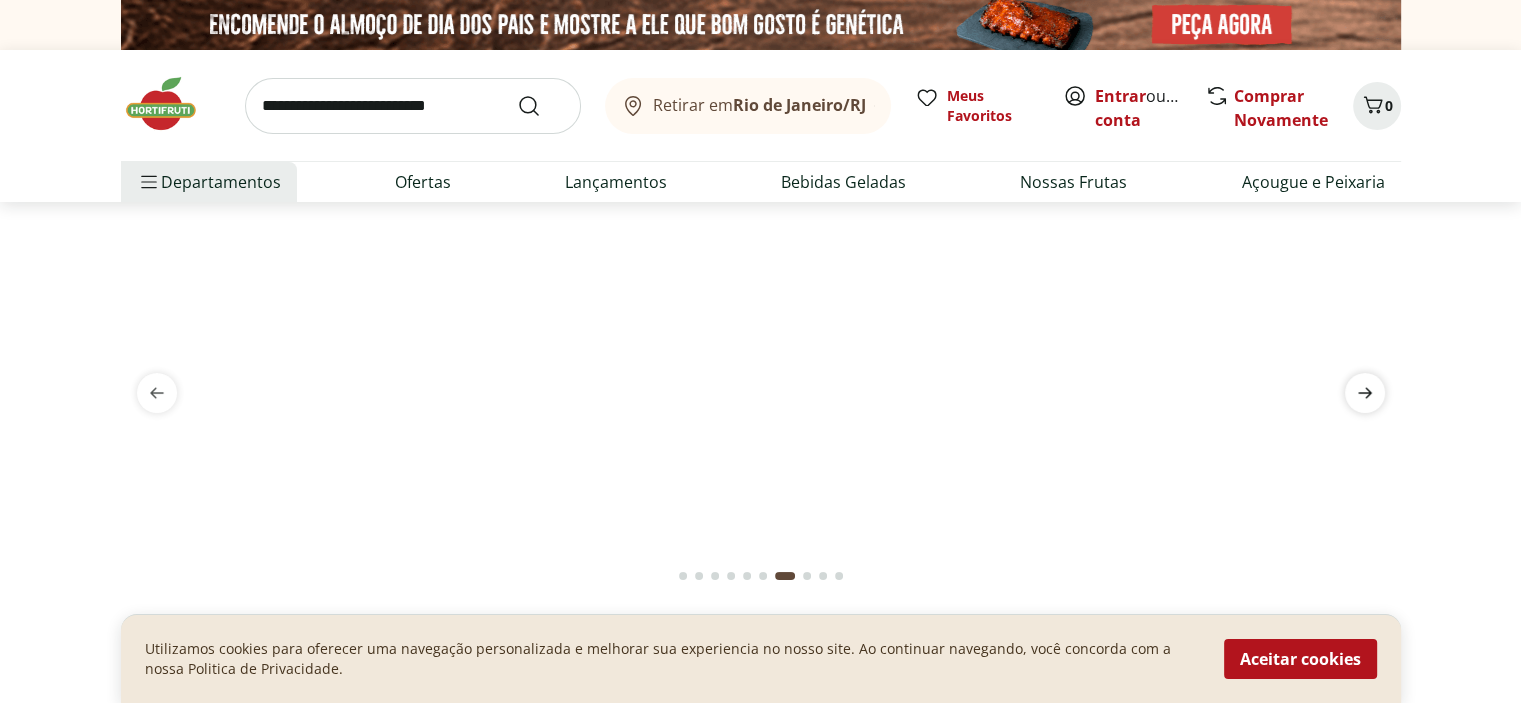 click 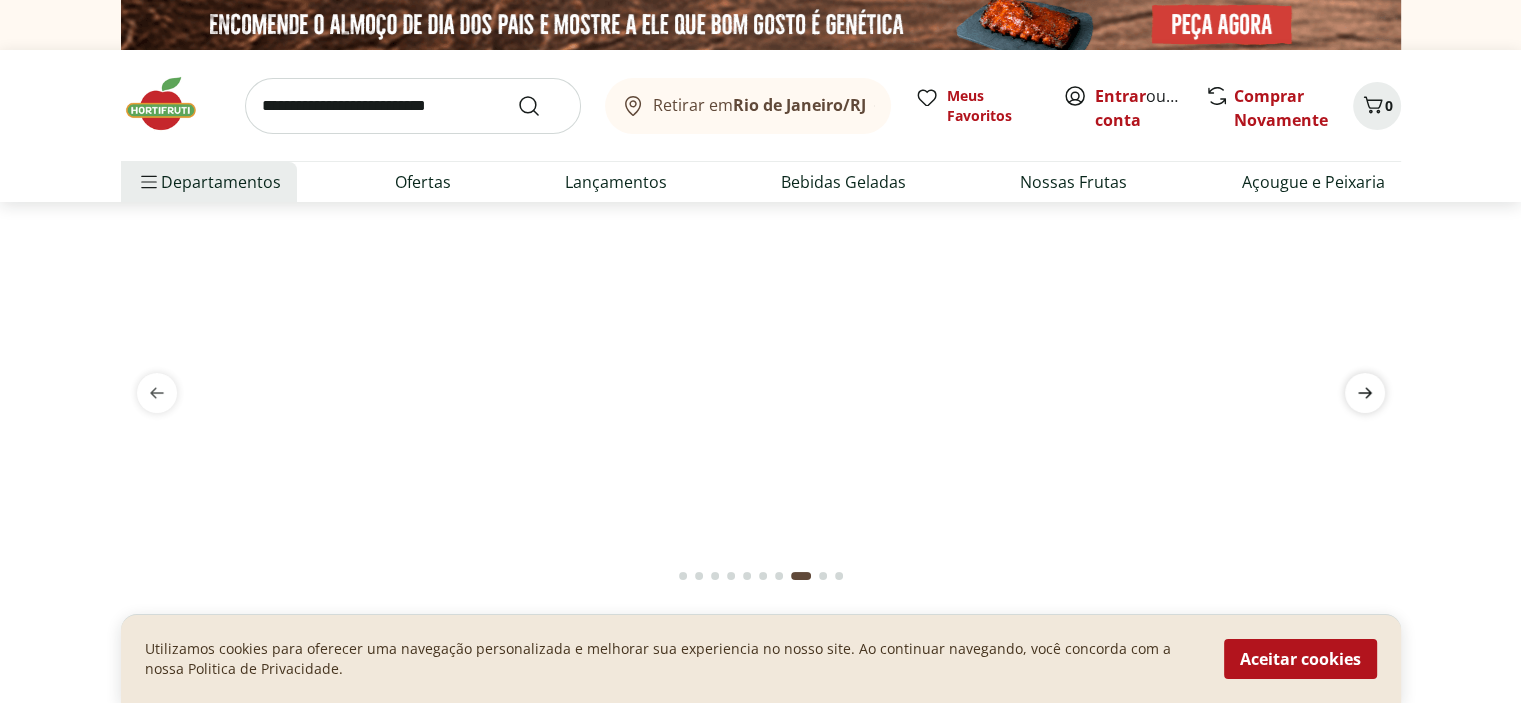click 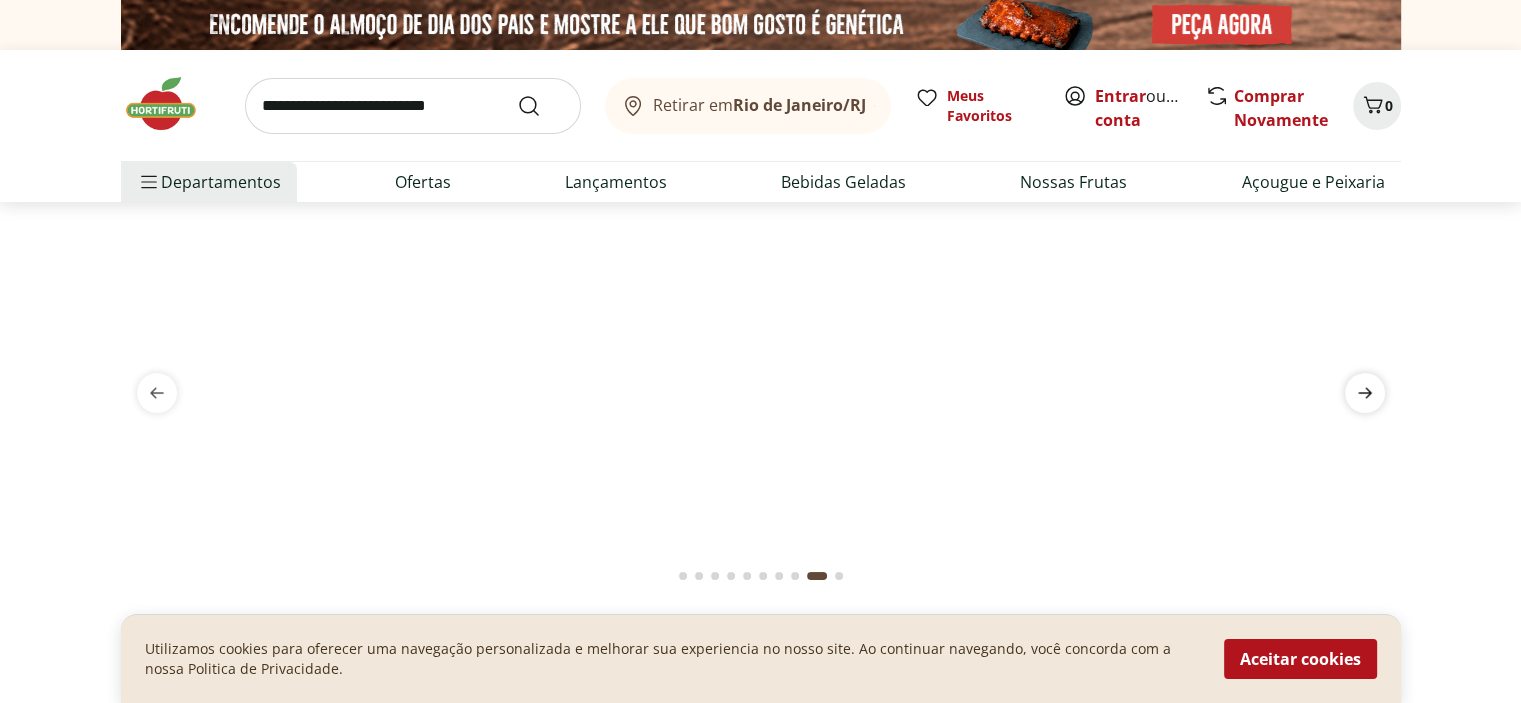 click 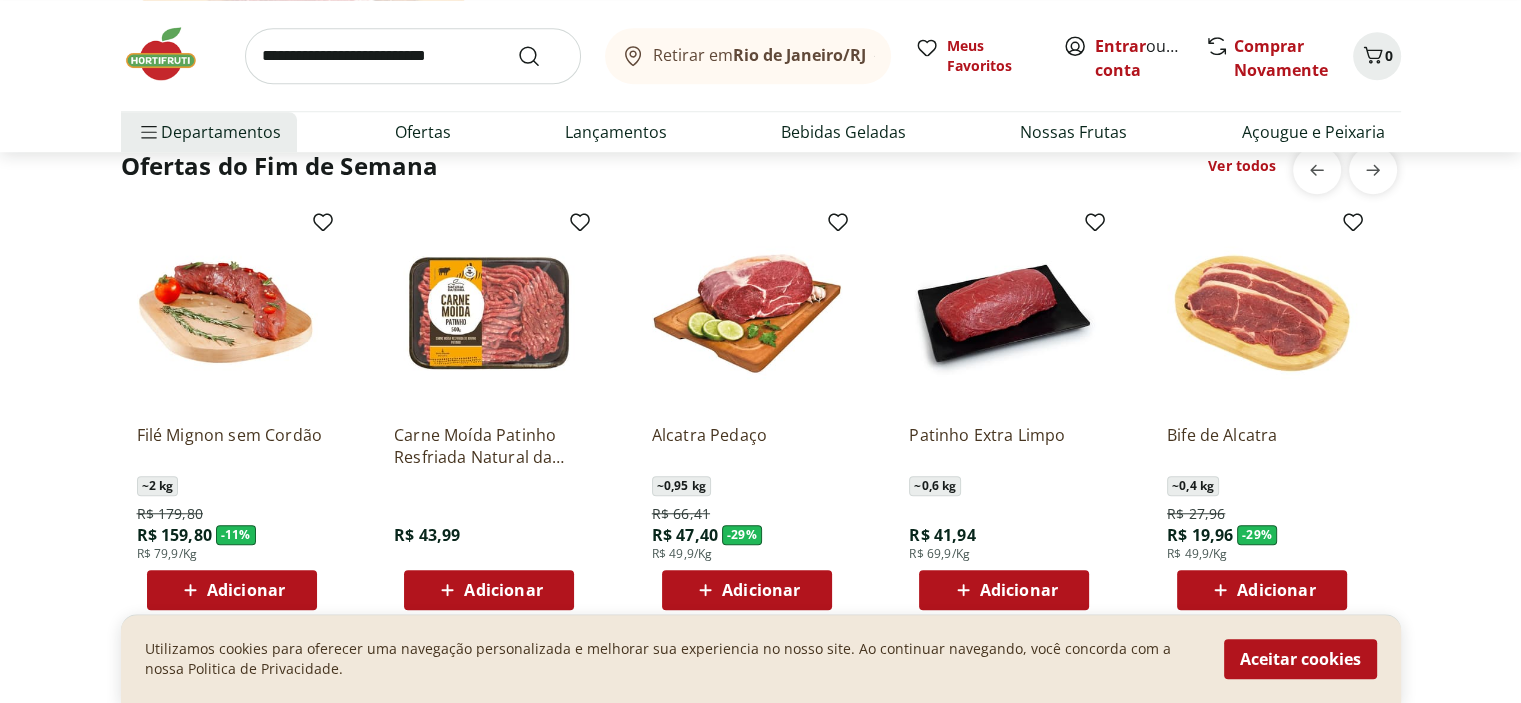 scroll, scrollTop: 1500, scrollLeft: 0, axis: vertical 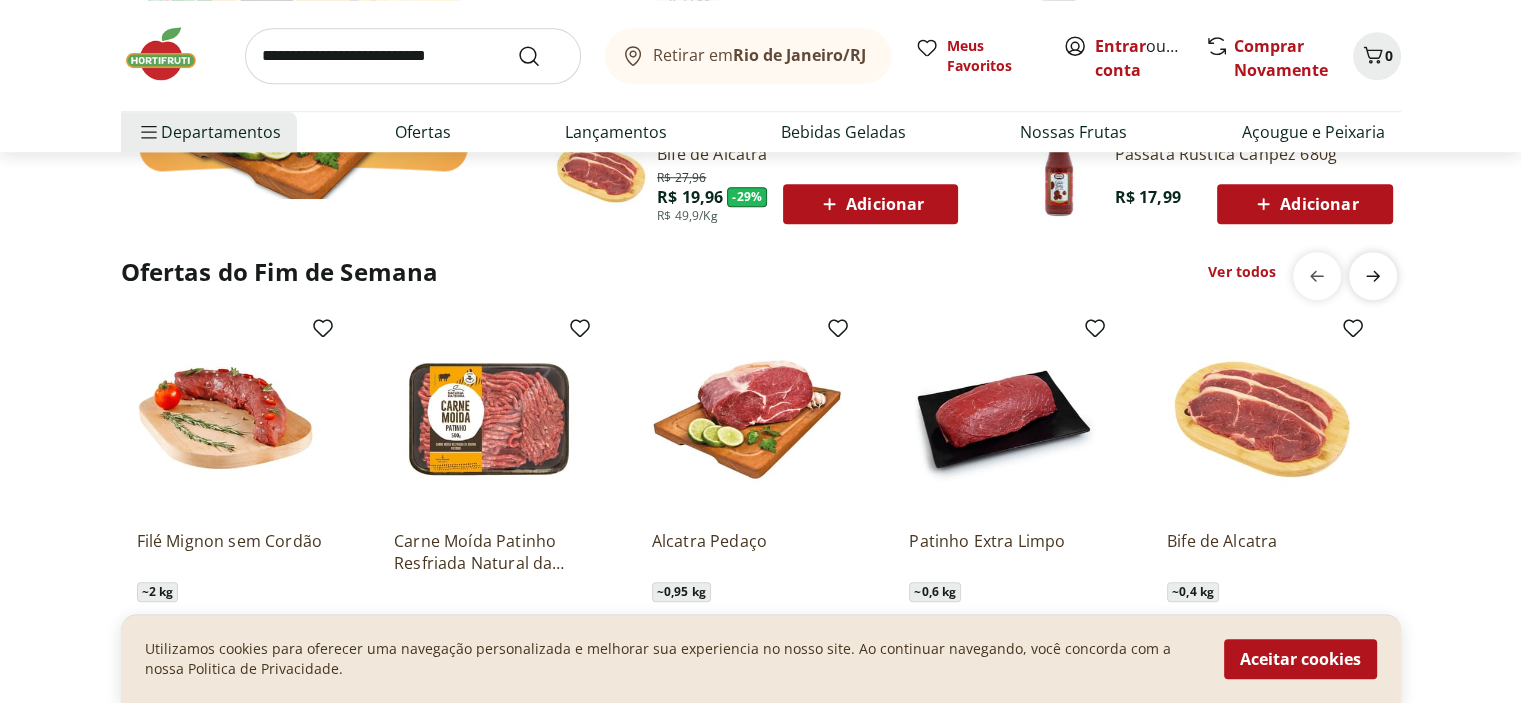 click 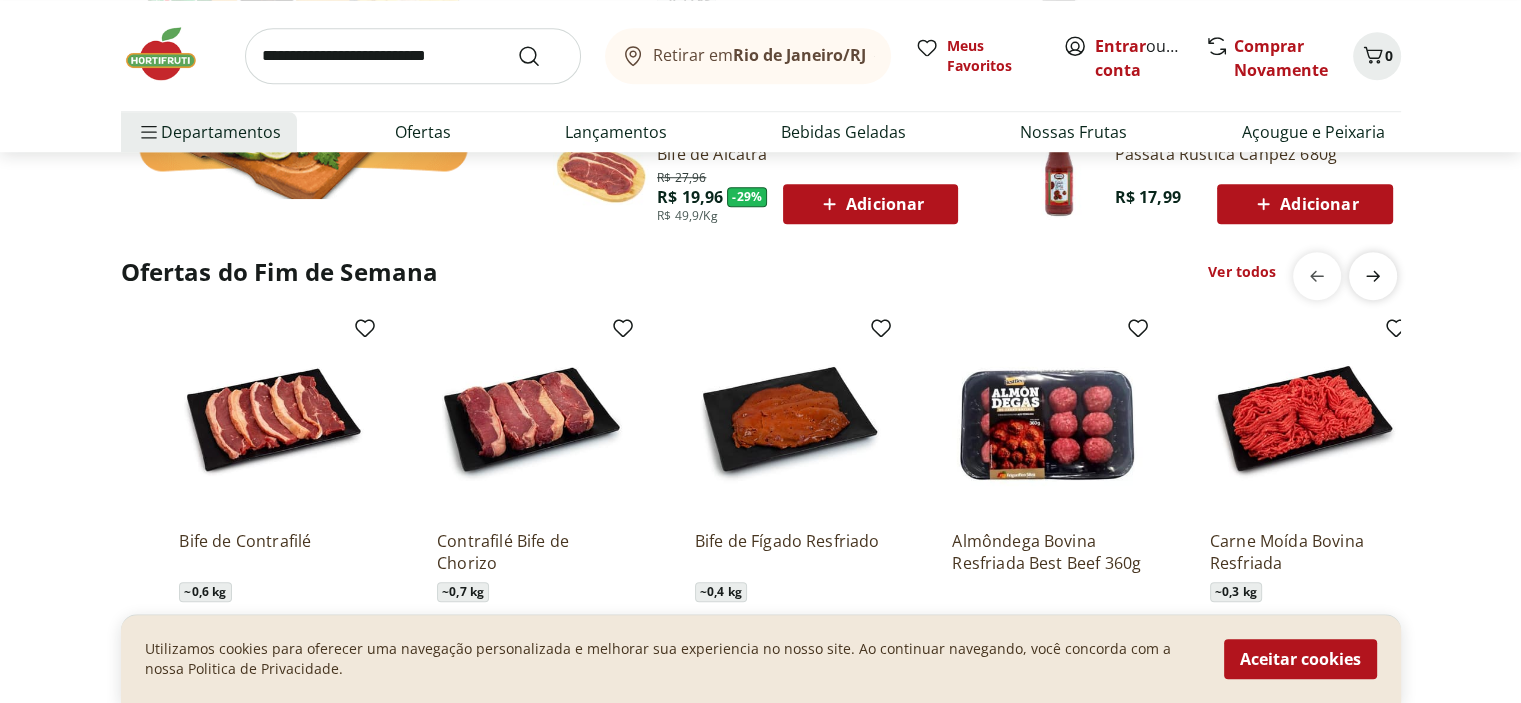 scroll, scrollTop: 0, scrollLeft: 1288, axis: horizontal 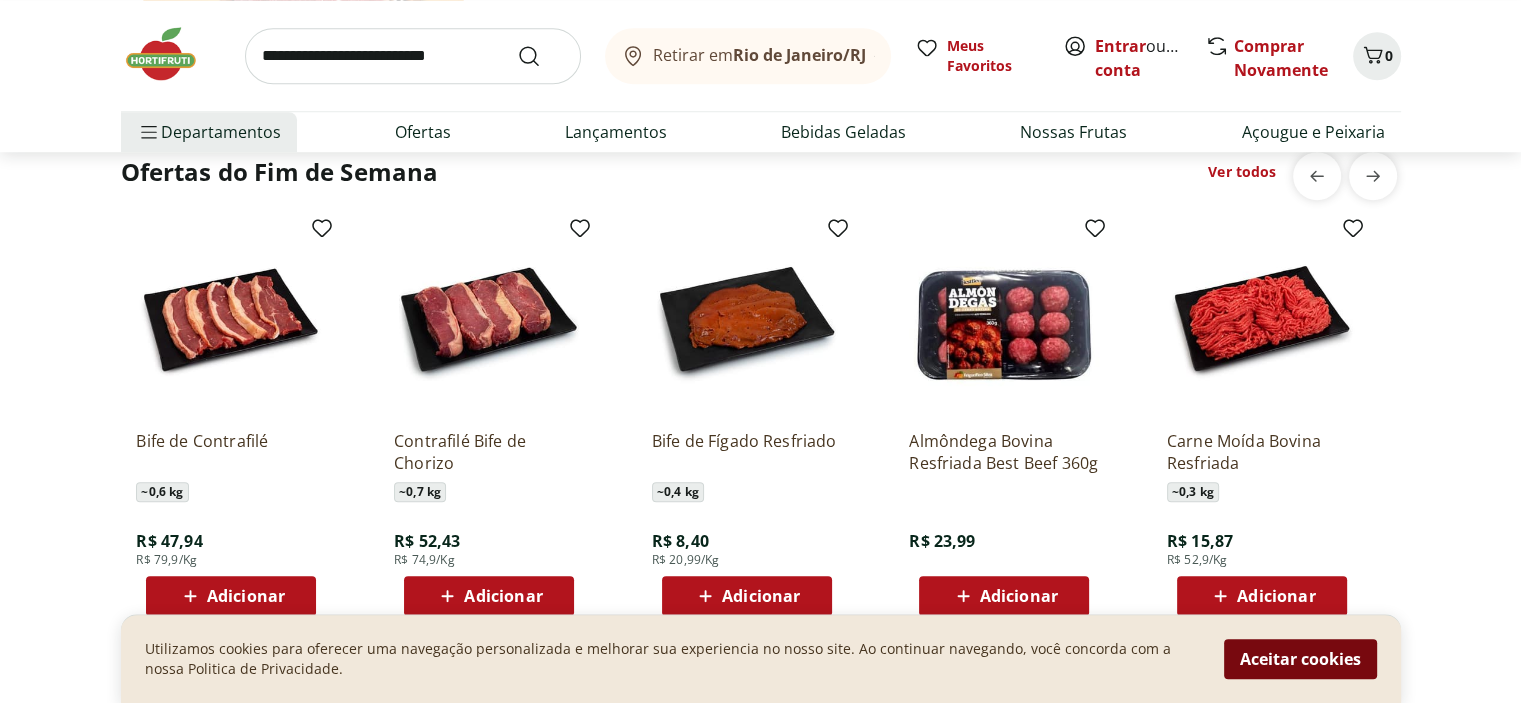 click on "Aceitar cookies" at bounding box center (1300, 659) 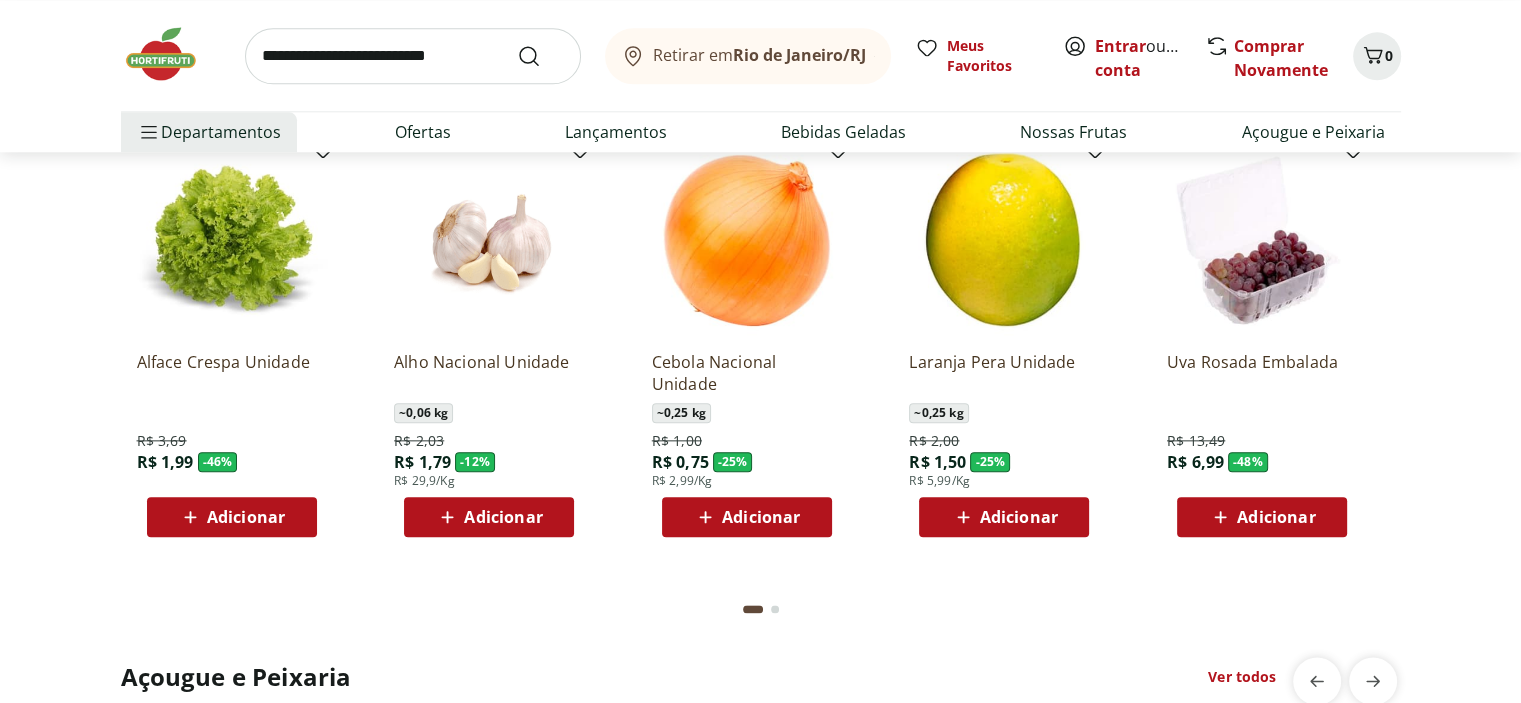 scroll, scrollTop: 2200, scrollLeft: 0, axis: vertical 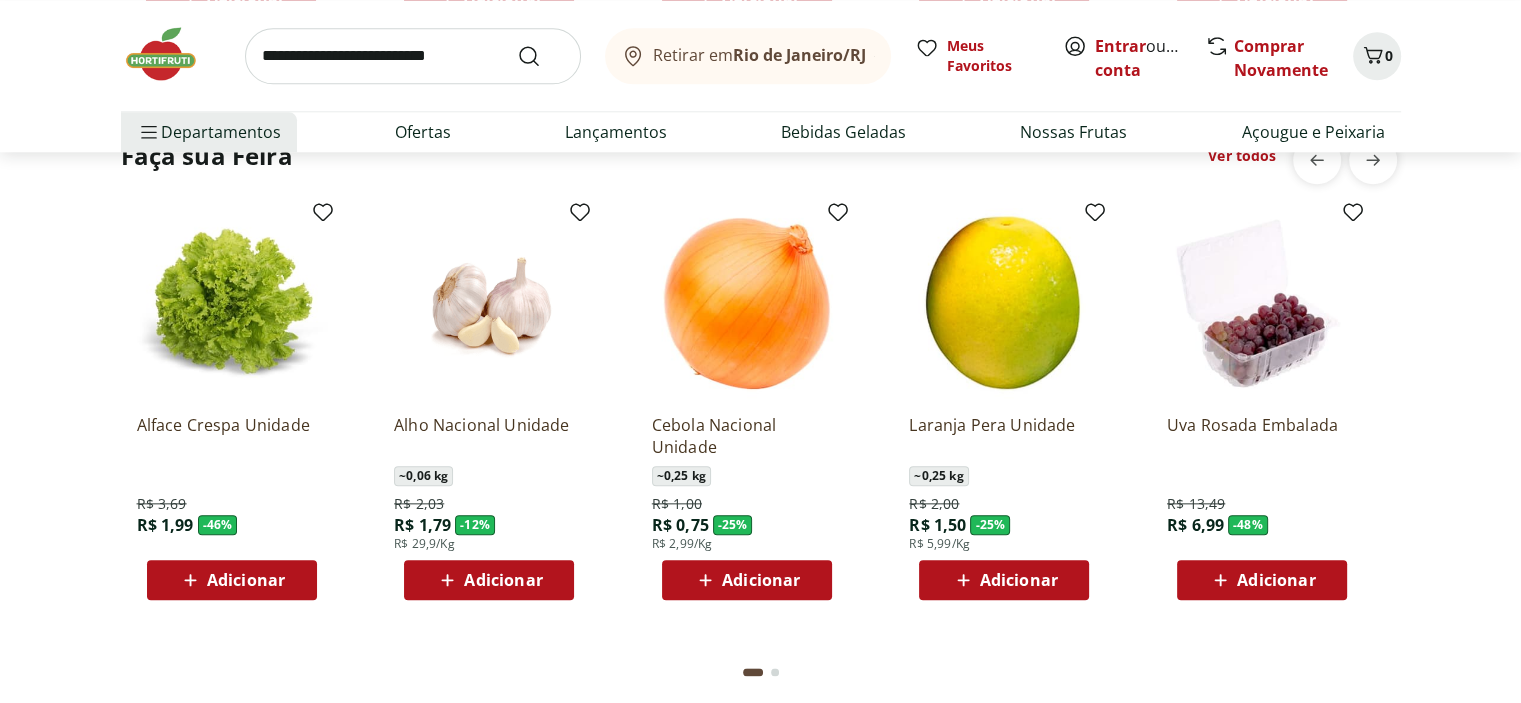 click on "Adicionar" at bounding box center [-527, -4] 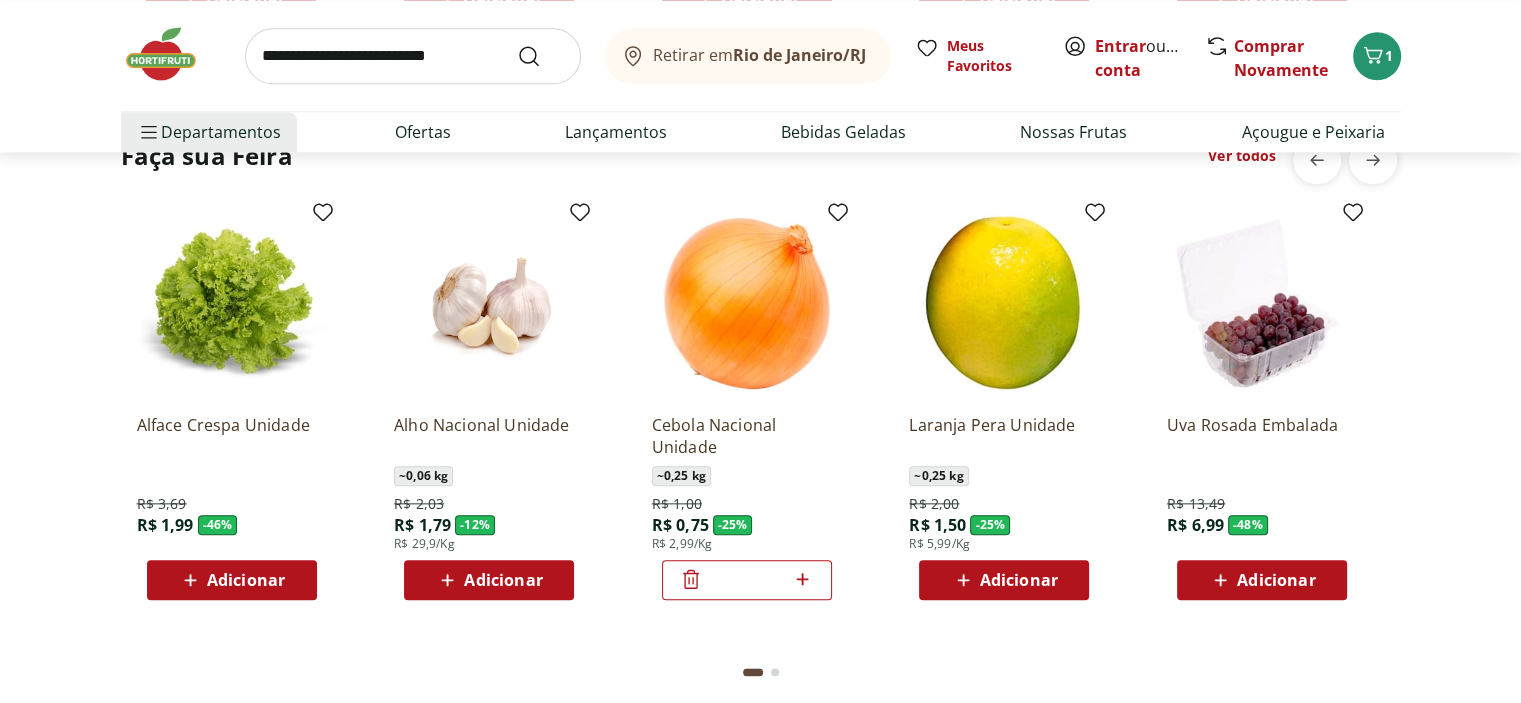 click 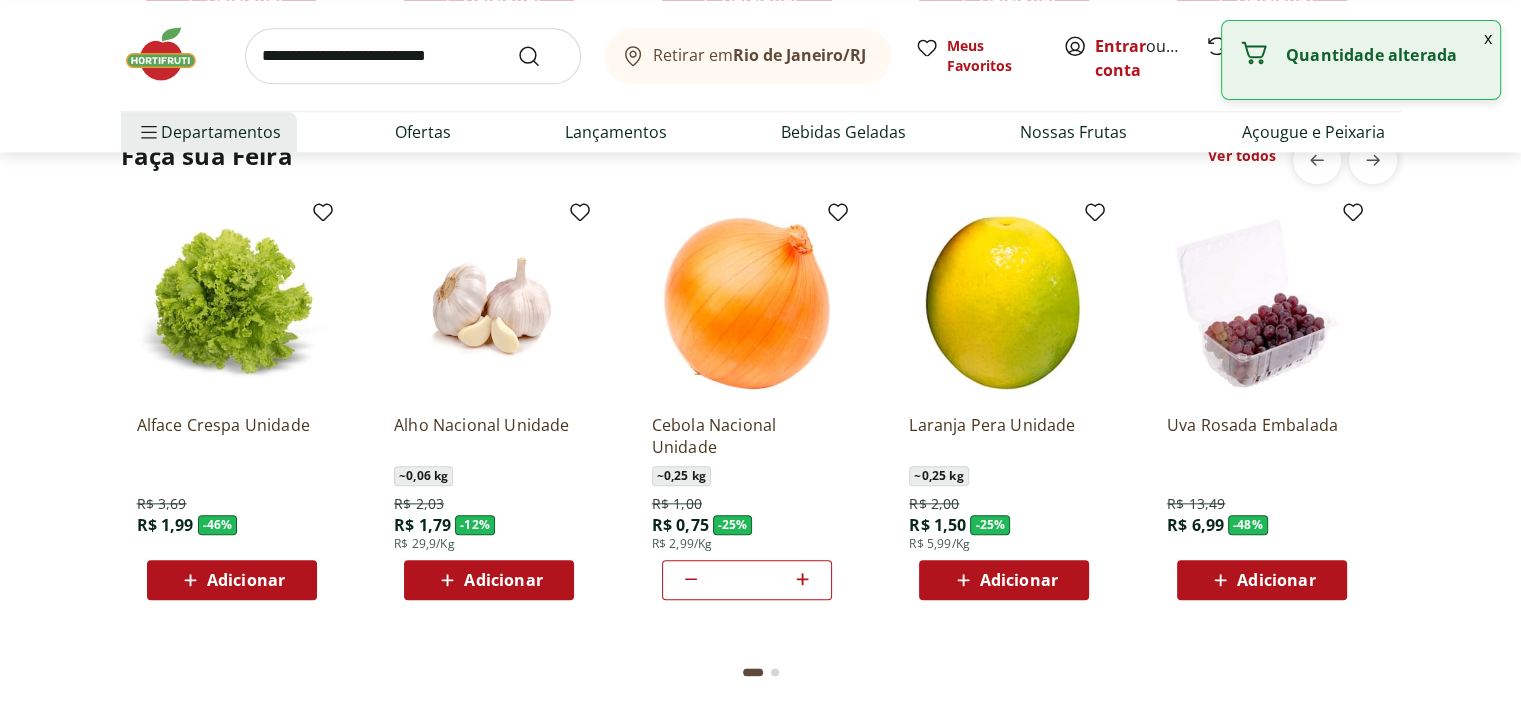click 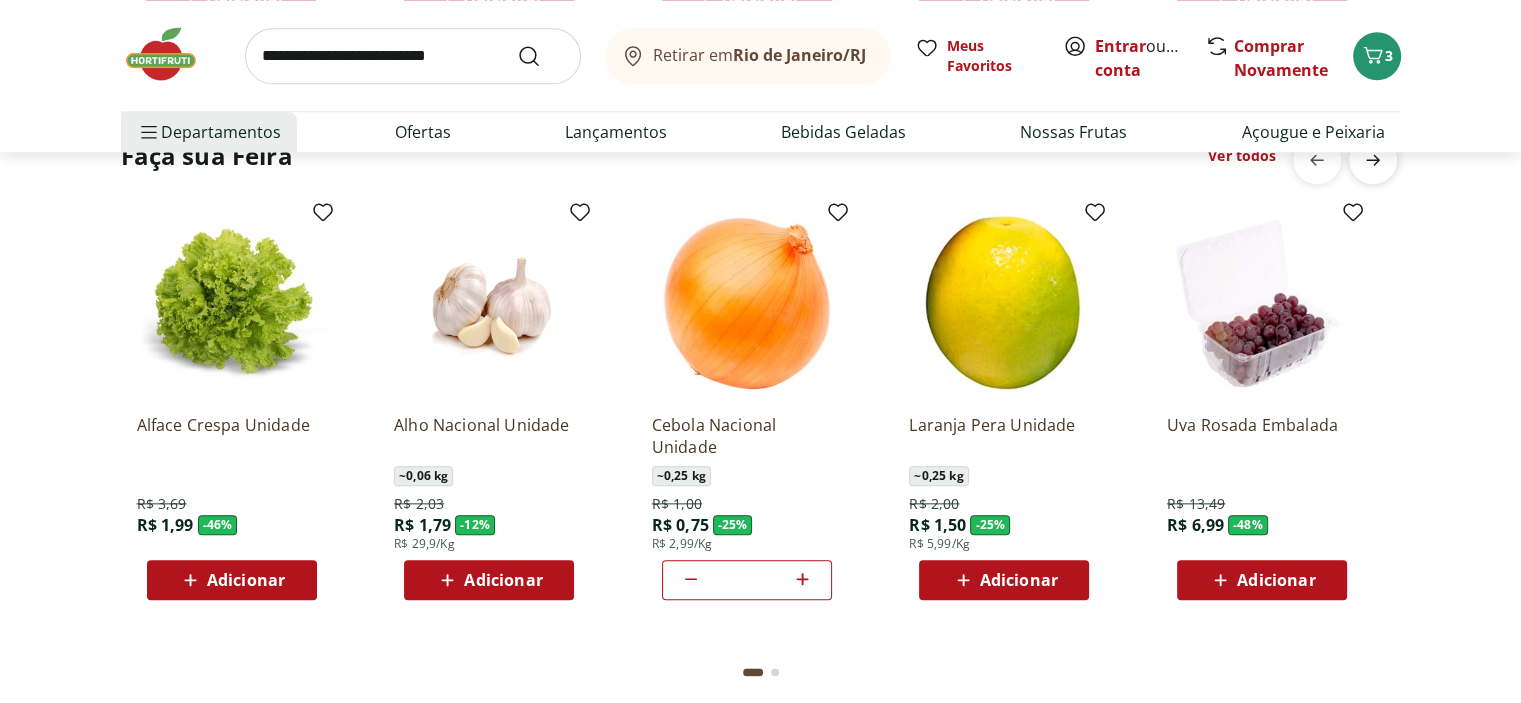 click 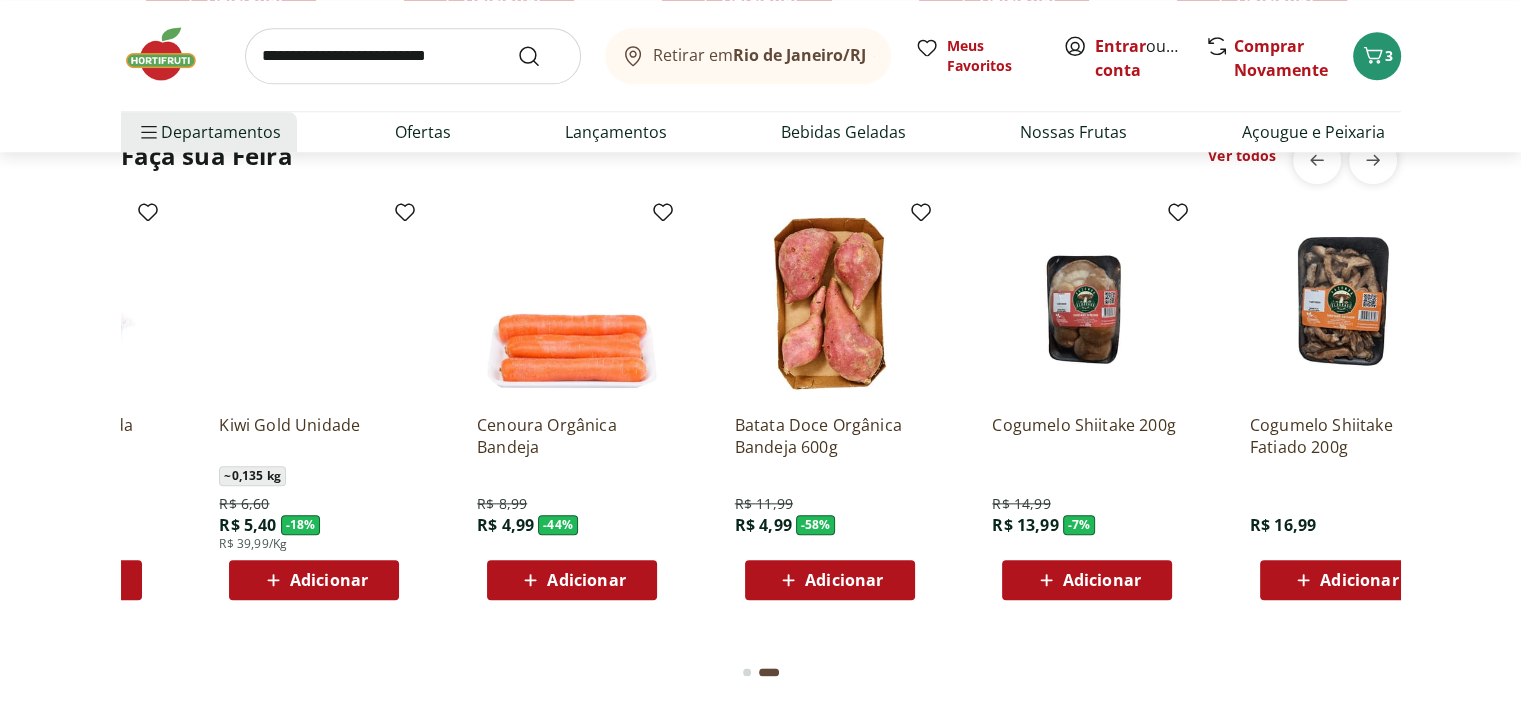 scroll, scrollTop: 0, scrollLeft: 1288, axis: horizontal 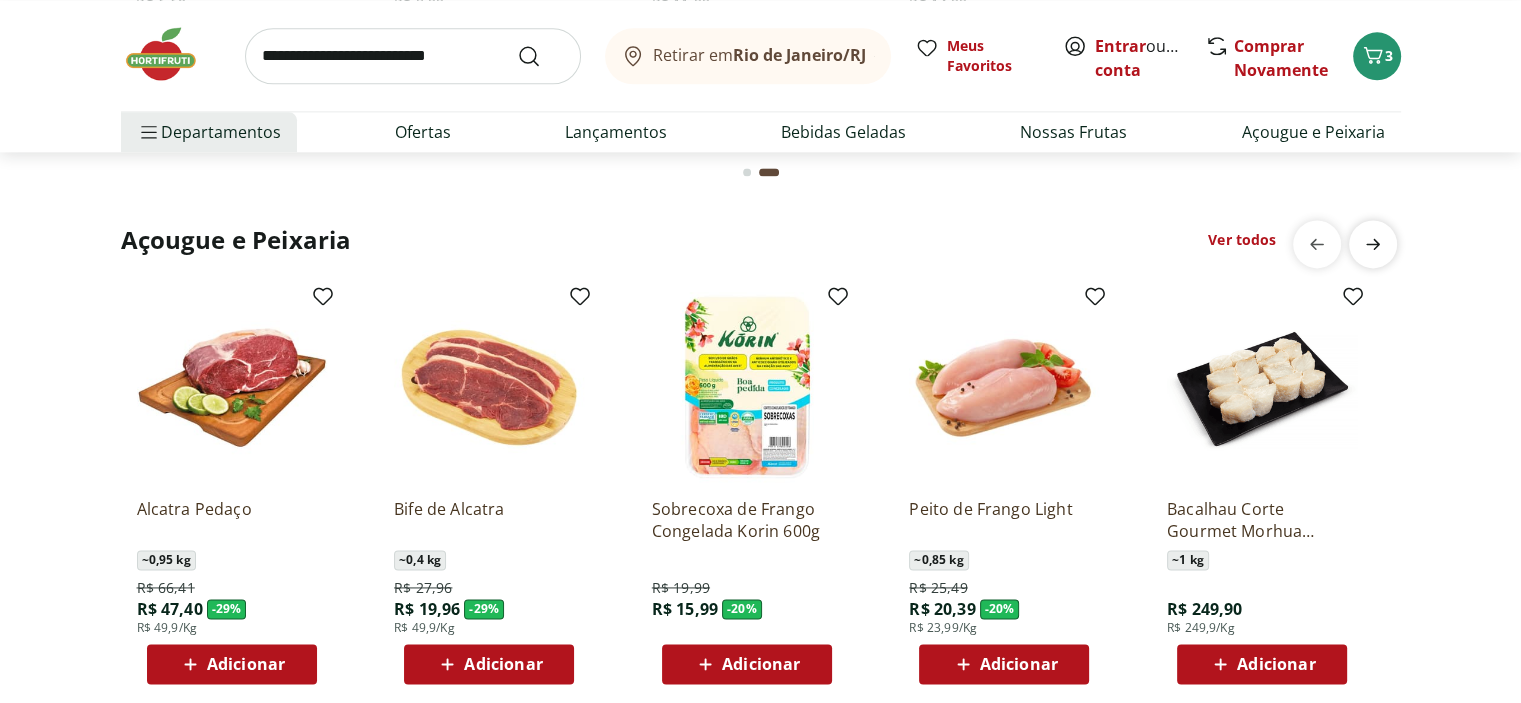 click at bounding box center [1373, -924] 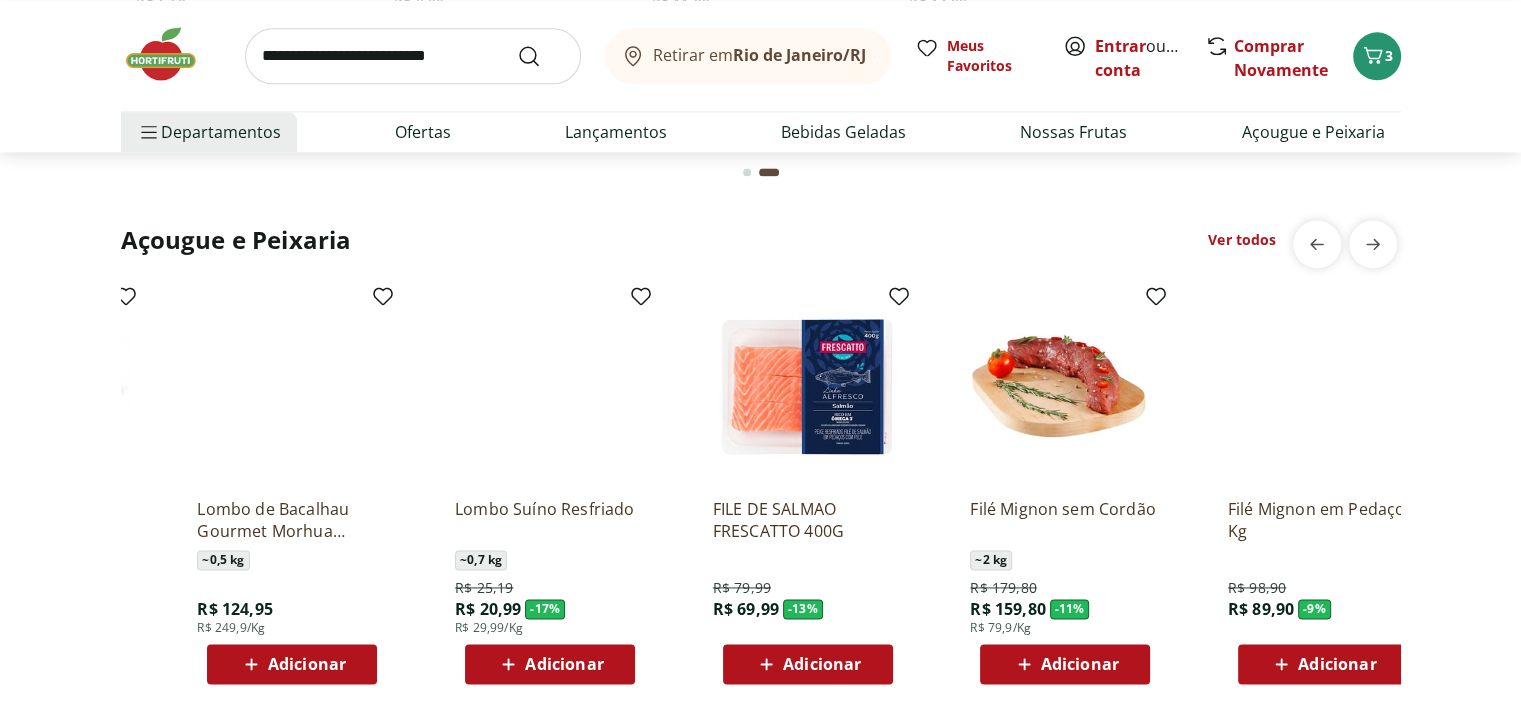 scroll, scrollTop: 0, scrollLeft: 1288, axis: horizontal 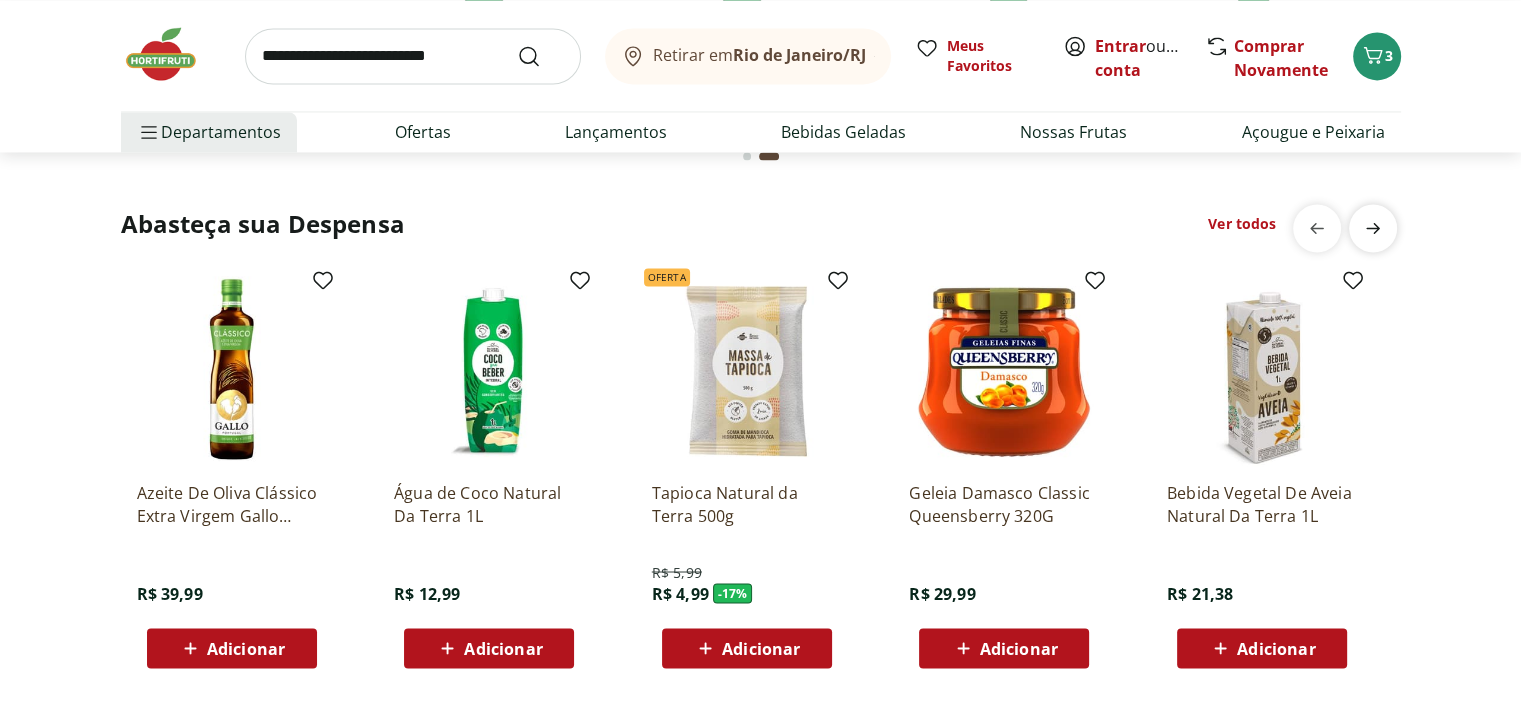 click 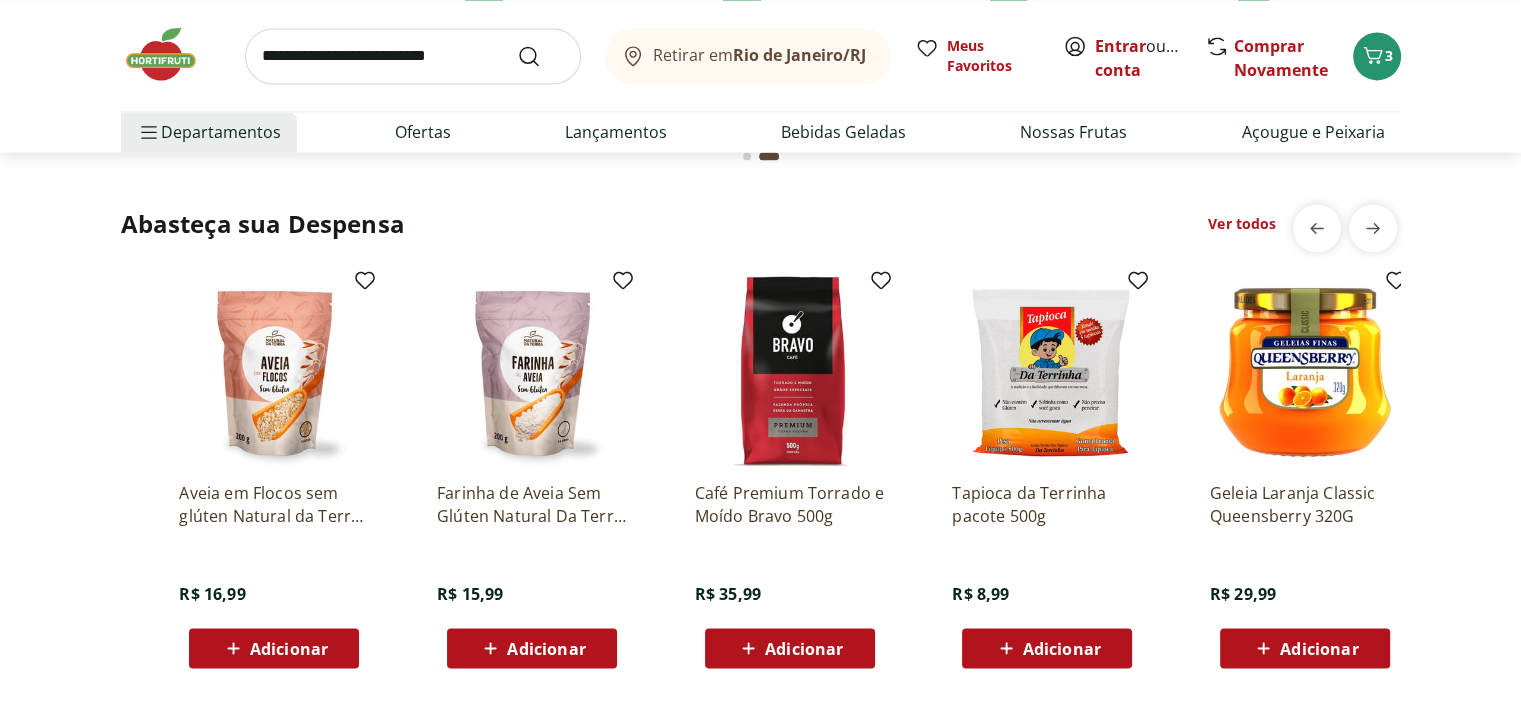 scroll, scrollTop: 0, scrollLeft: 1288, axis: horizontal 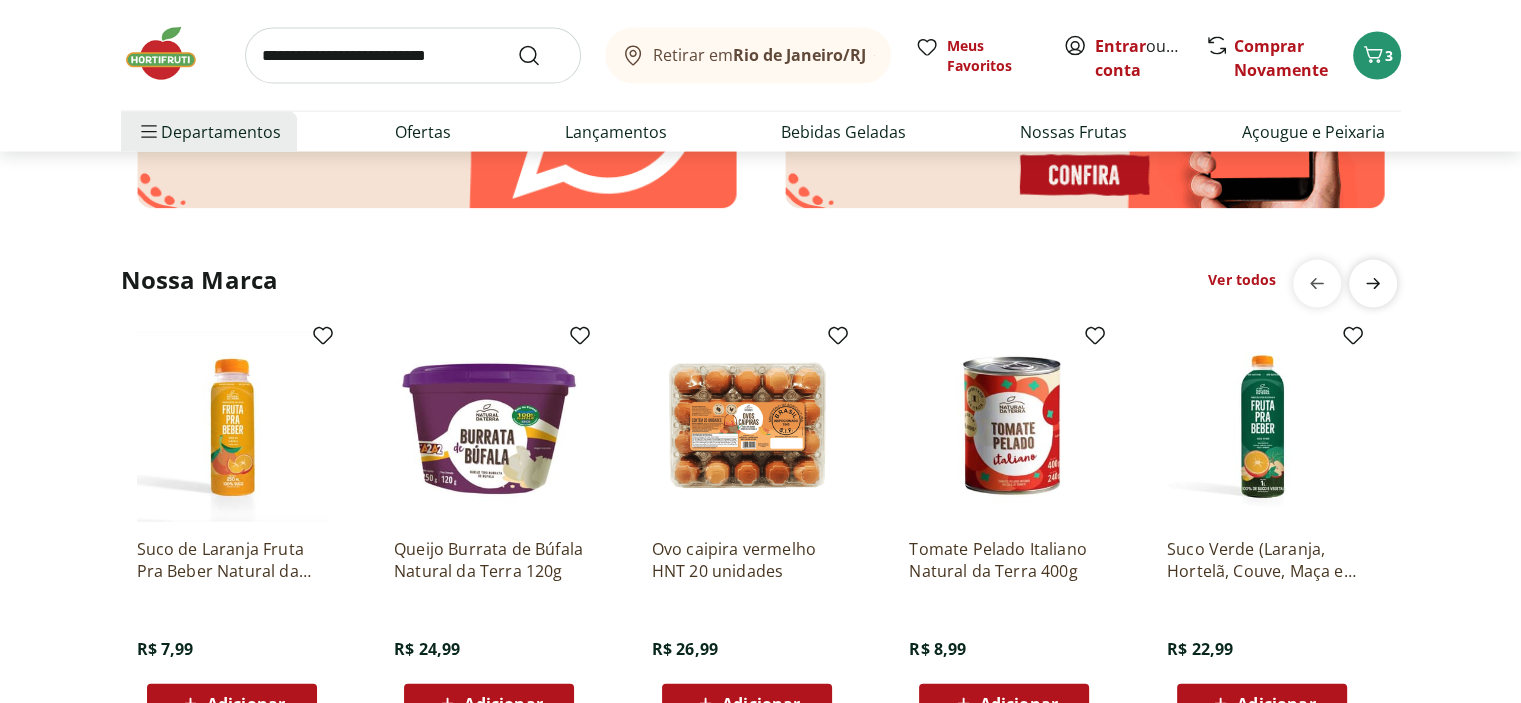 click 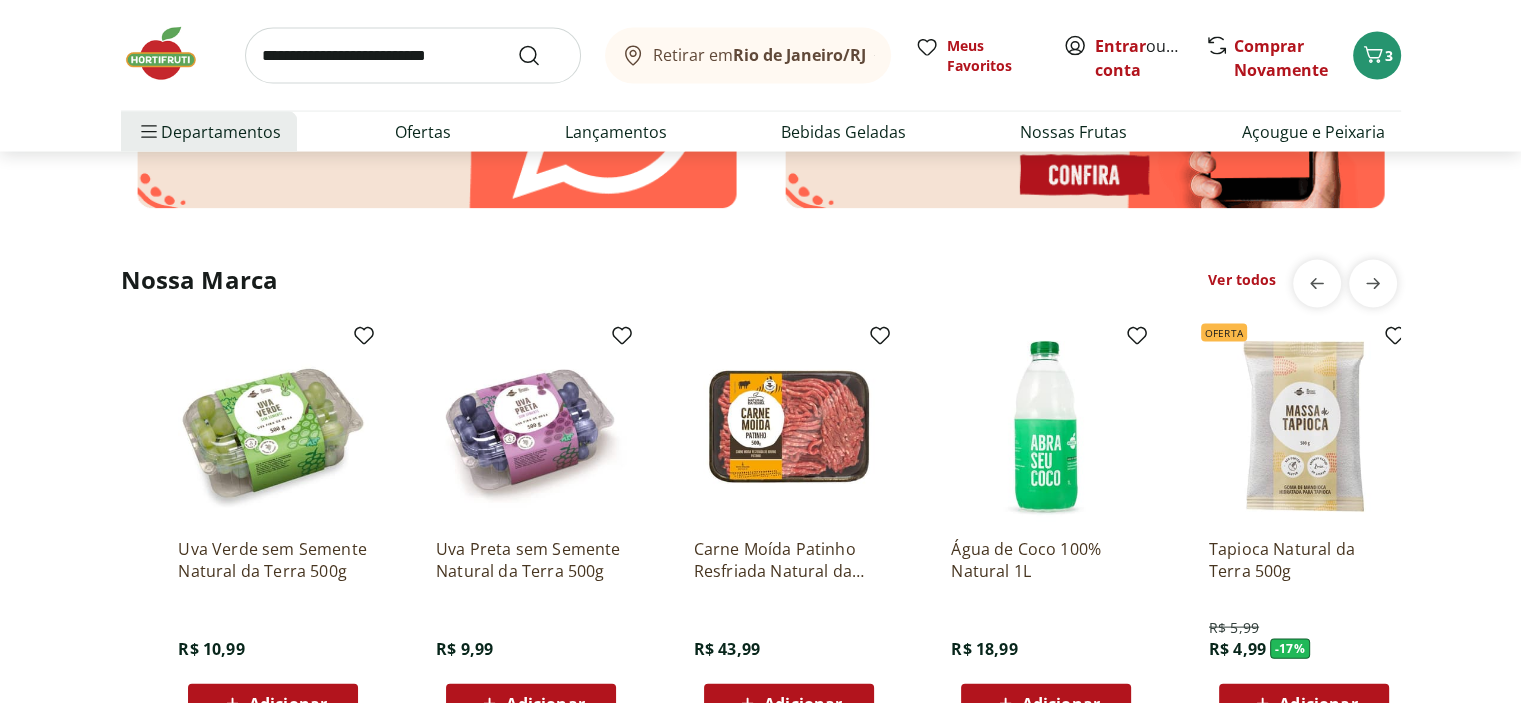 scroll, scrollTop: 0, scrollLeft: 1288, axis: horizontal 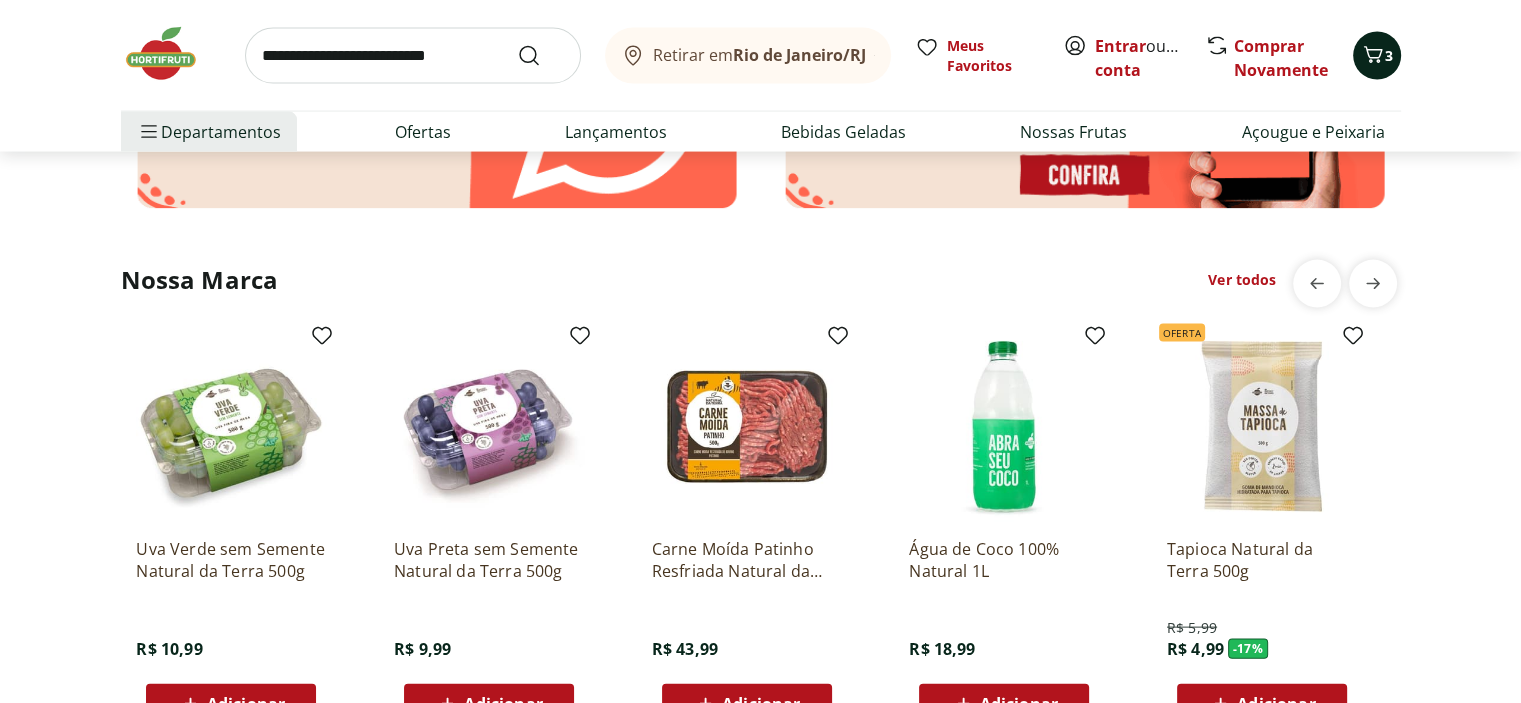 click 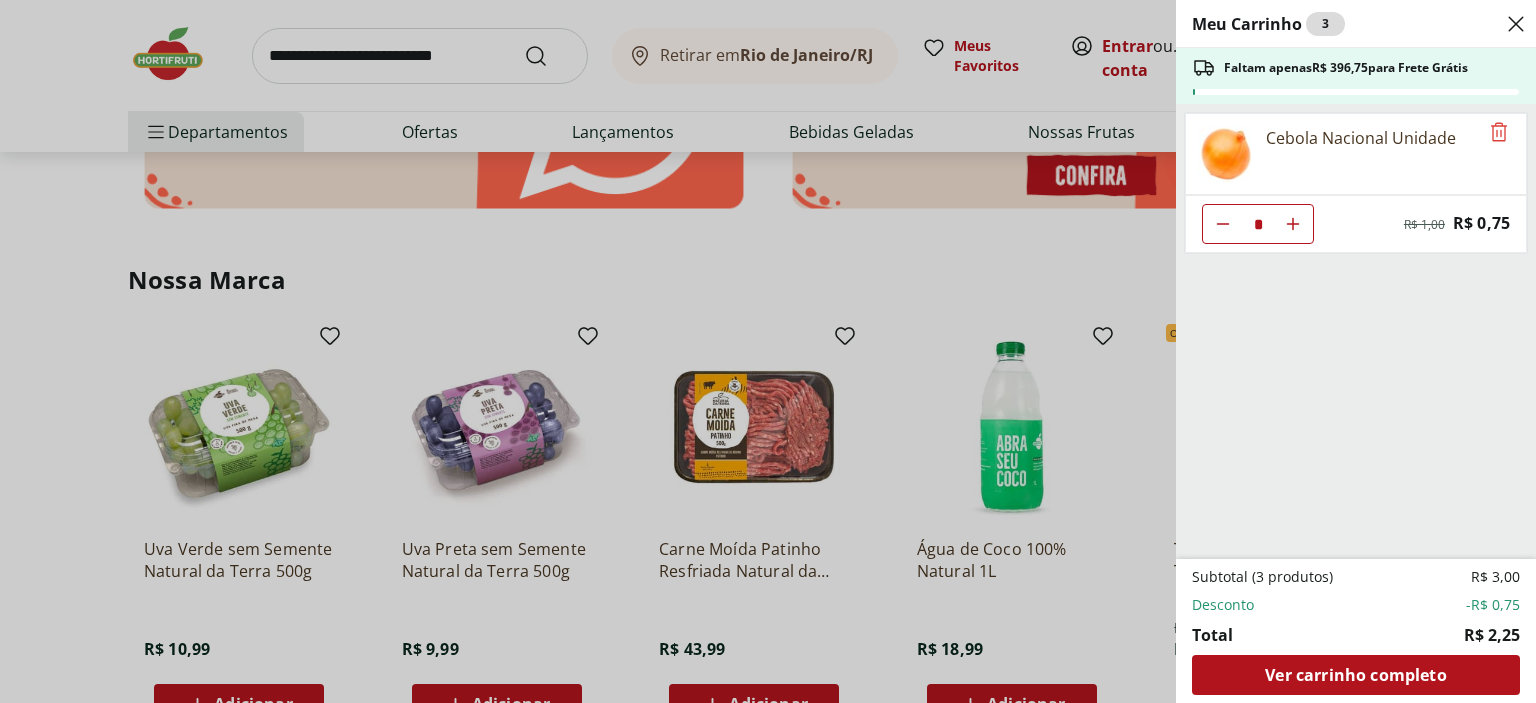 click on "Meu Carrinho 3 Faltam apenas  R$ 396,75  para Frete Grátis Cebola Nacional Unidade * Original price: R$ 1,00 Price: R$ 0,75 Subtotal (3 produtos) R$ 3,00 Desconto -R$ 0,75 Total R$ 2,25 Ver carrinho completo" at bounding box center (768, 351) 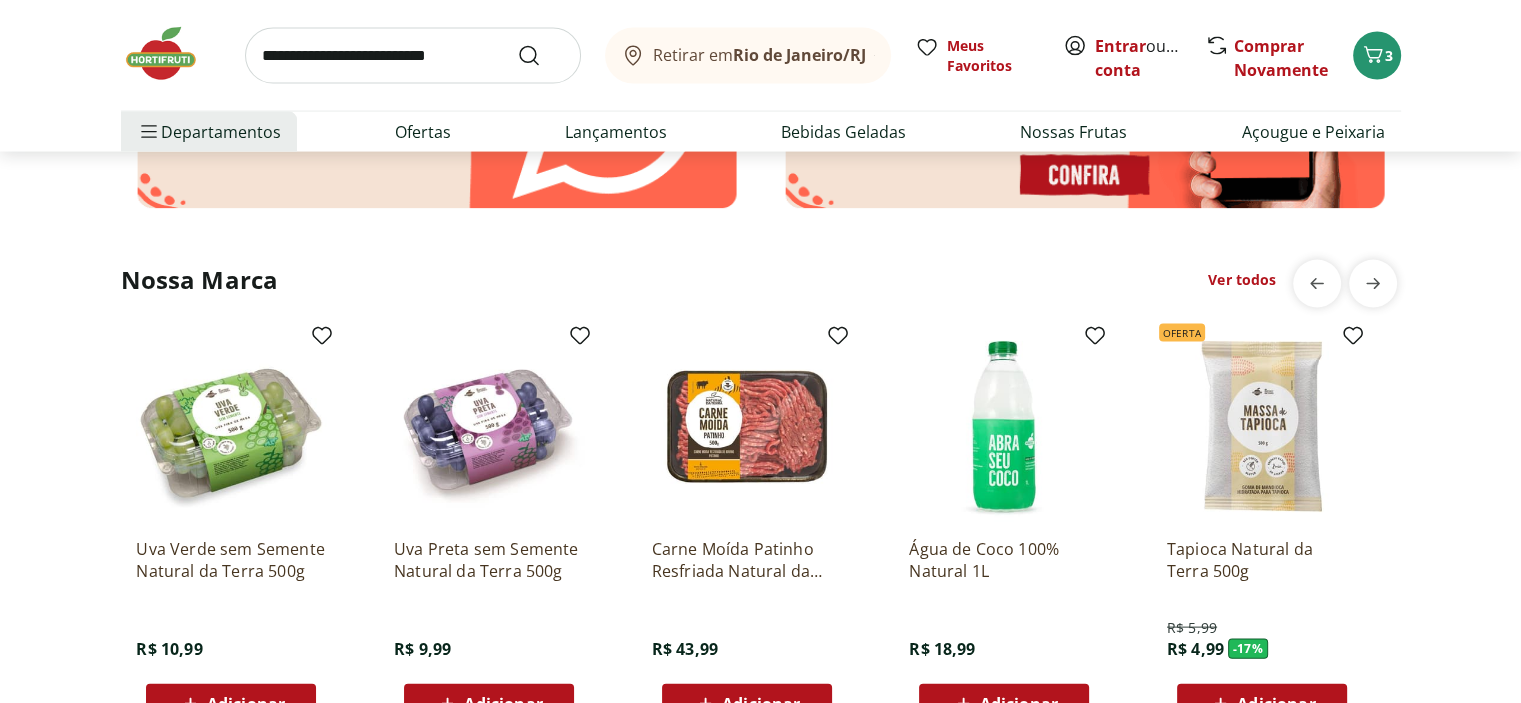 click on "Retirar em  Rio de Janeiro/RJ" at bounding box center [759, 55] 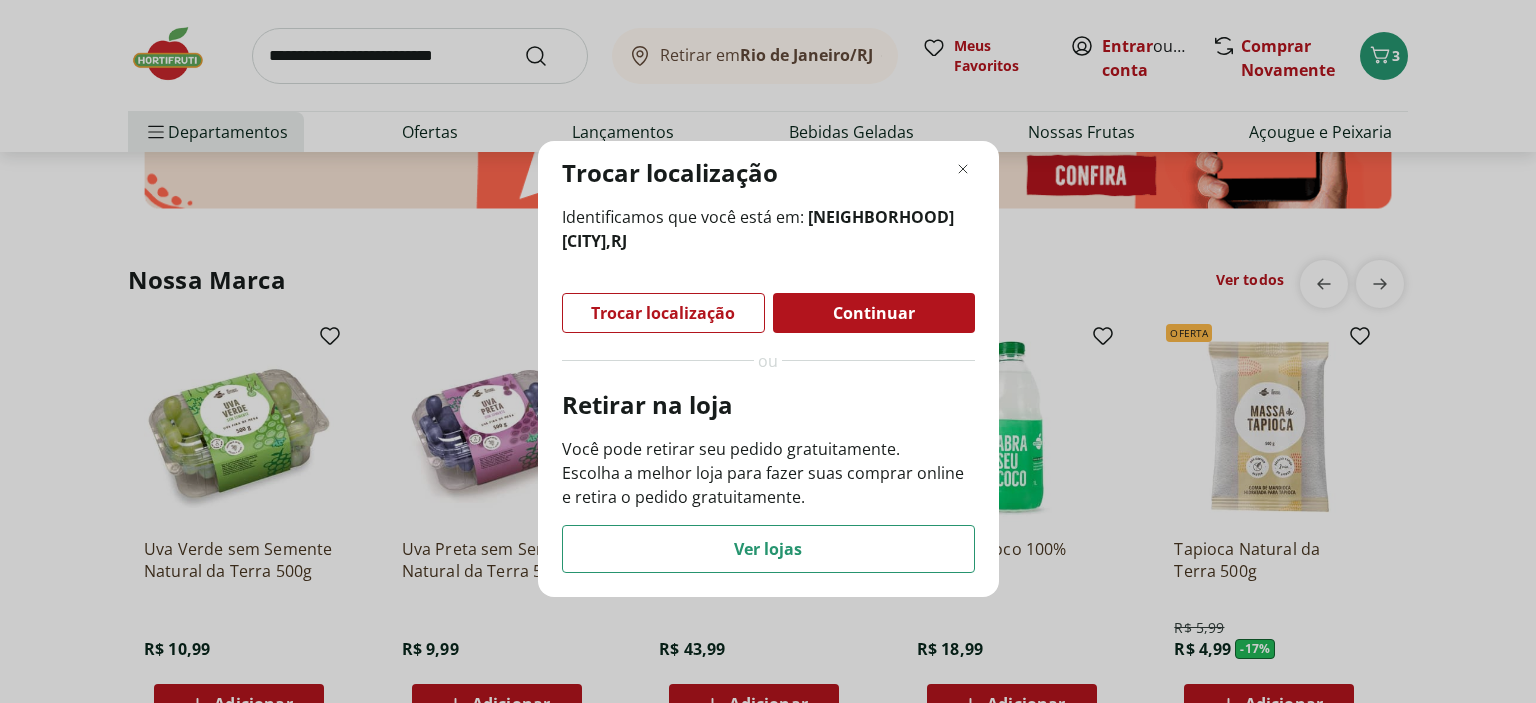 click on "Continuar" at bounding box center [874, 313] 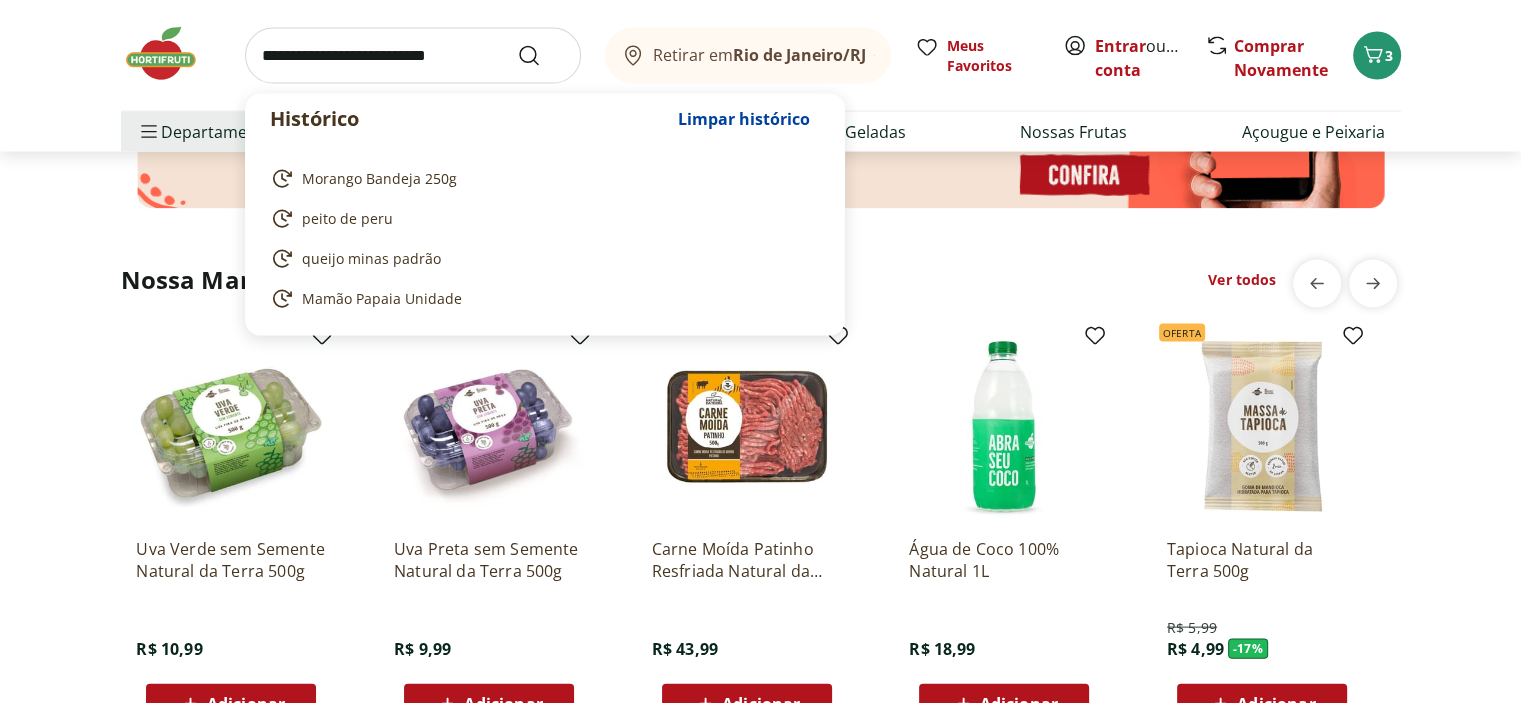 click at bounding box center [413, 56] 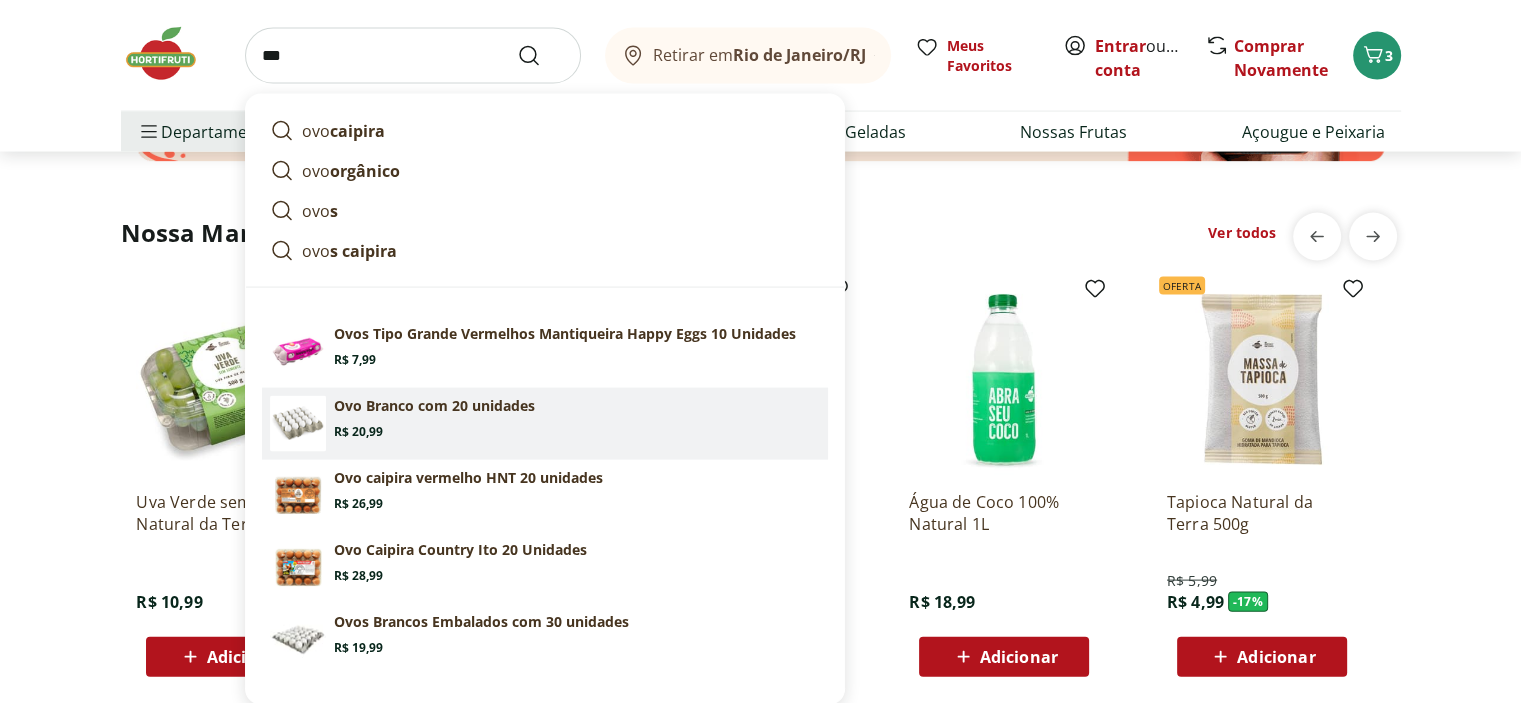 scroll, scrollTop: 4100, scrollLeft: 0, axis: vertical 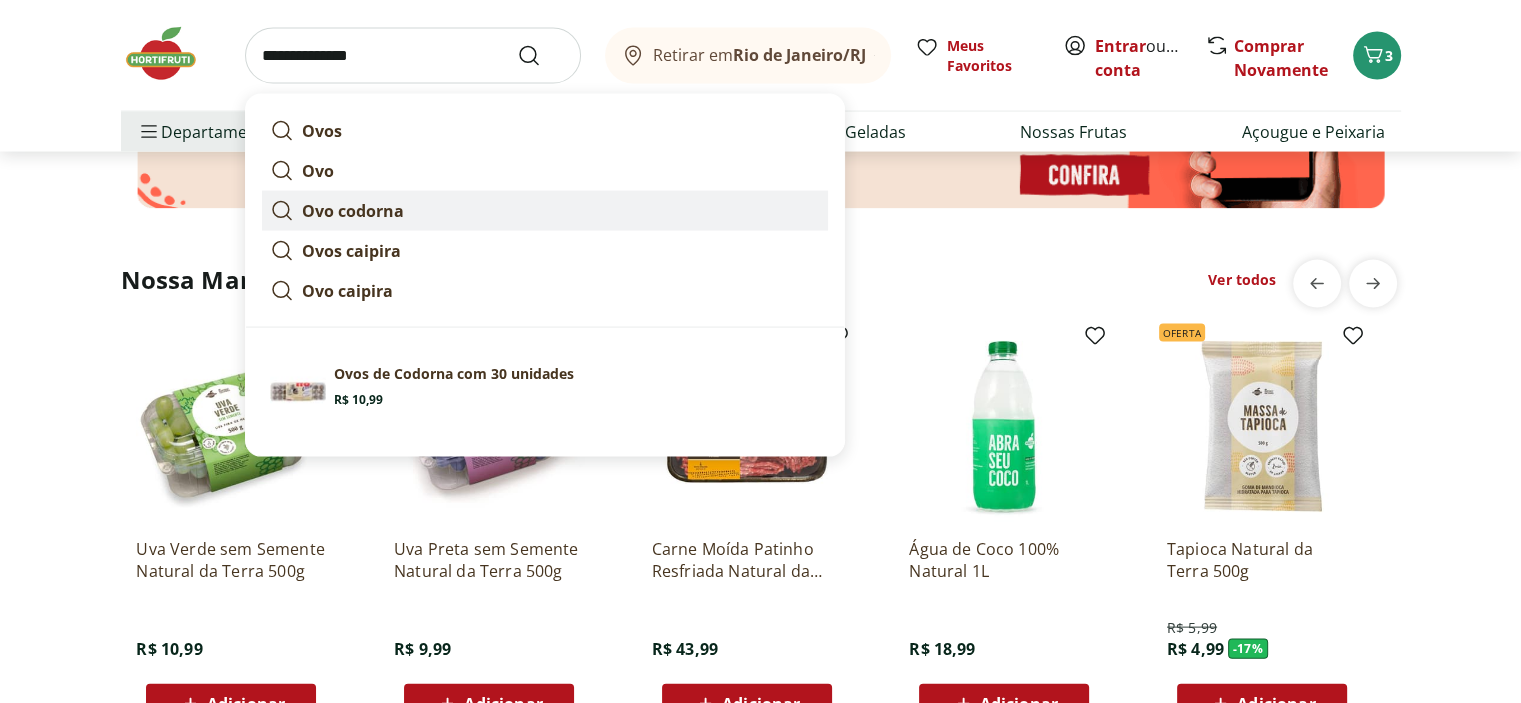 click on "Ovo codorna" at bounding box center [353, 211] 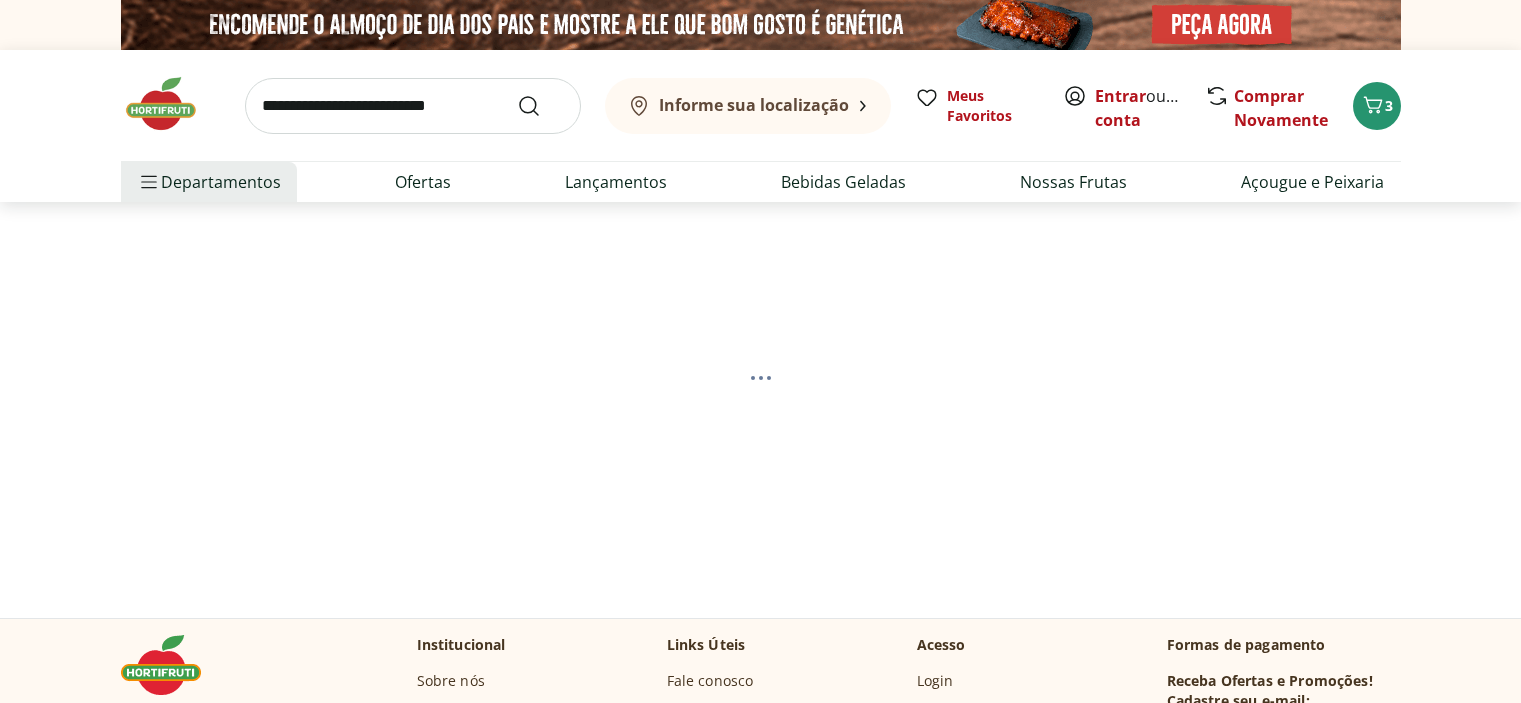 scroll, scrollTop: 0, scrollLeft: 0, axis: both 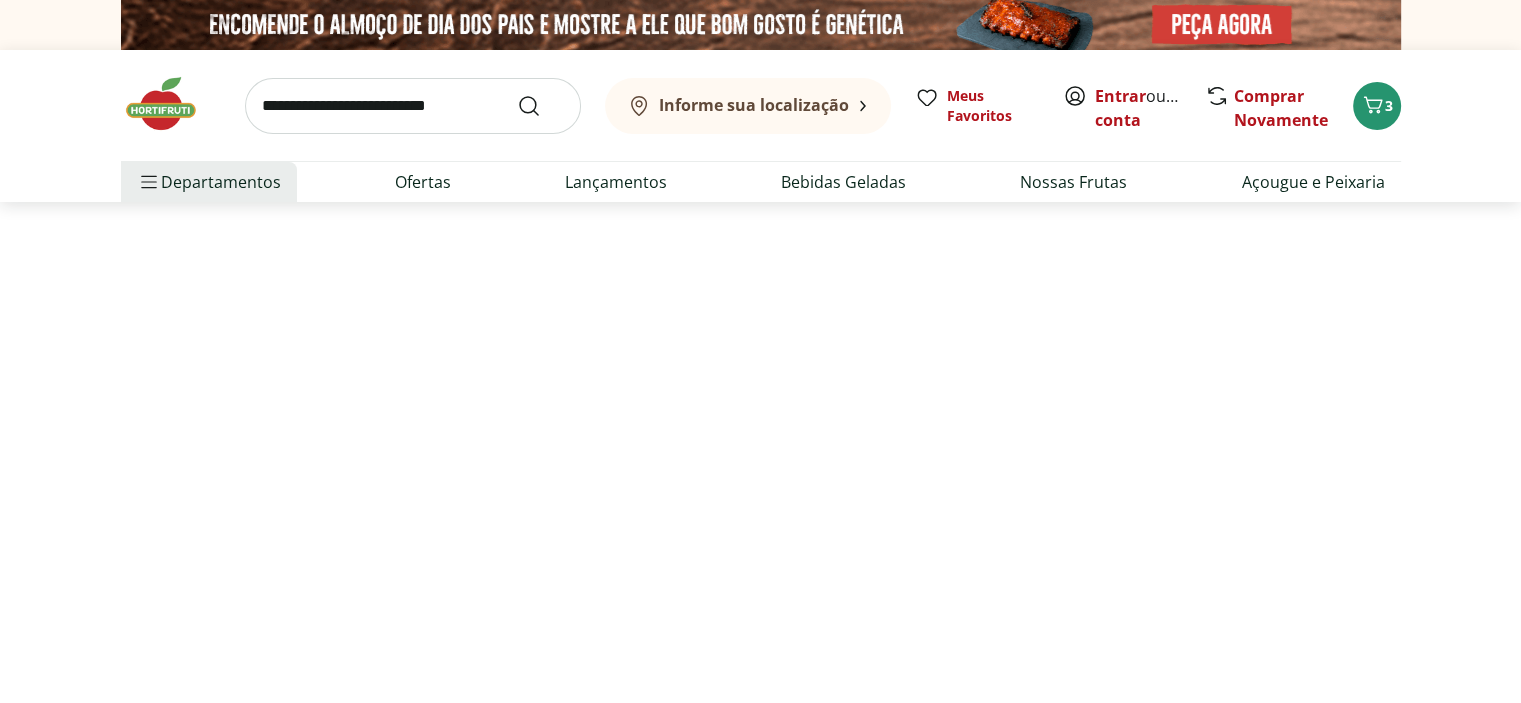 select on "**********" 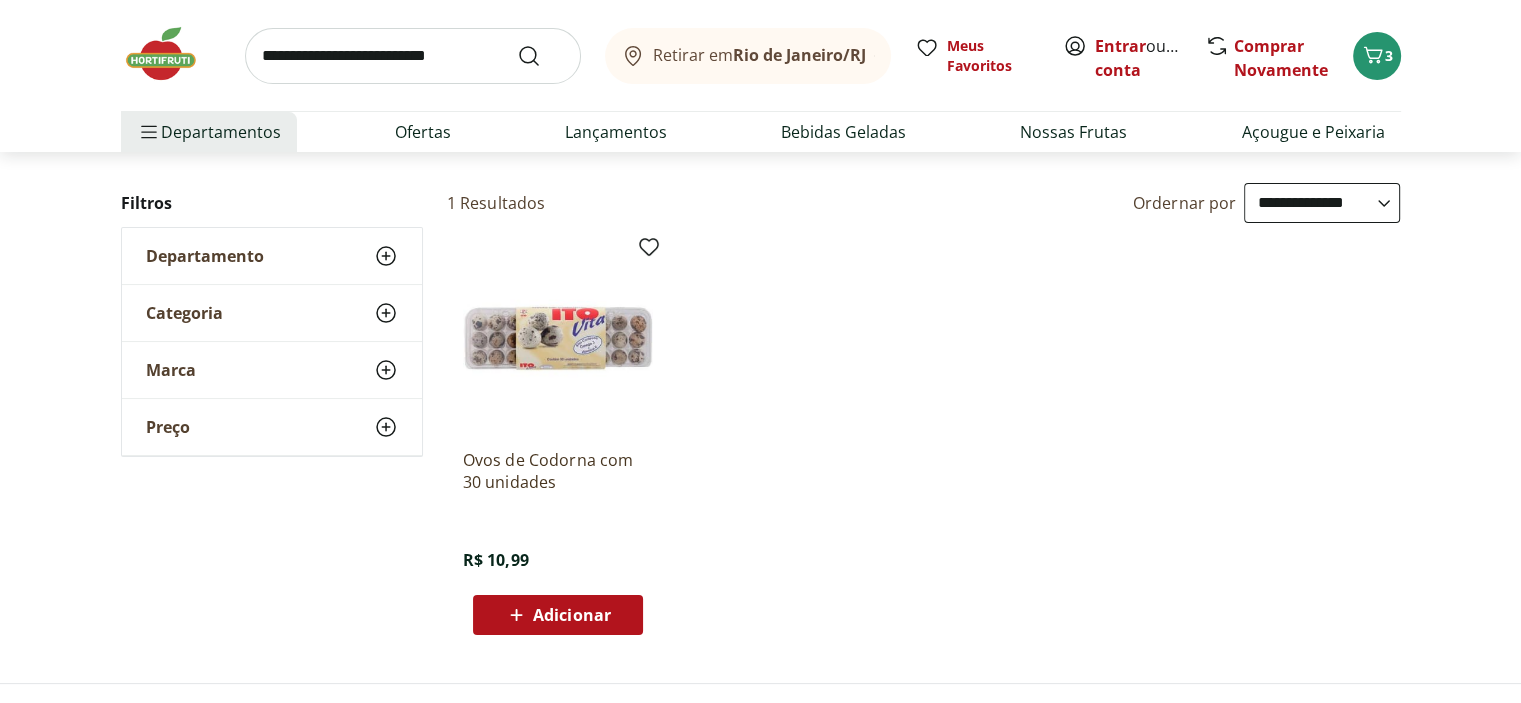 scroll, scrollTop: 200, scrollLeft: 0, axis: vertical 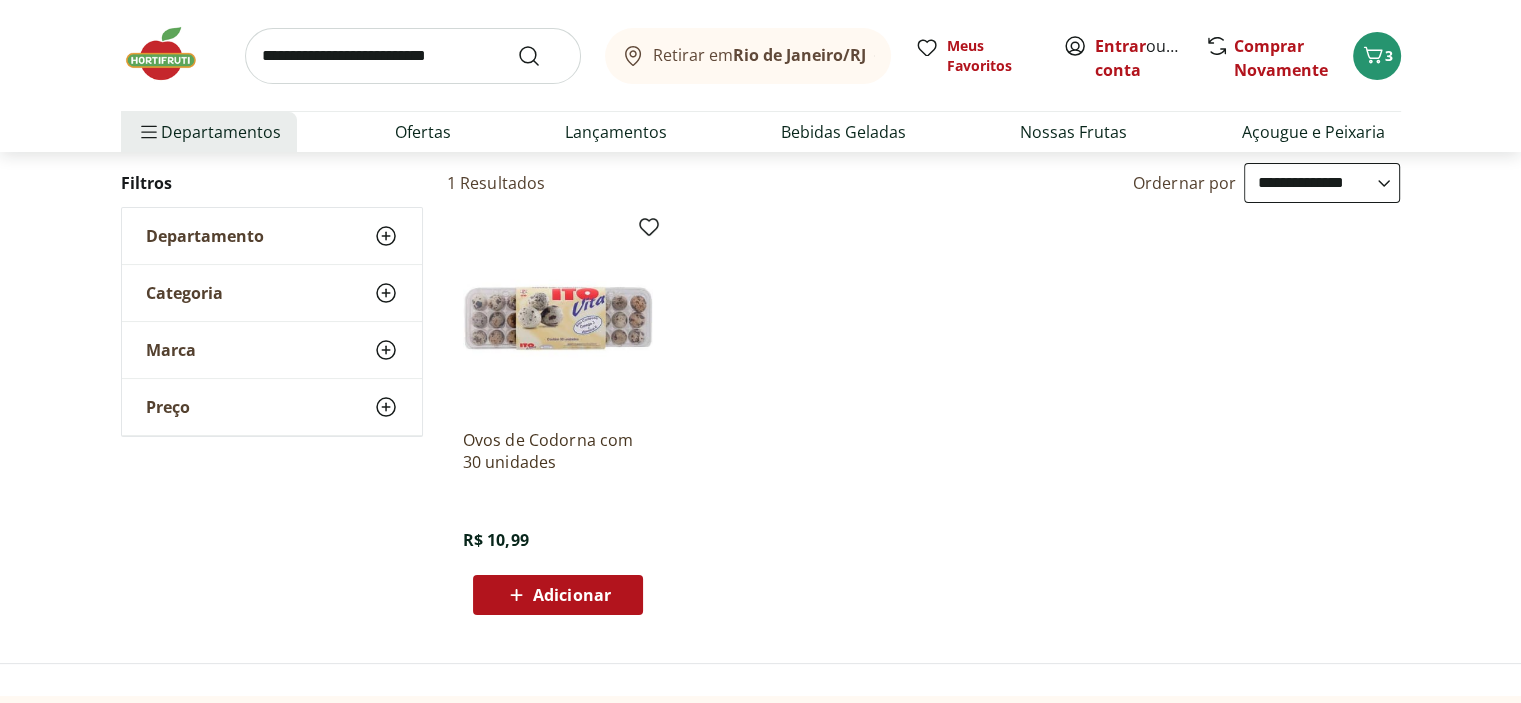 click on "Adicionar" at bounding box center [572, 595] 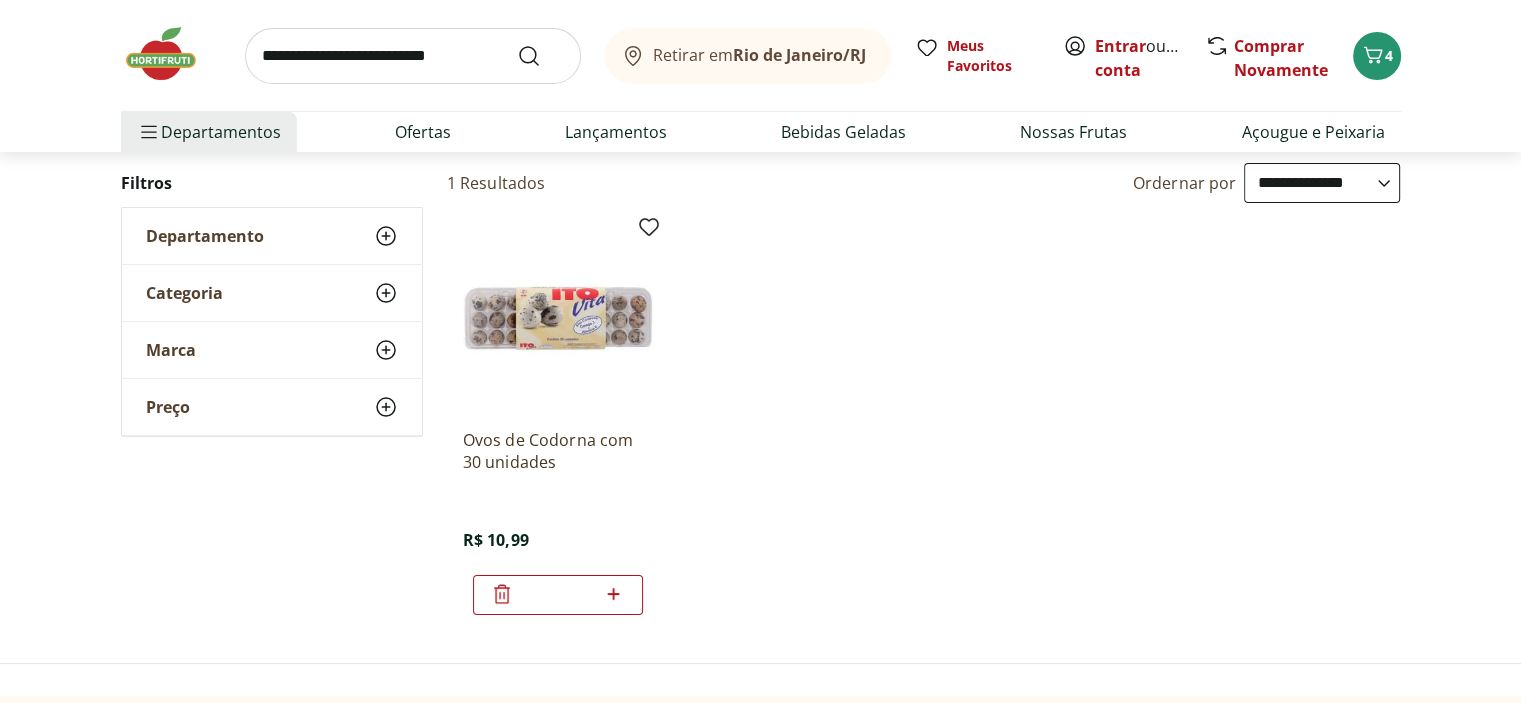 click at bounding box center (413, 56) 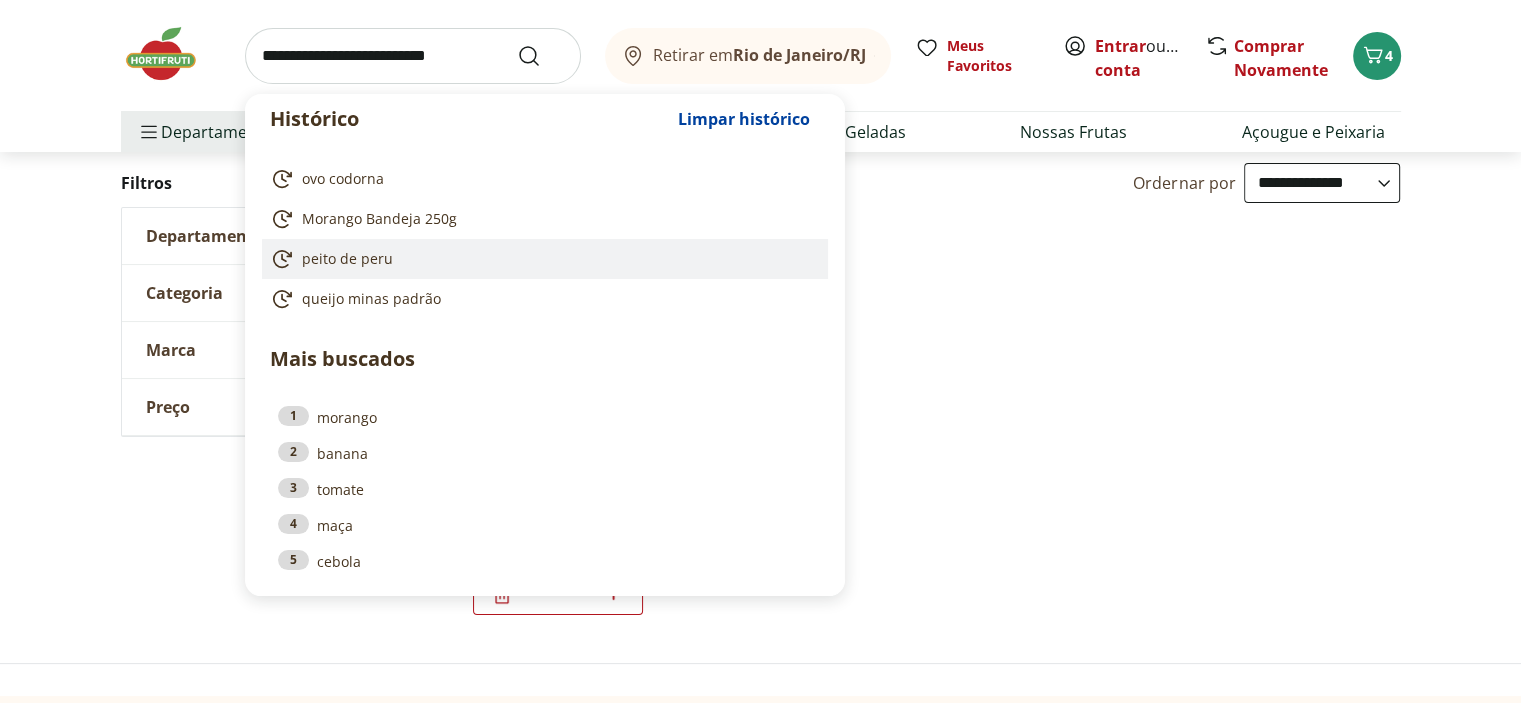 click on "peito de peru" at bounding box center (347, 259) 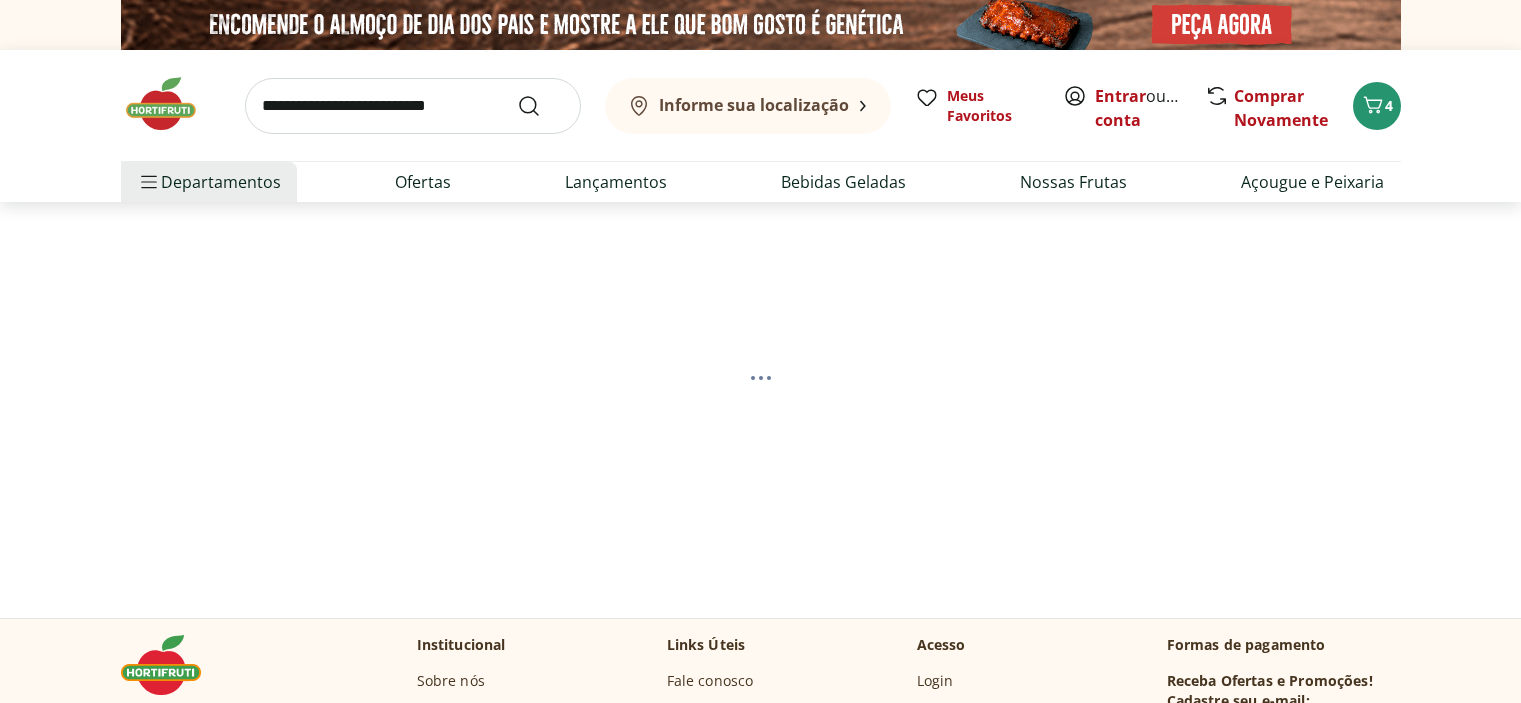 scroll, scrollTop: 0, scrollLeft: 0, axis: both 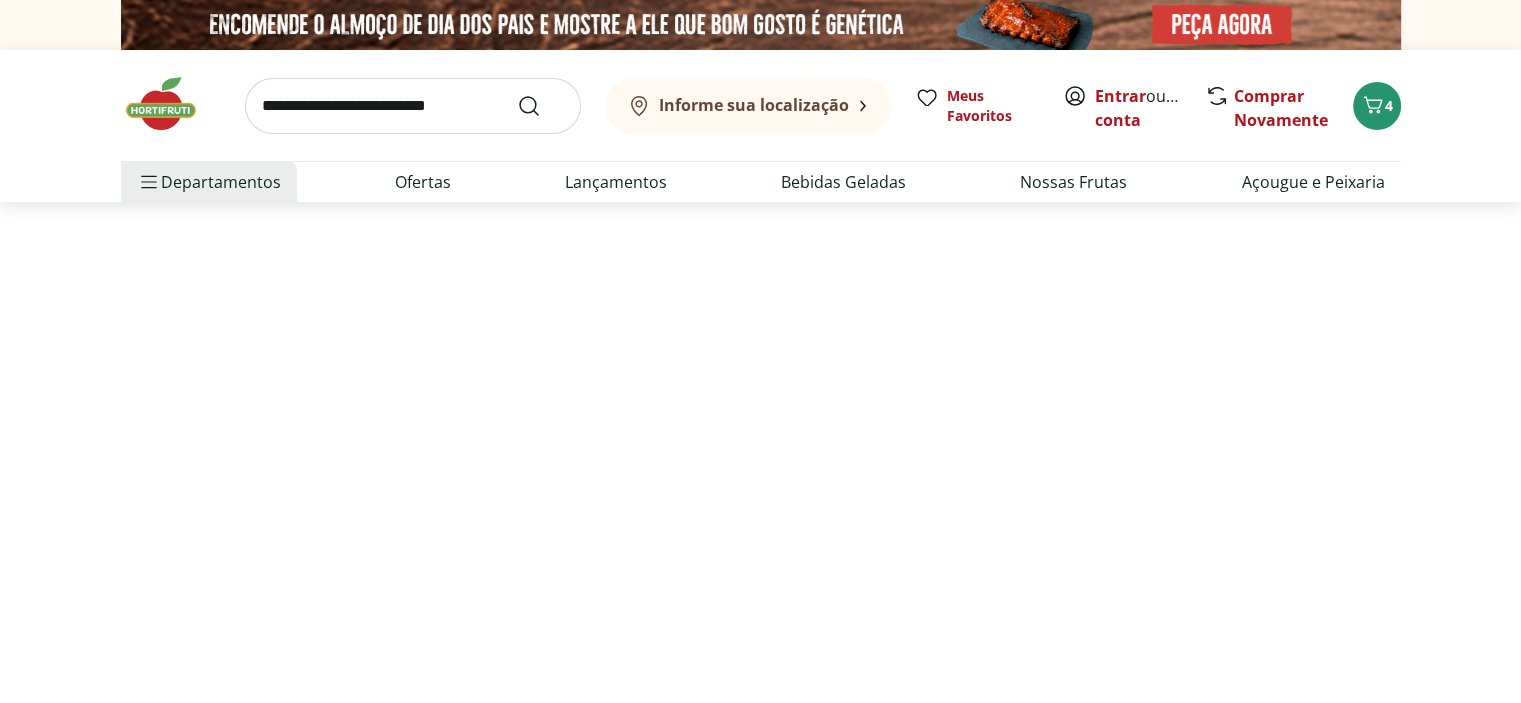 select on "**********" 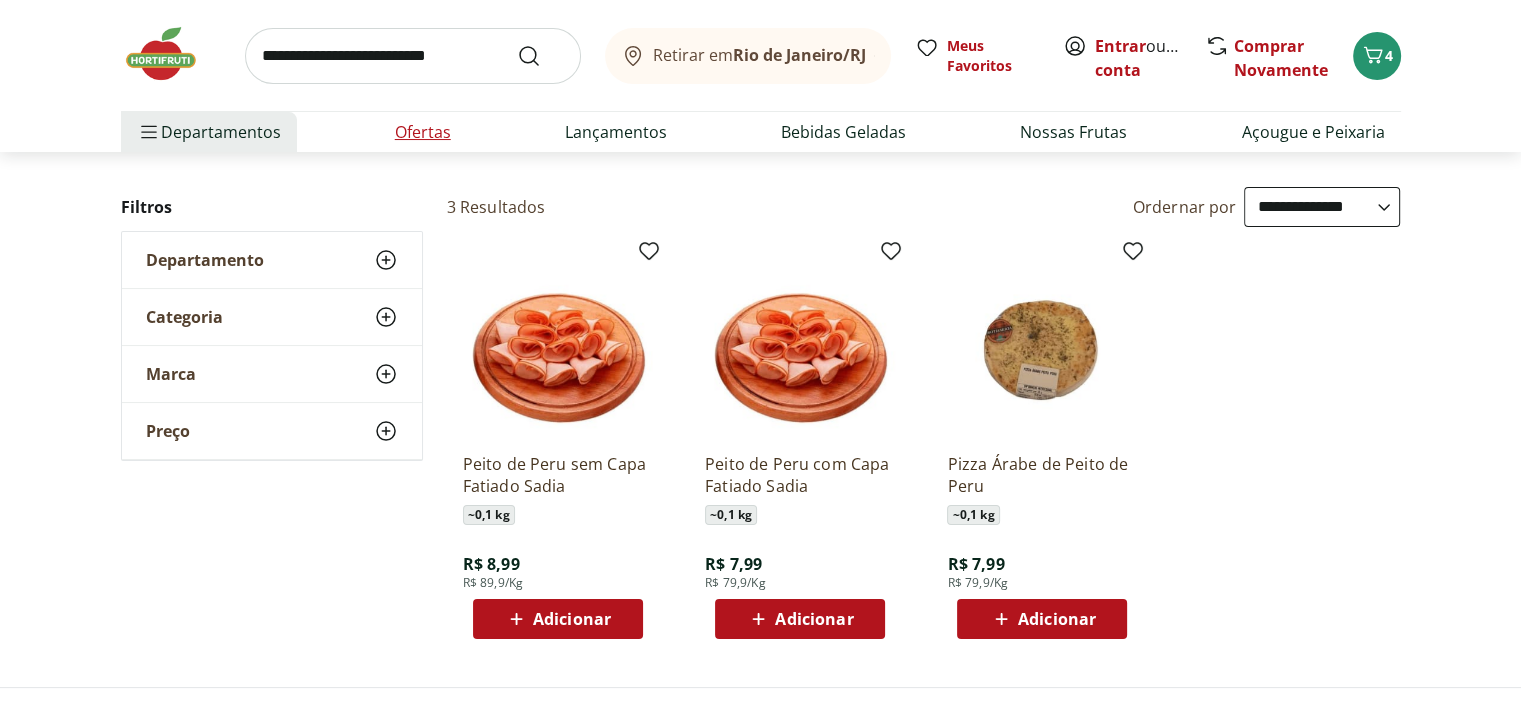 scroll, scrollTop: 0, scrollLeft: 0, axis: both 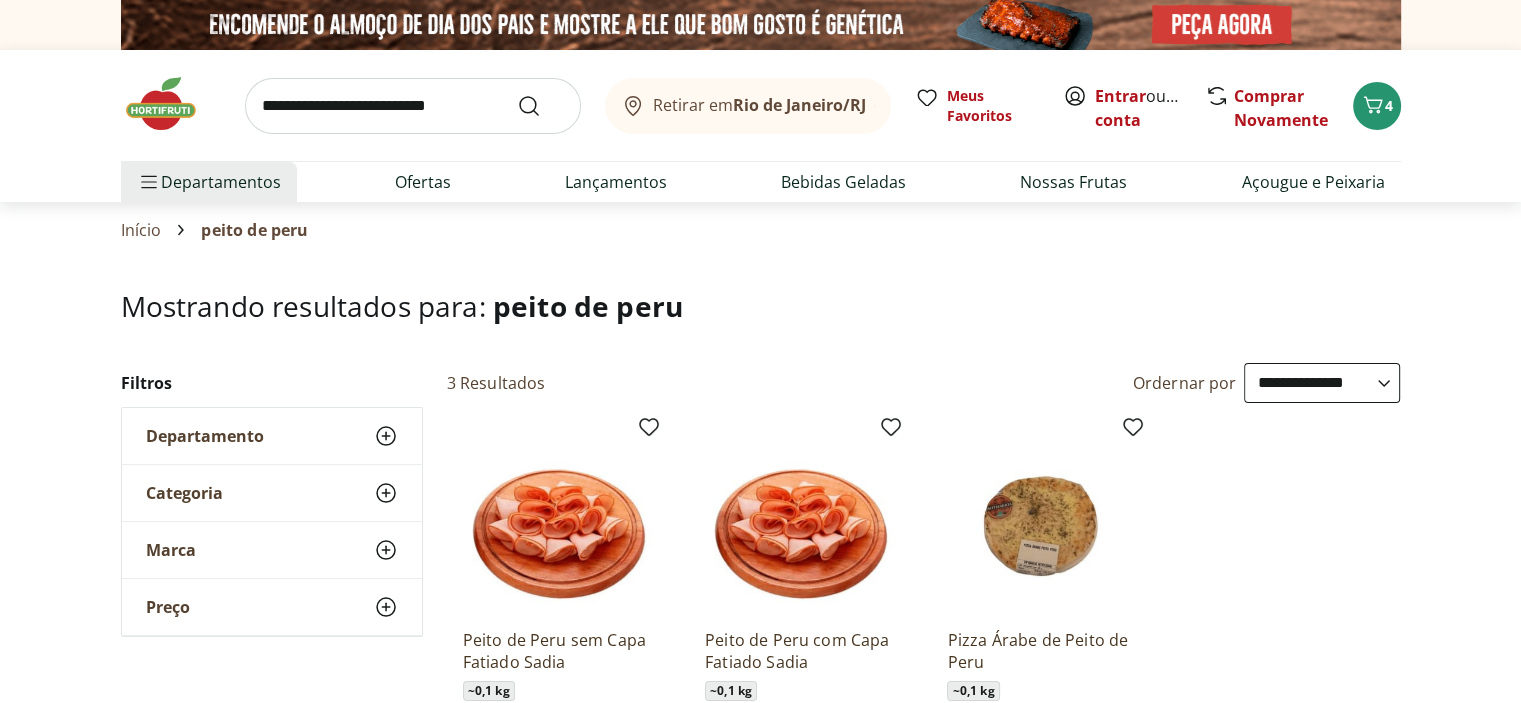 click at bounding box center [413, 106] 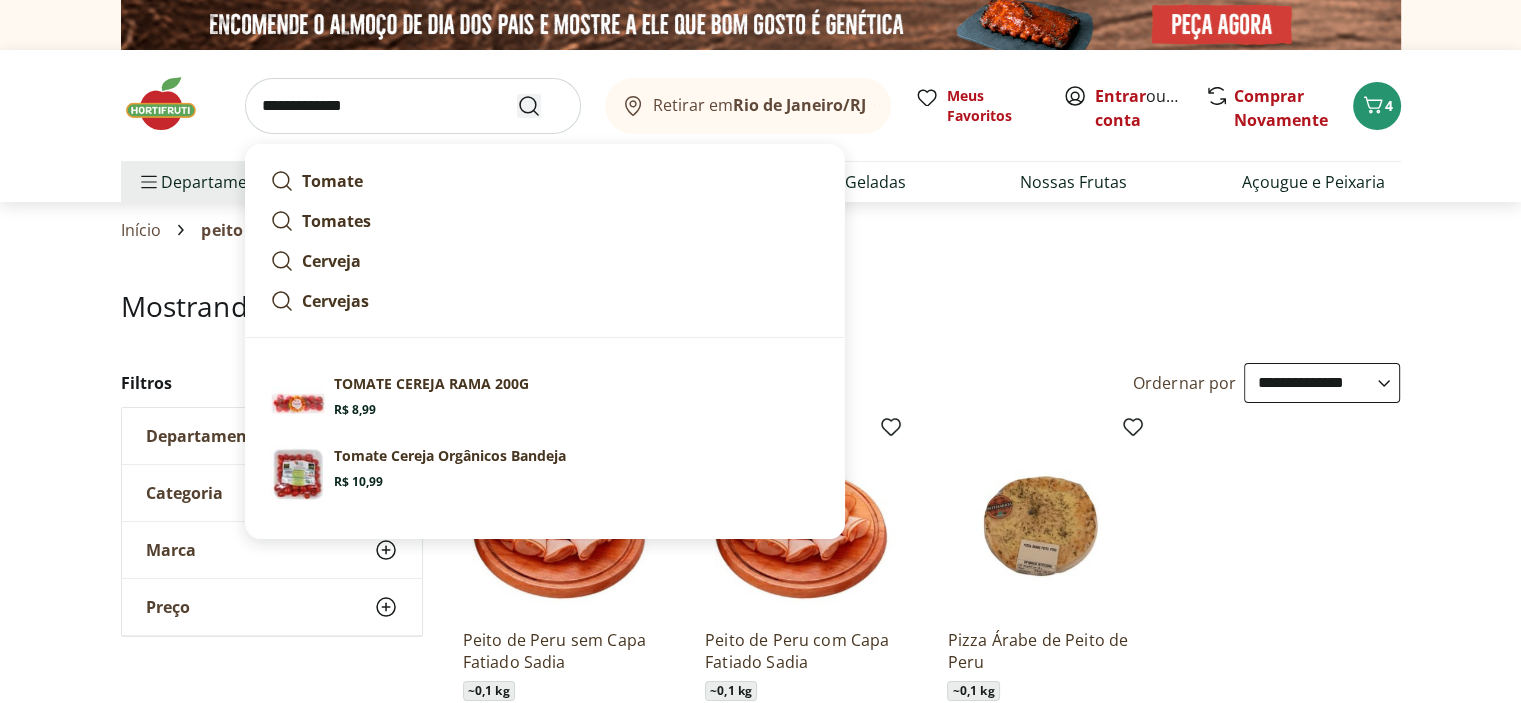 type on "**********" 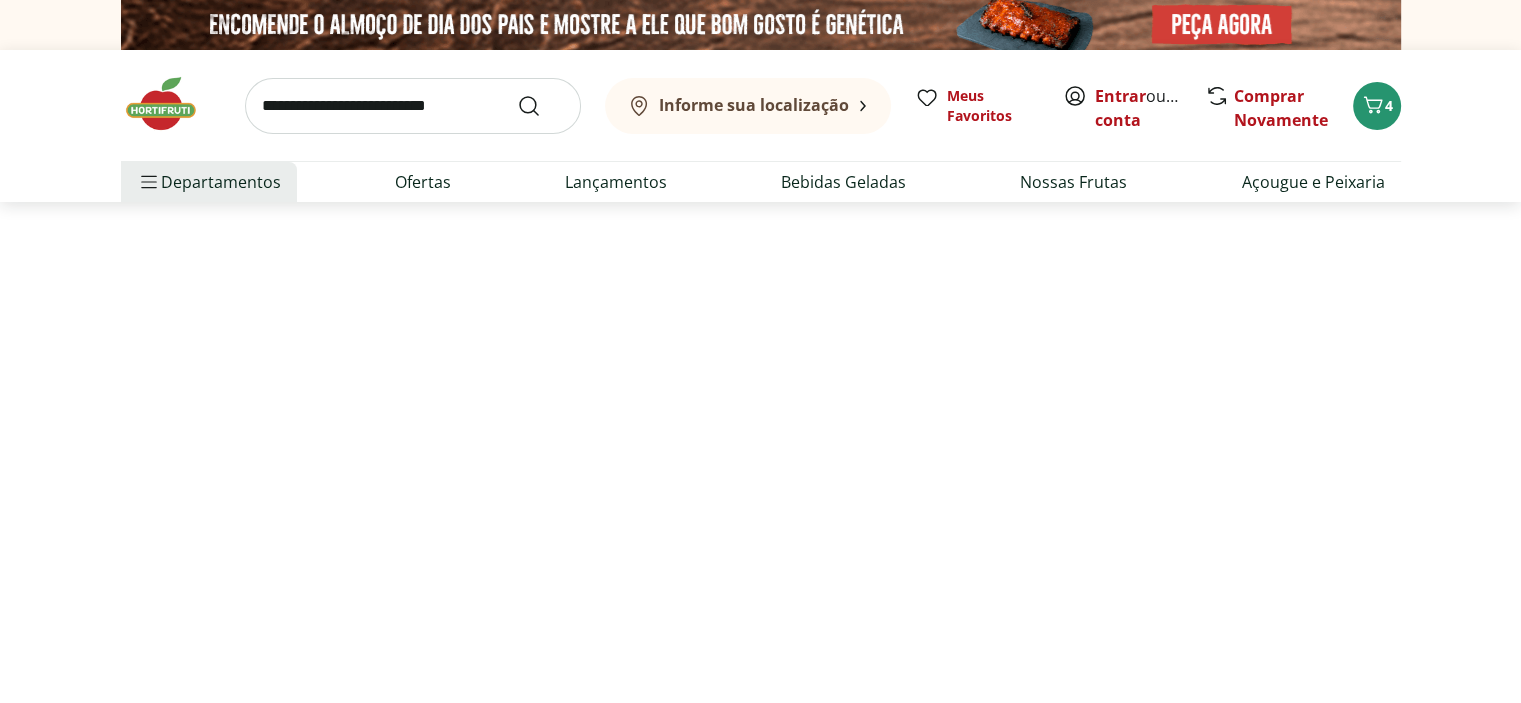 select on "**********" 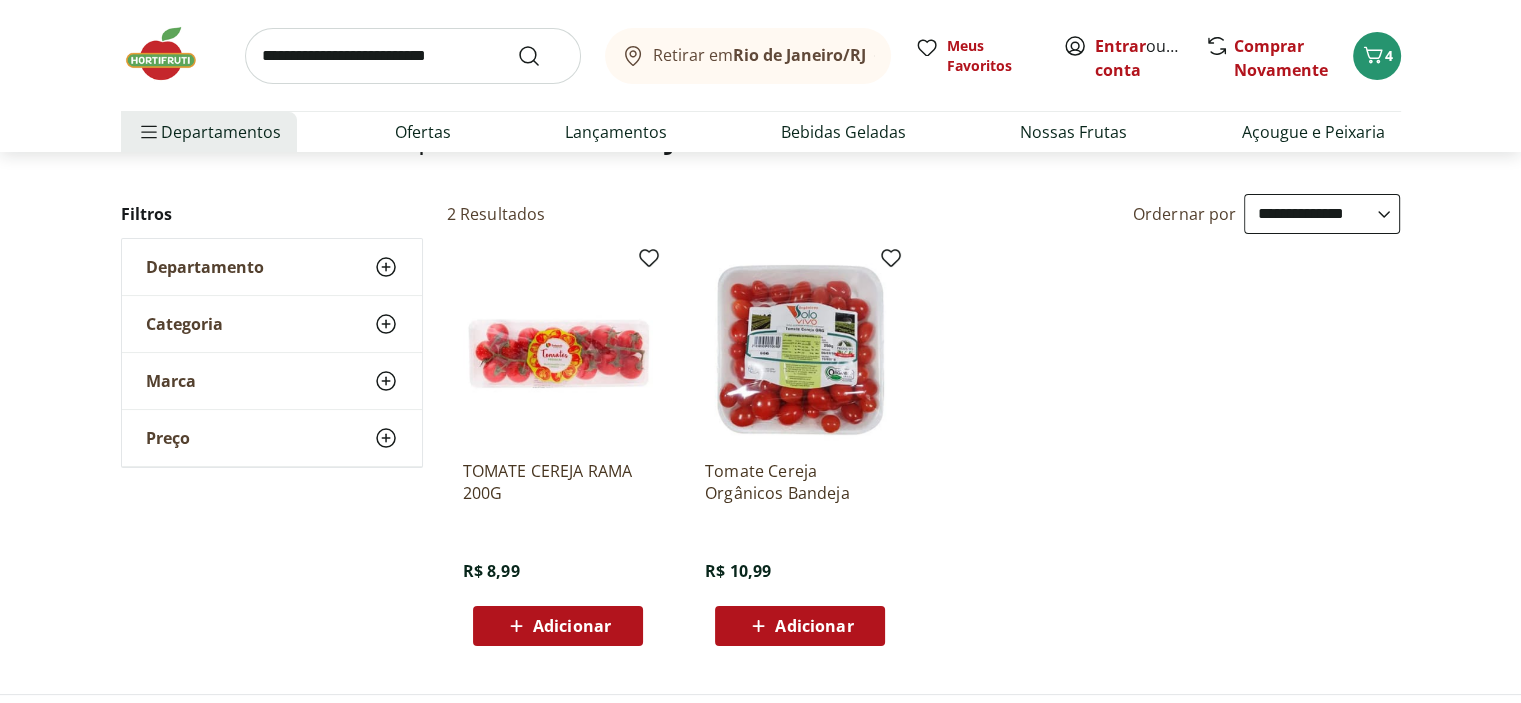 scroll, scrollTop: 0, scrollLeft: 0, axis: both 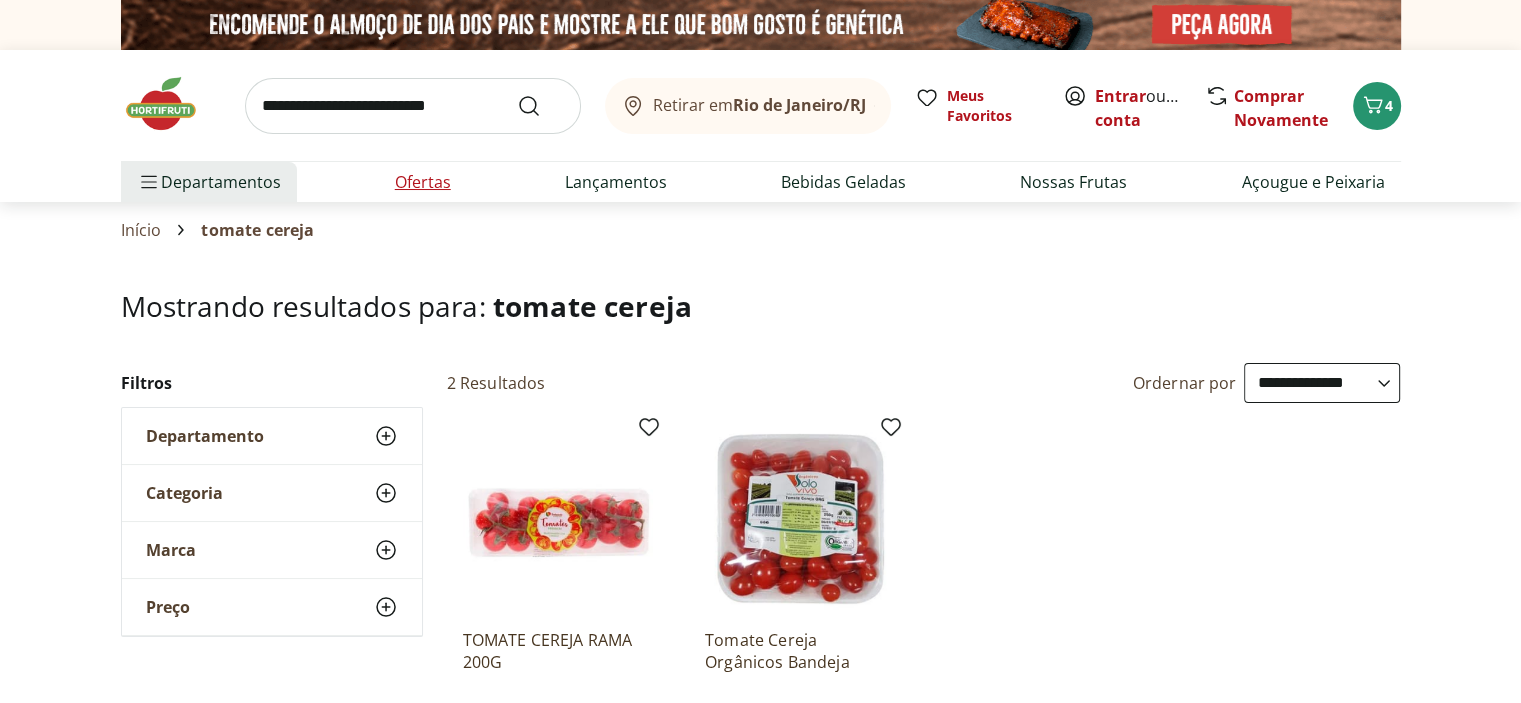 click on "Ofertas" at bounding box center [423, 182] 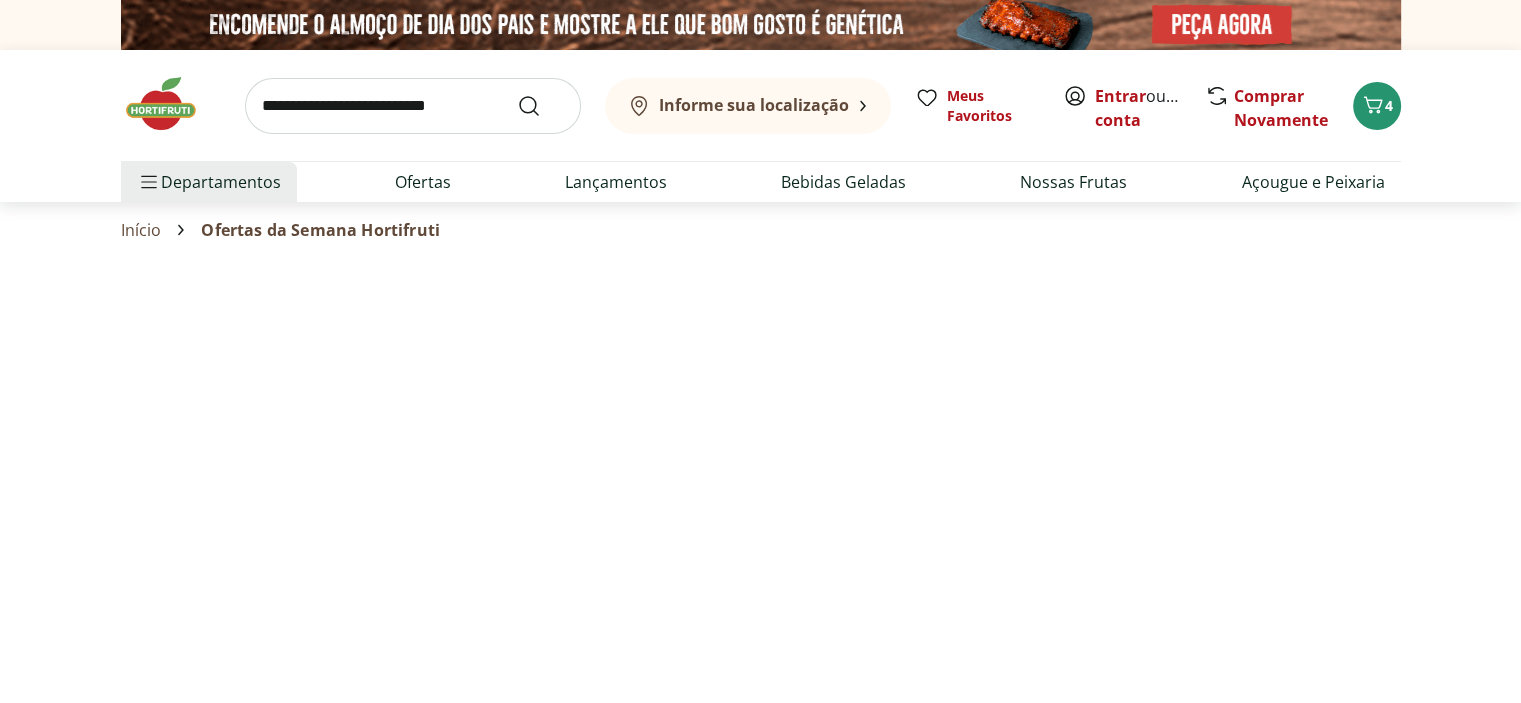 select on "**********" 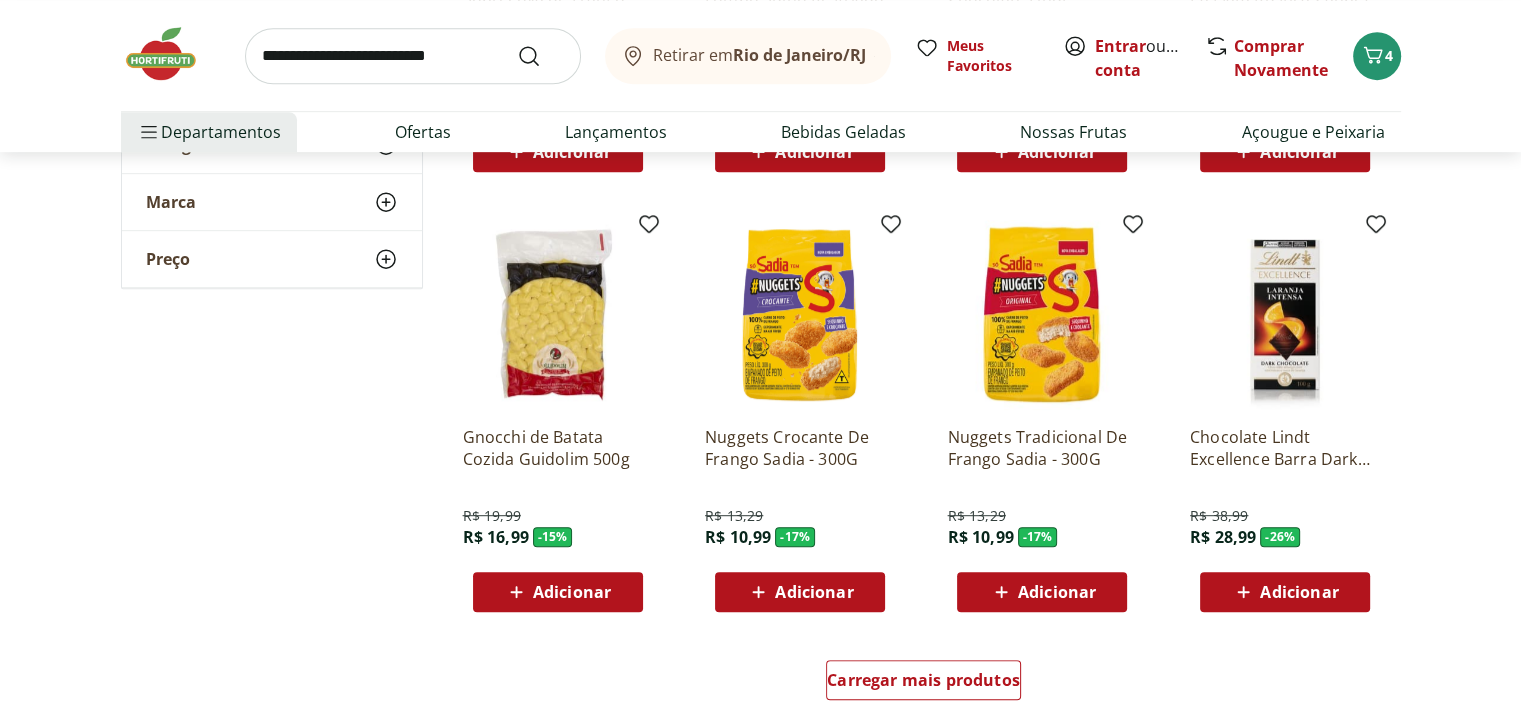 scroll, scrollTop: 1200, scrollLeft: 0, axis: vertical 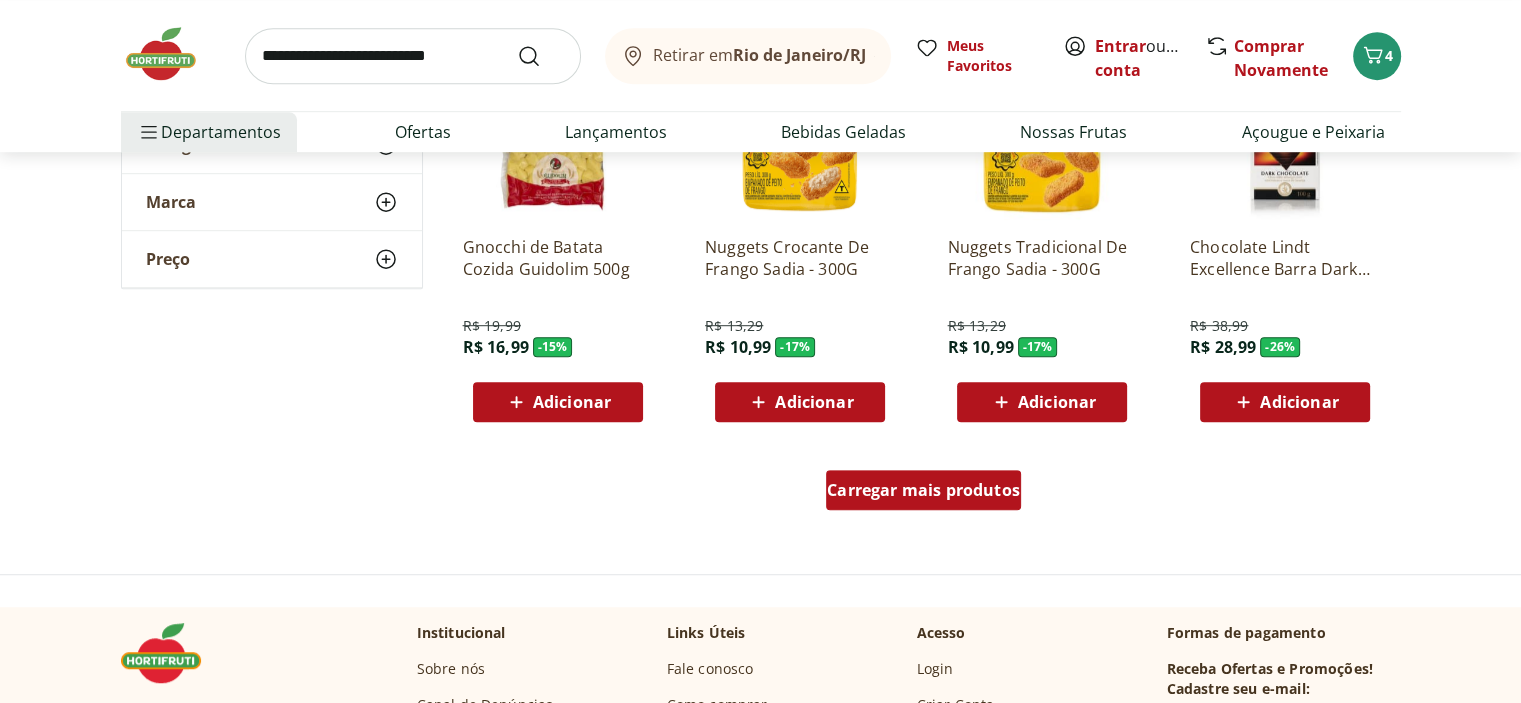 click on "Carregar mais produtos" at bounding box center [923, 490] 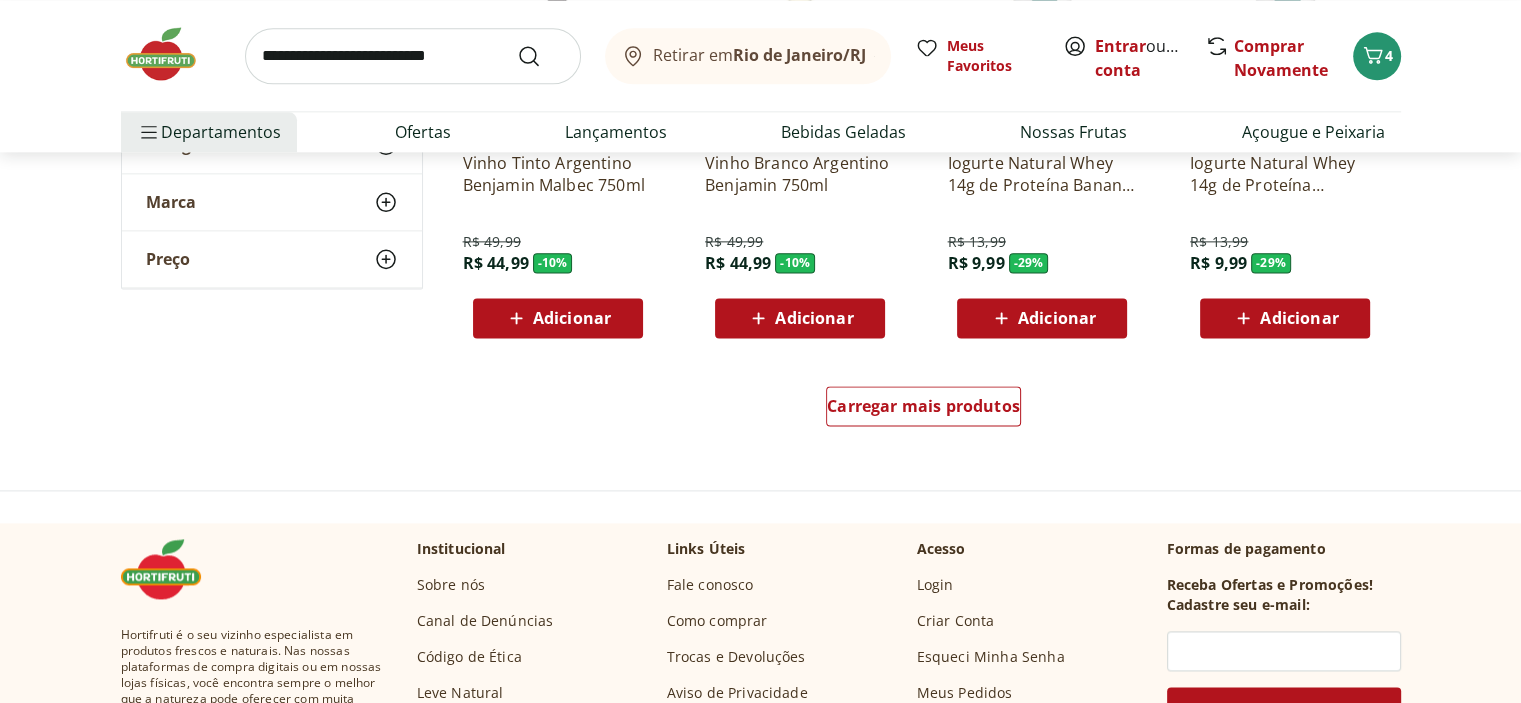 scroll, scrollTop: 2600, scrollLeft: 0, axis: vertical 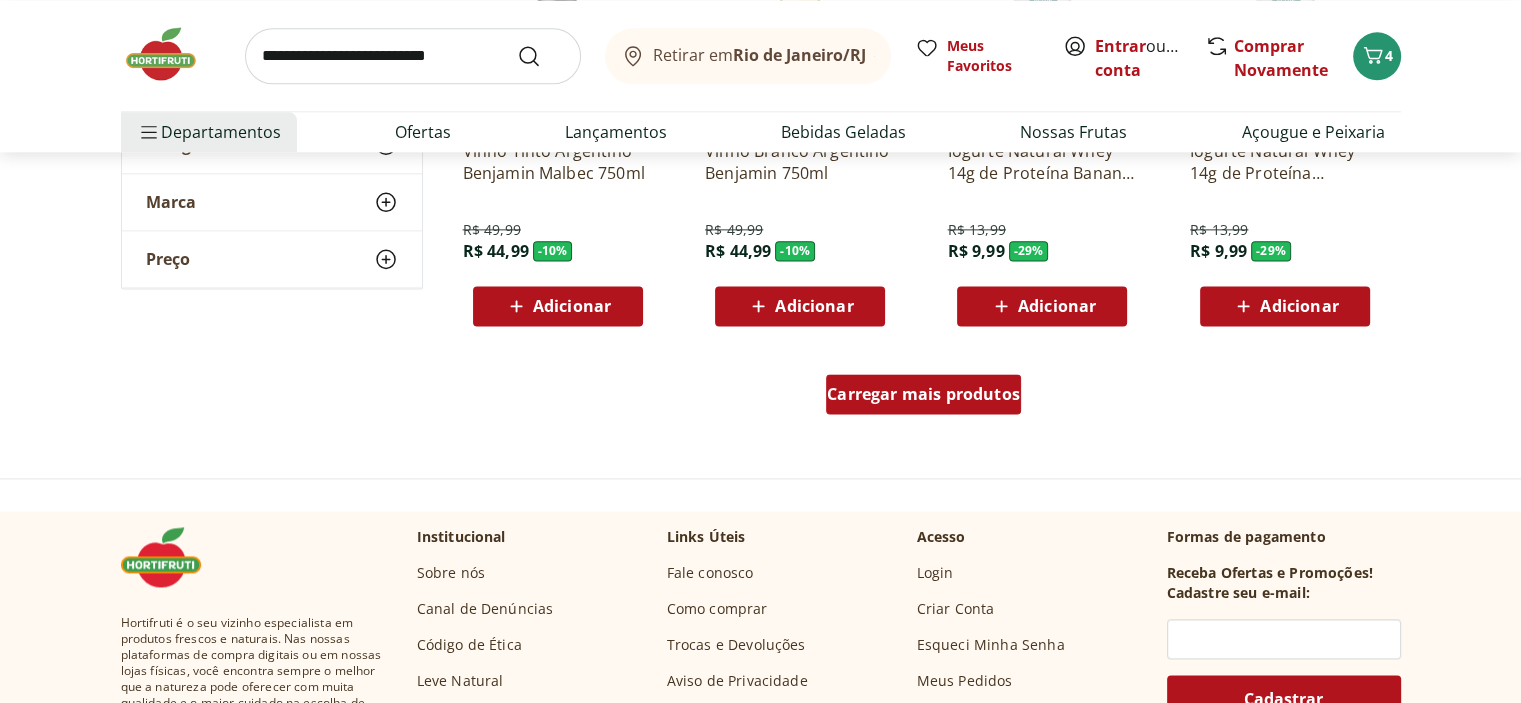 click on "Carregar mais produtos" at bounding box center (923, 394) 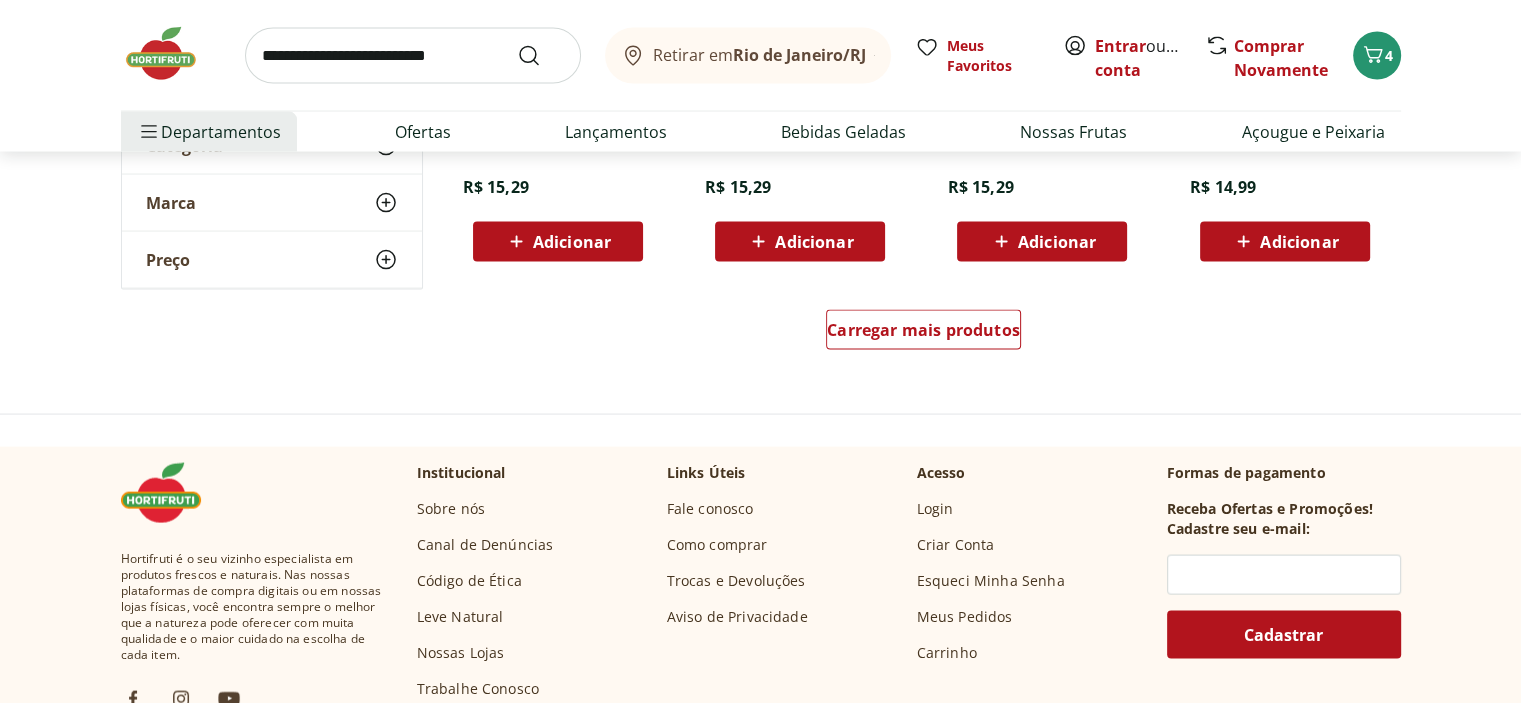 scroll, scrollTop: 4000, scrollLeft: 0, axis: vertical 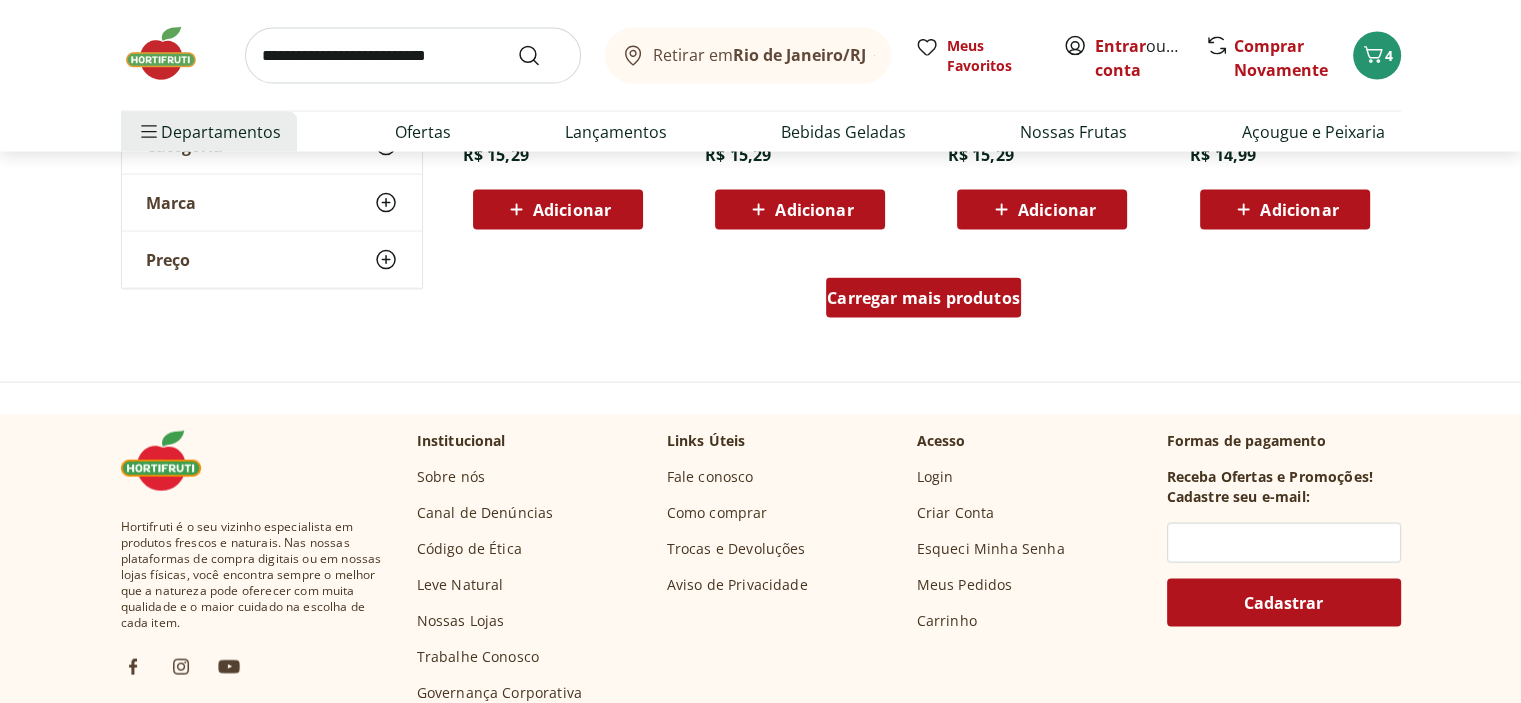 click on "Carregar mais produtos" at bounding box center [923, 298] 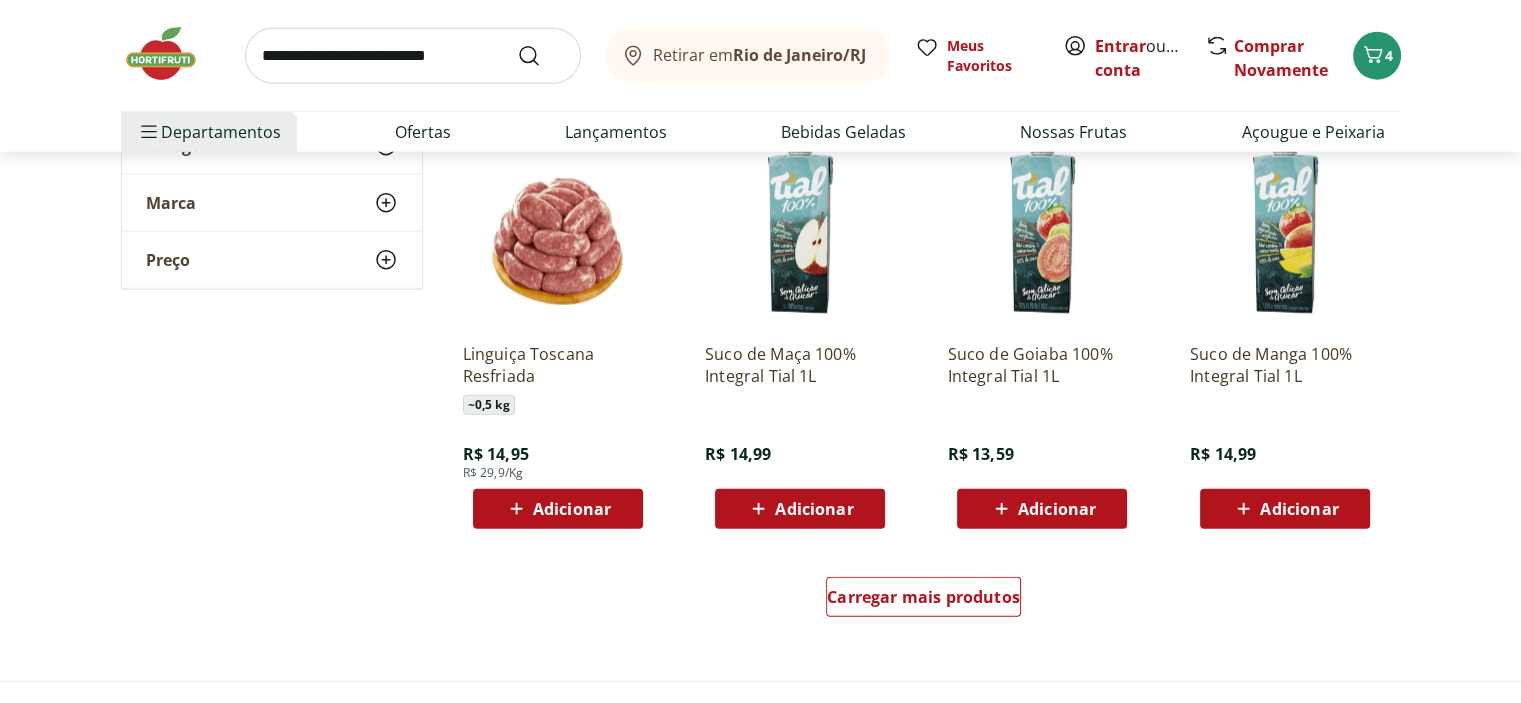 scroll, scrollTop: 5200, scrollLeft: 0, axis: vertical 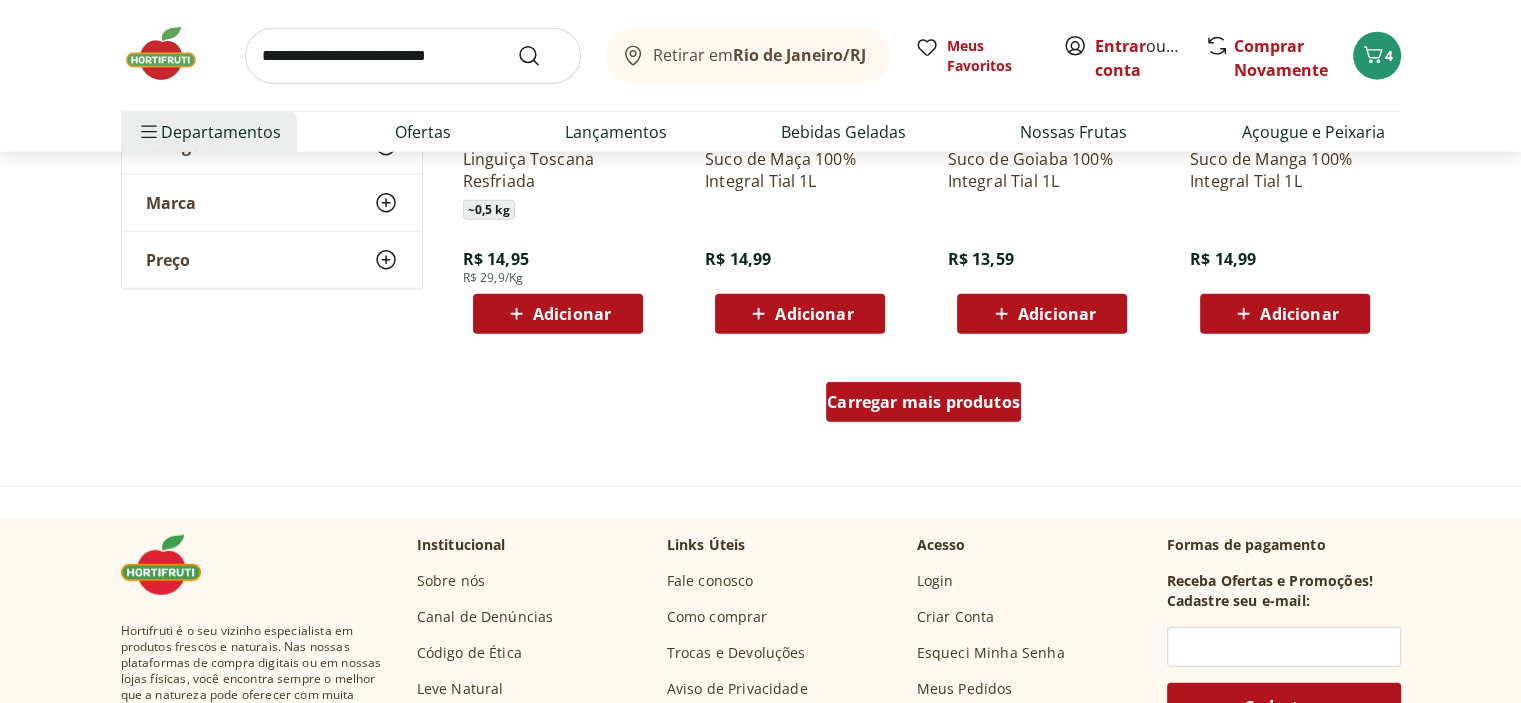 click on "Carregar mais produtos" at bounding box center [923, 402] 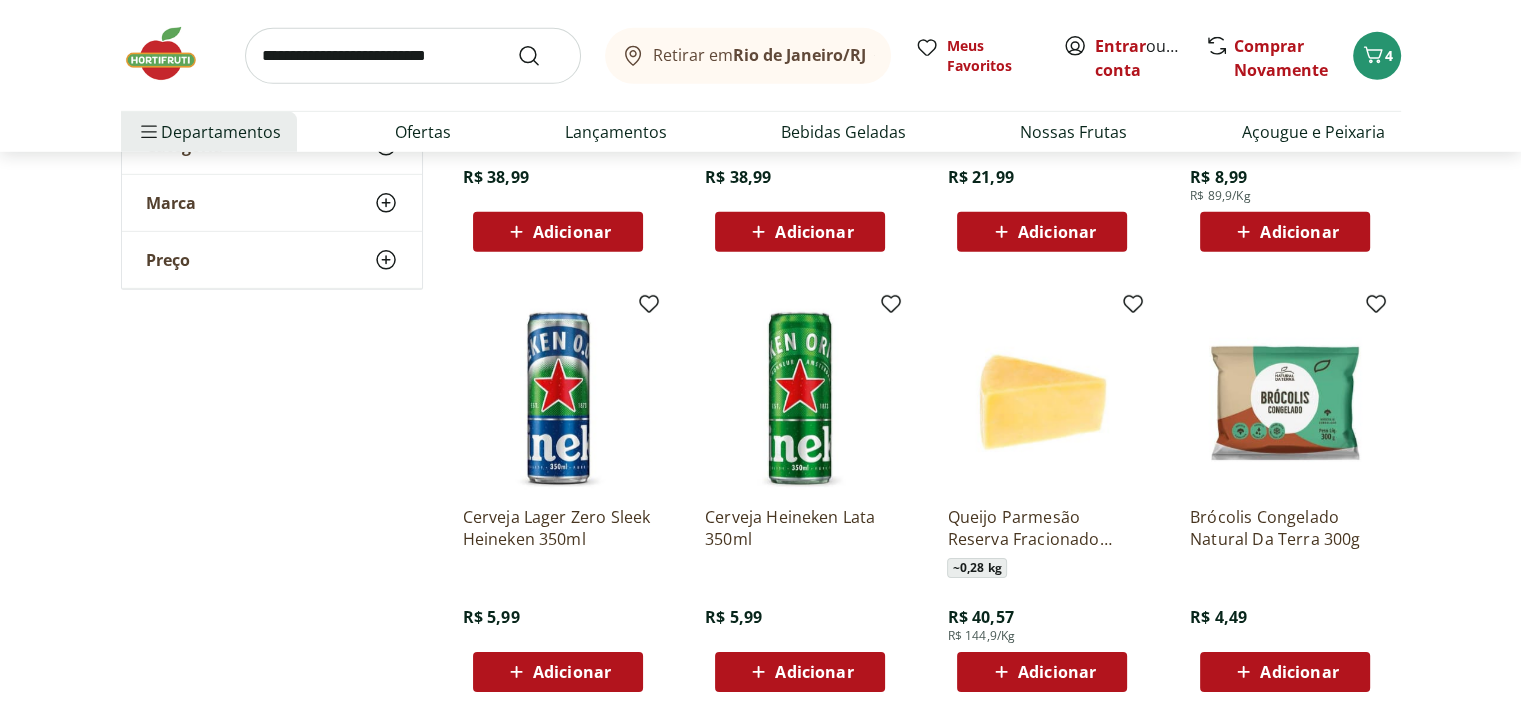 scroll, scrollTop: 6300, scrollLeft: 0, axis: vertical 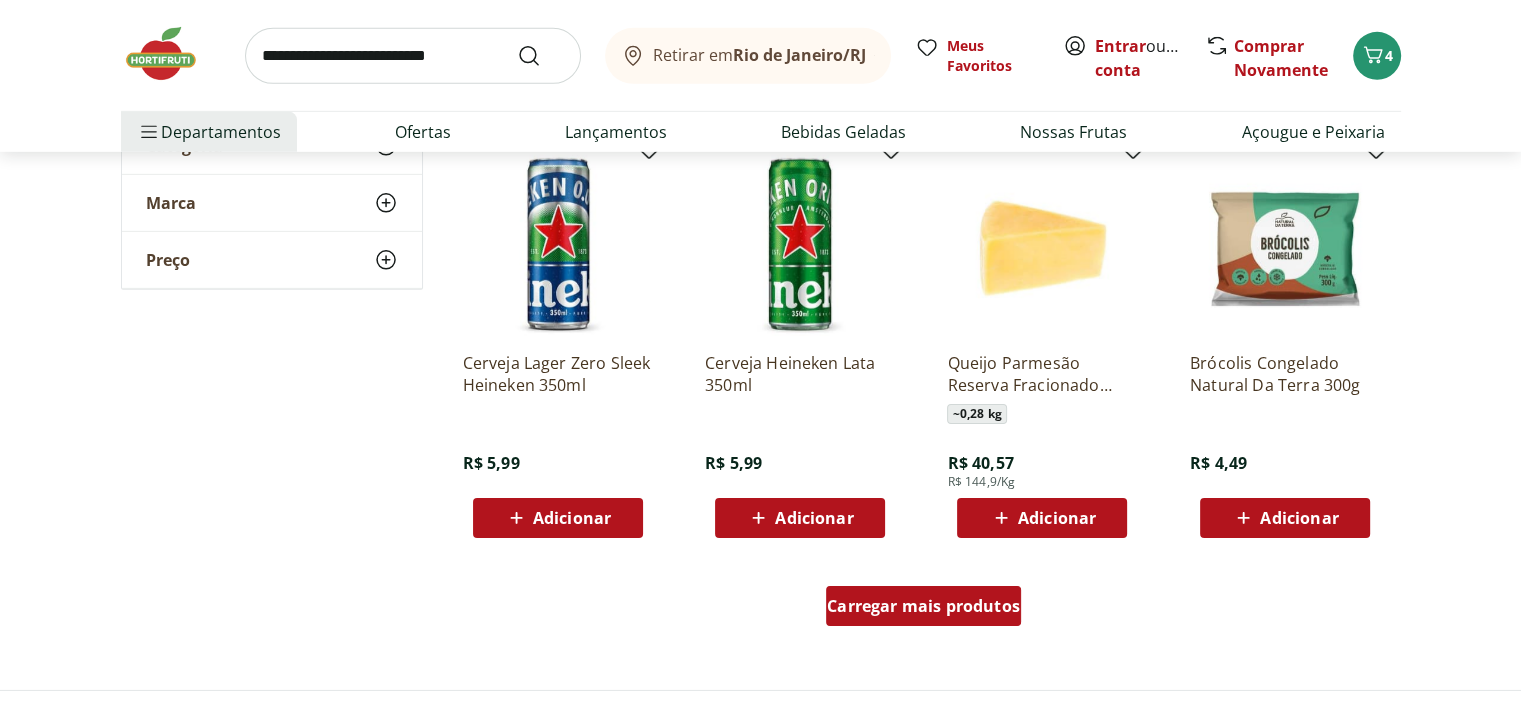 click on "Carregar mais produtos" at bounding box center (923, 606) 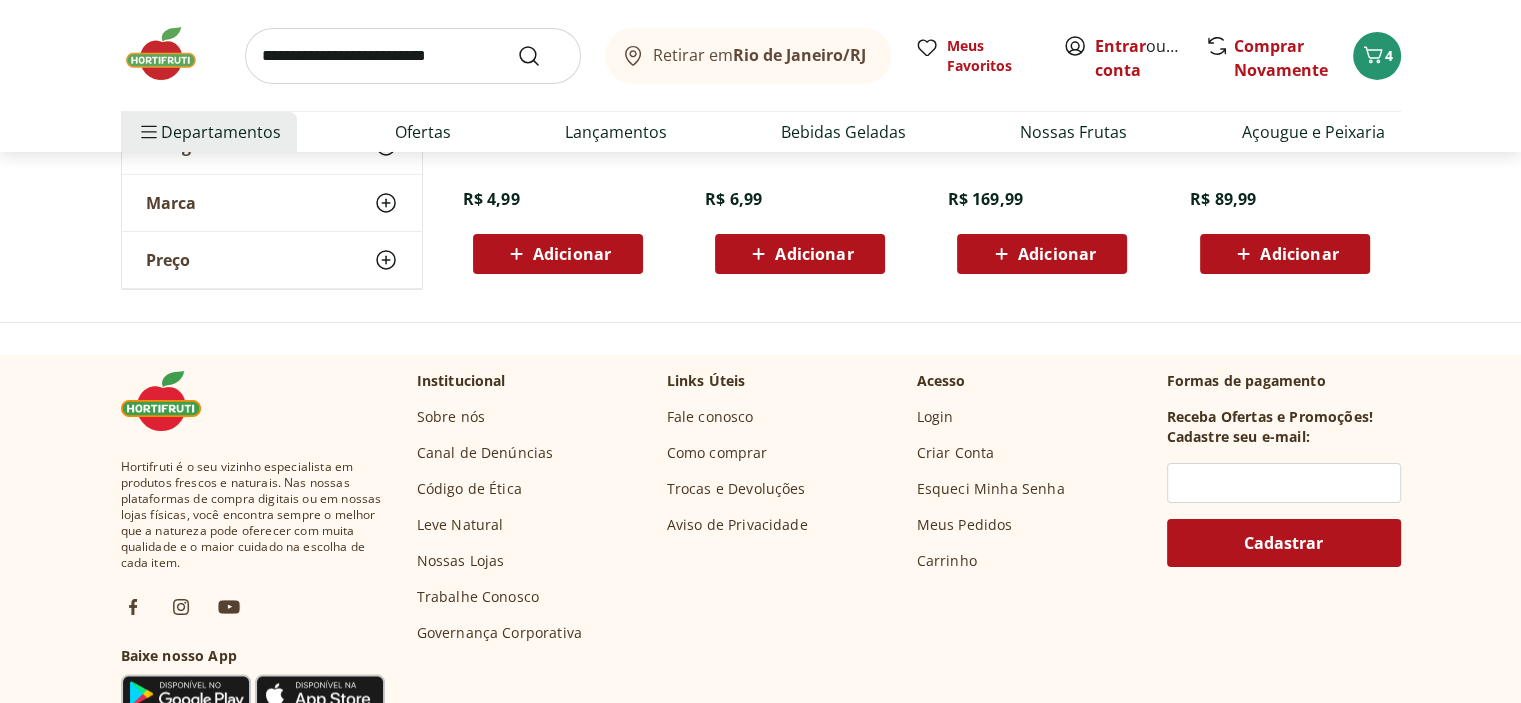 scroll, scrollTop: 7000, scrollLeft: 0, axis: vertical 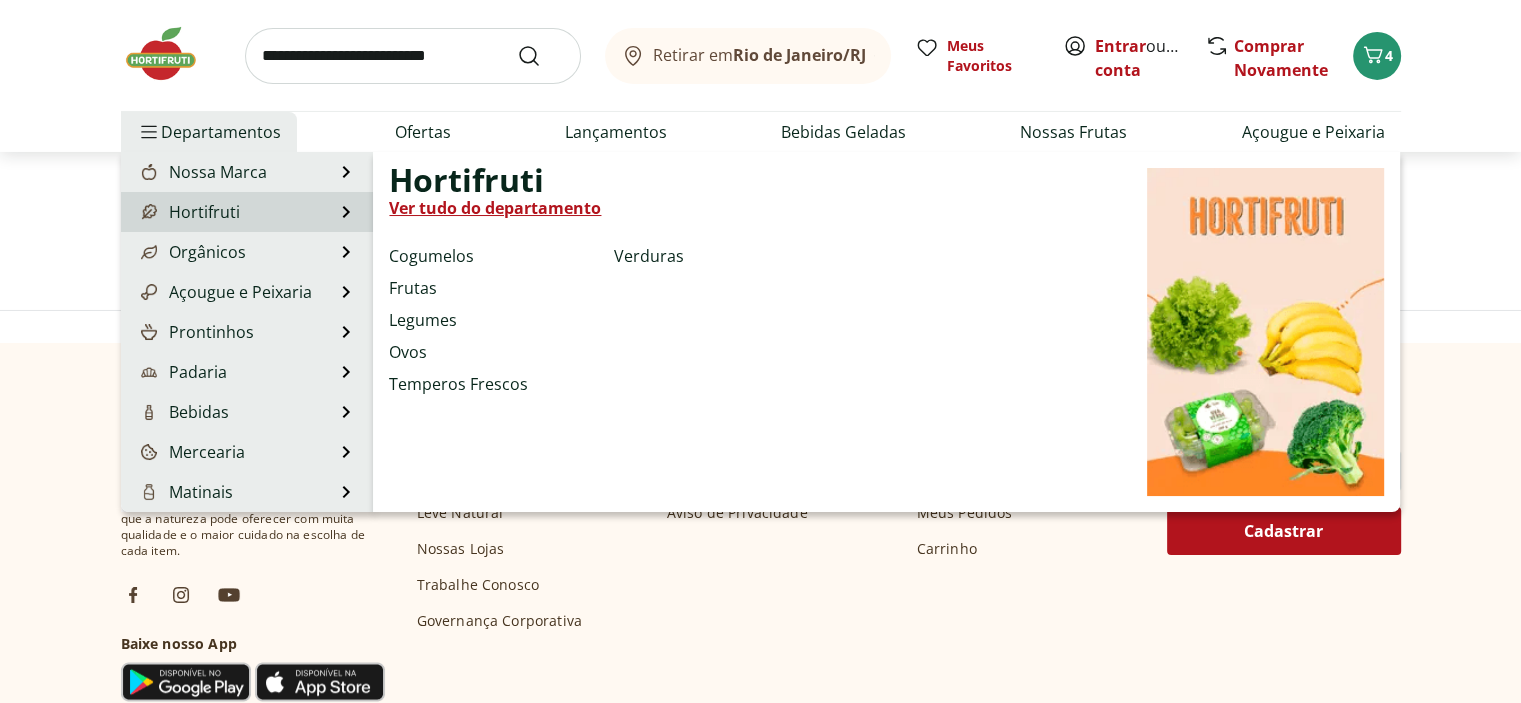 click on "Hortifruti" at bounding box center [188, 212] 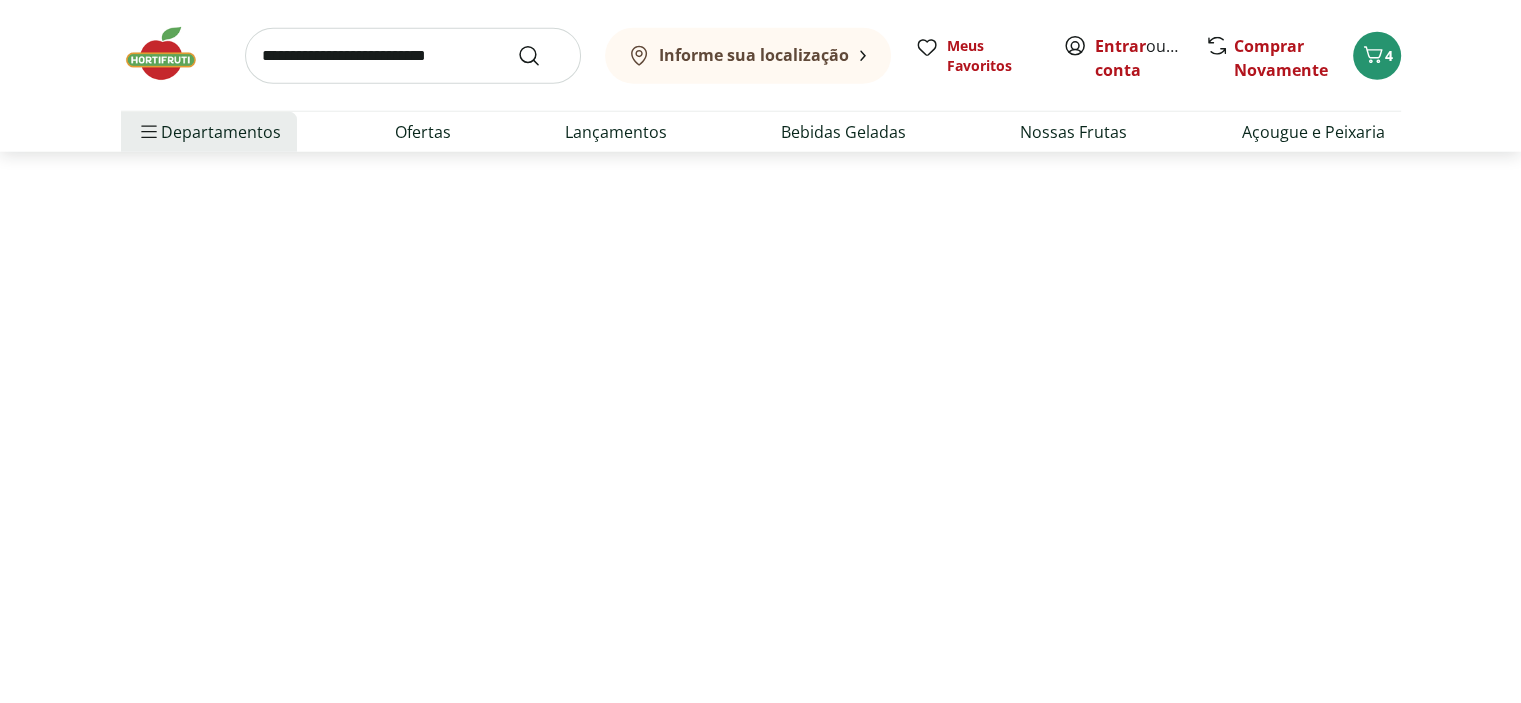 scroll, scrollTop: 0, scrollLeft: 0, axis: both 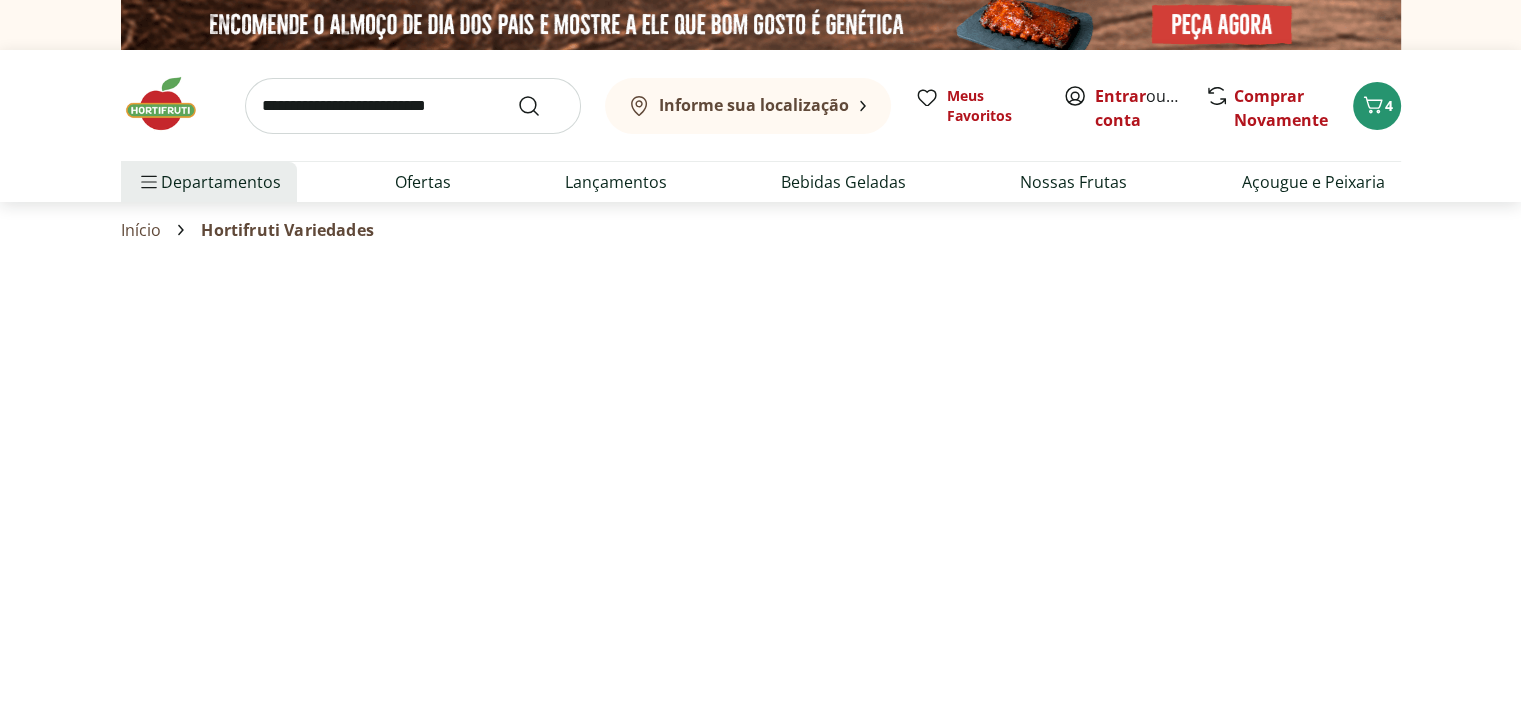 select on "**********" 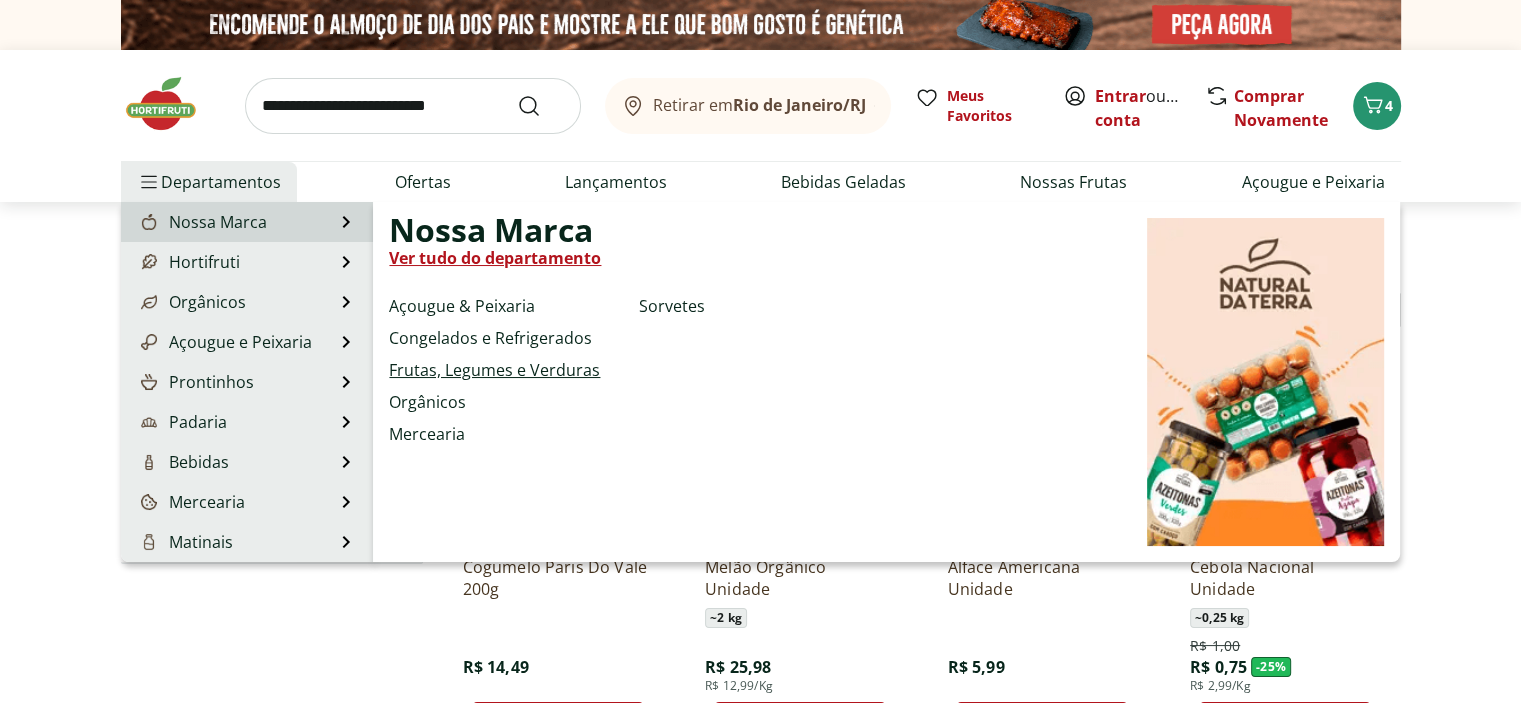 click on "Frutas, Legumes e Verduras" at bounding box center [494, 370] 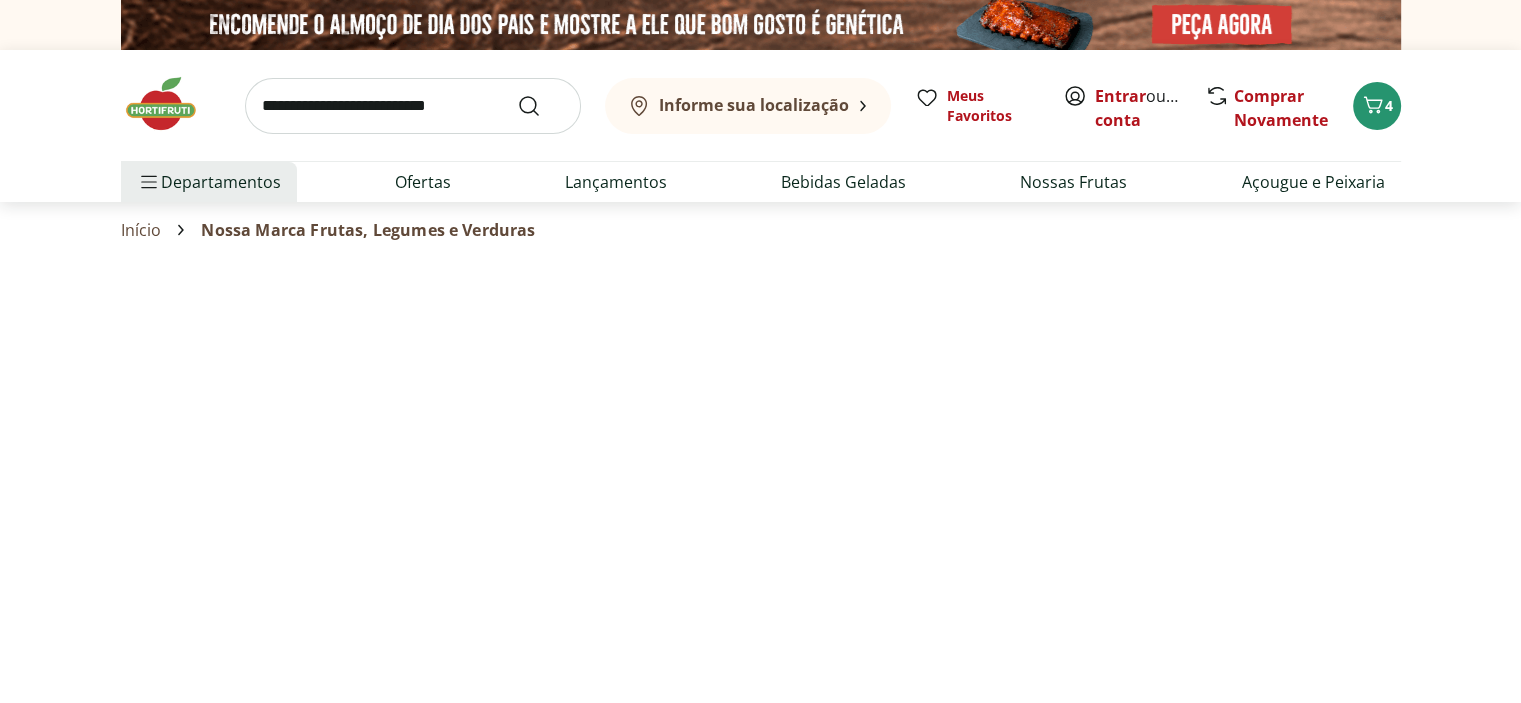 select on "**********" 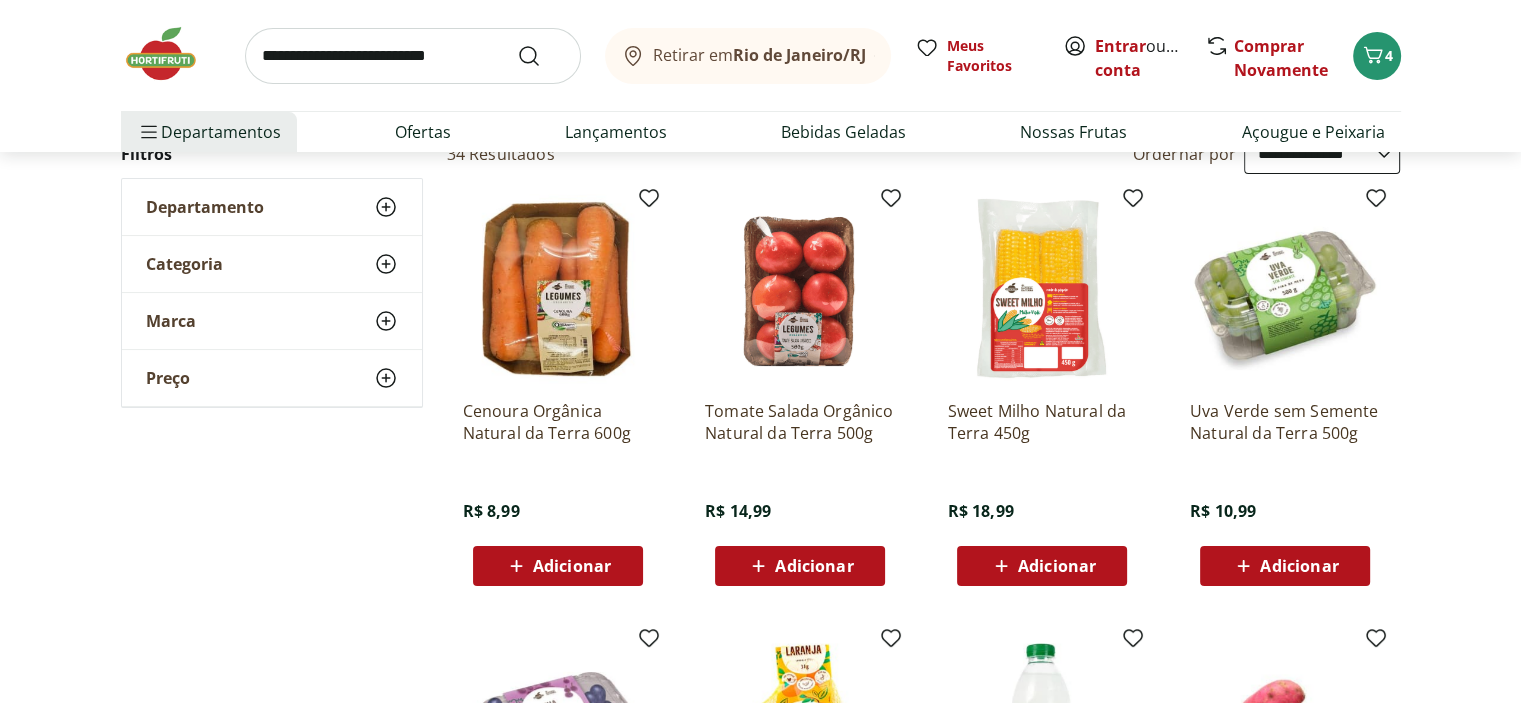 scroll, scrollTop: 200, scrollLeft: 0, axis: vertical 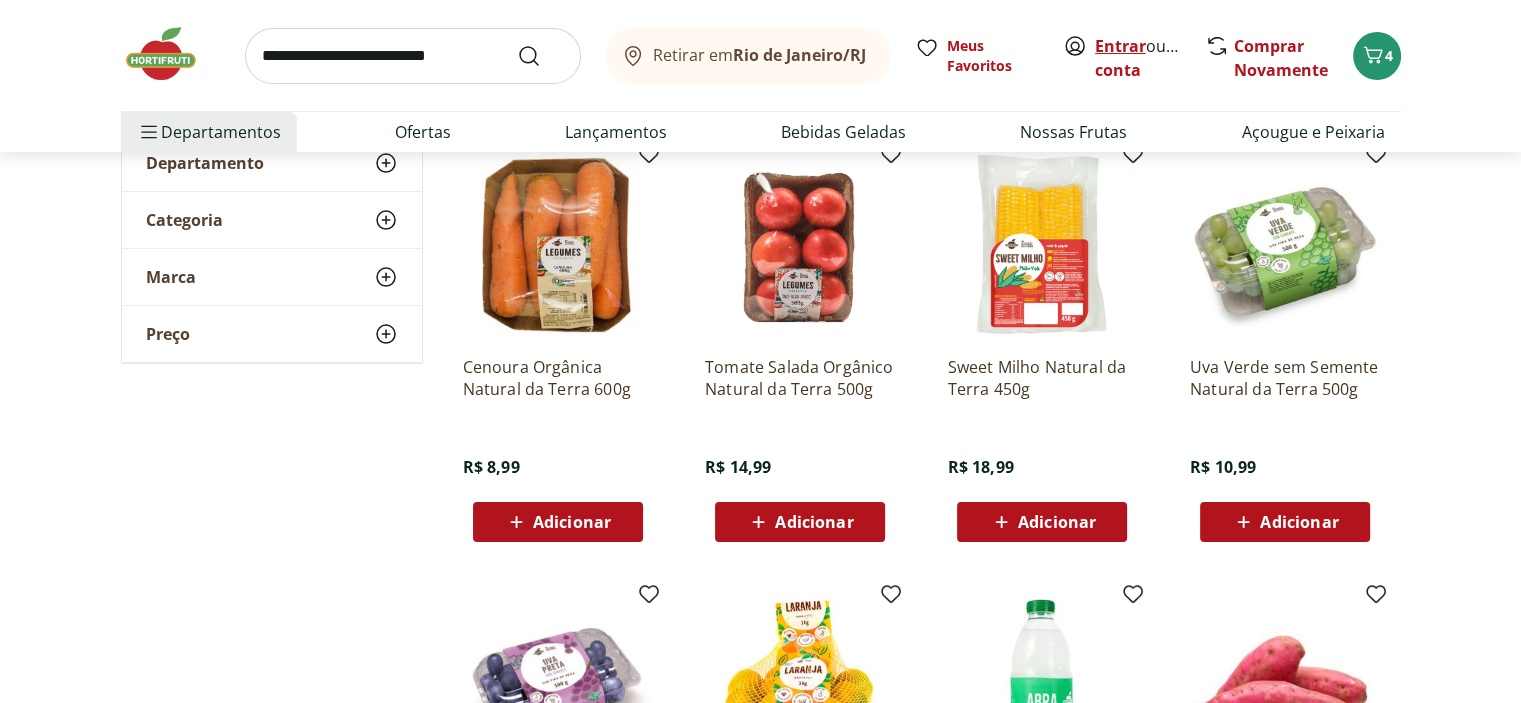 click on "Entrar" at bounding box center (1120, 46) 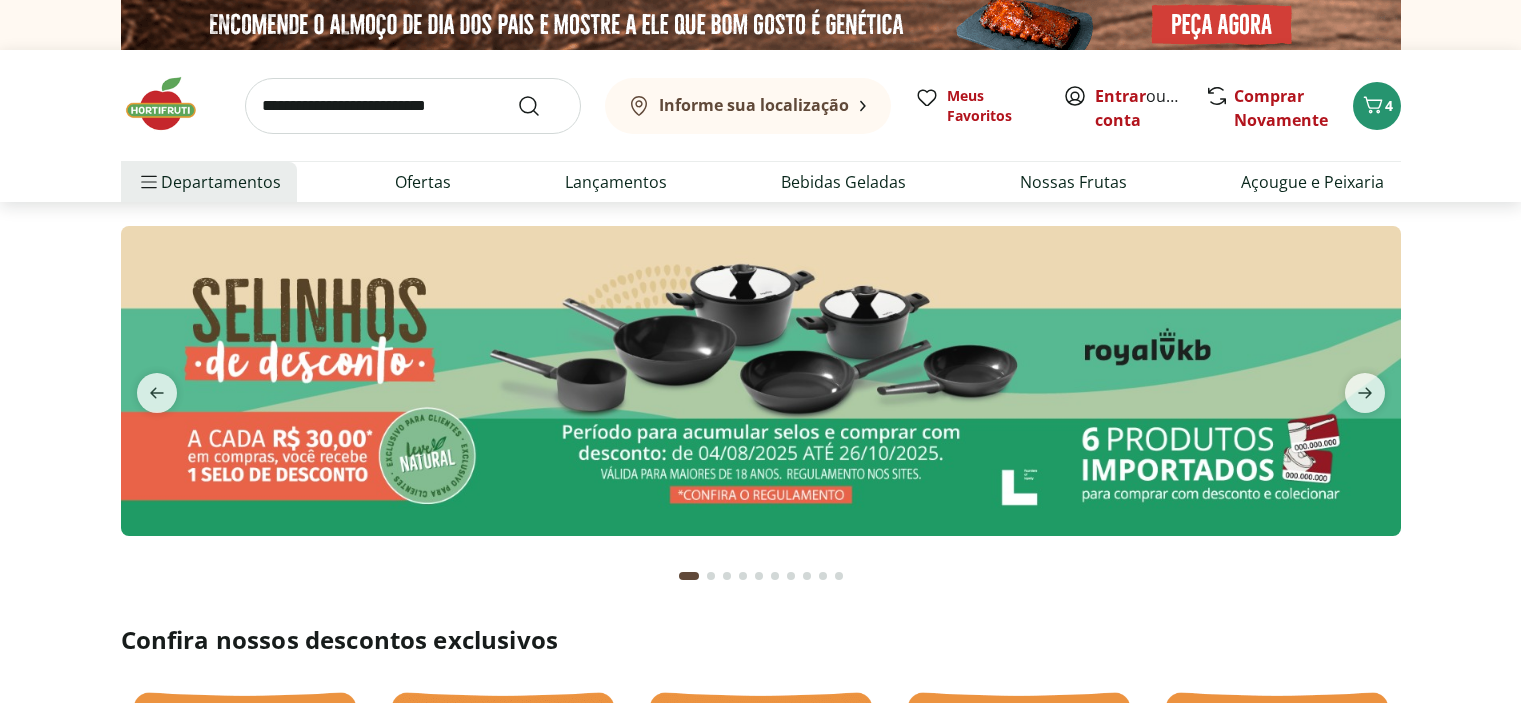 scroll, scrollTop: 0, scrollLeft: 0, axis: both 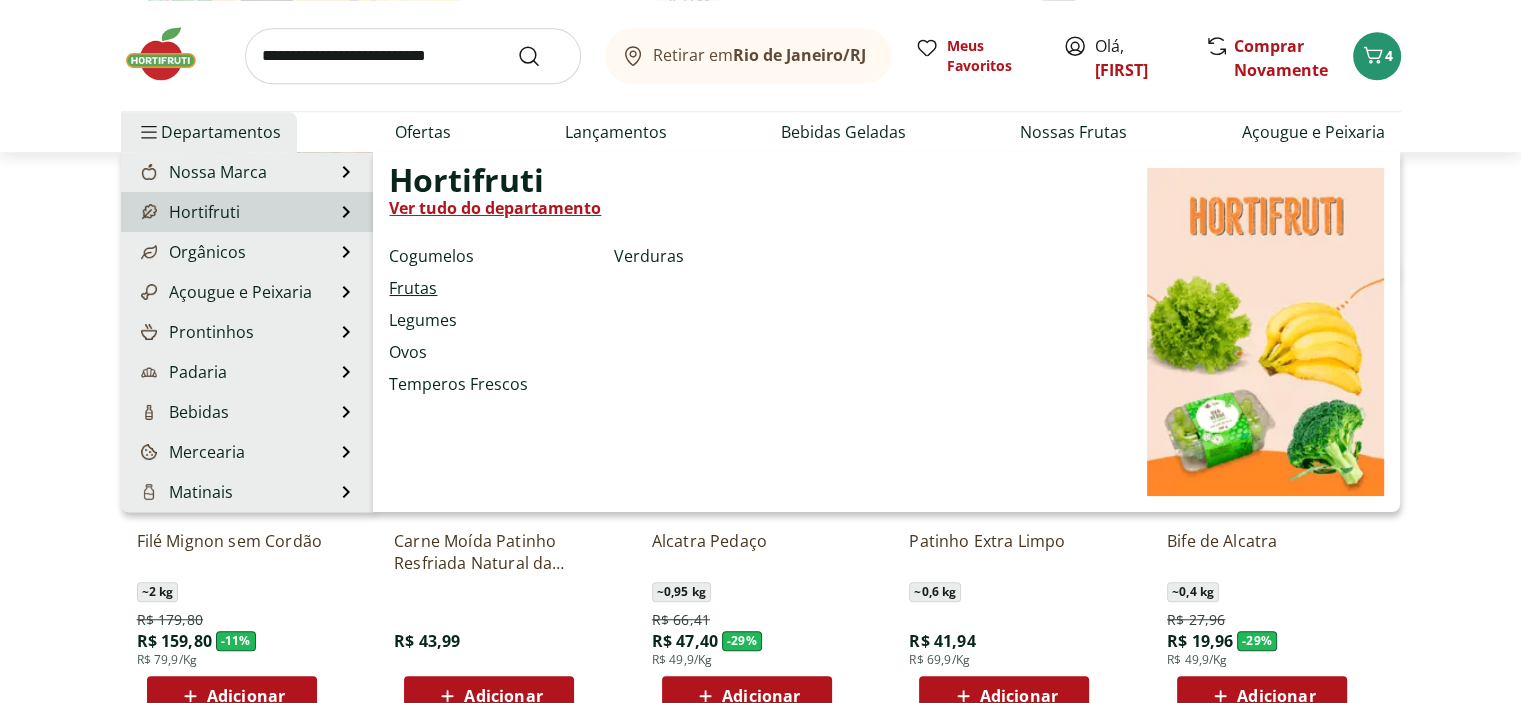 click on "Frutas" at bounding box center (413, 288) 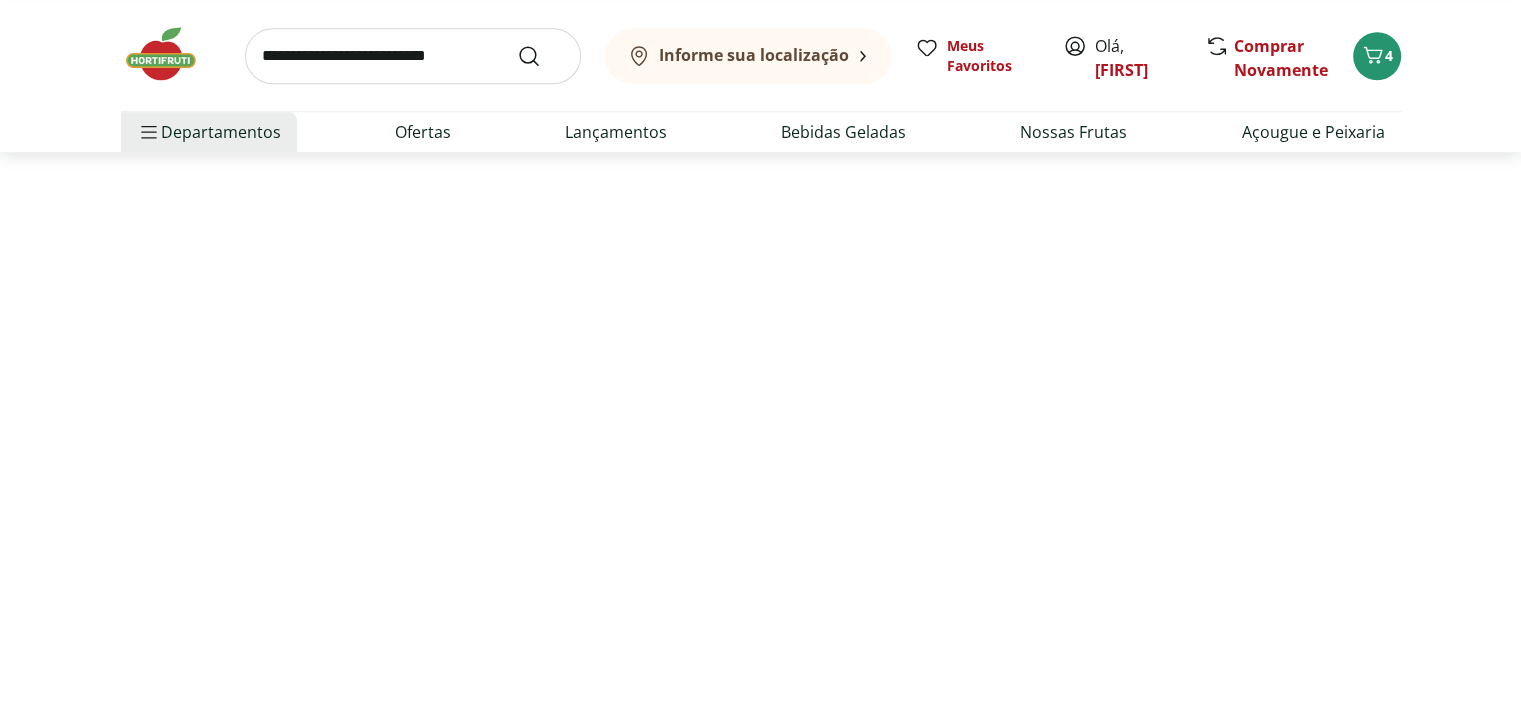 scroll, scrollTop: 0, scrollLeft: 0, axis: both 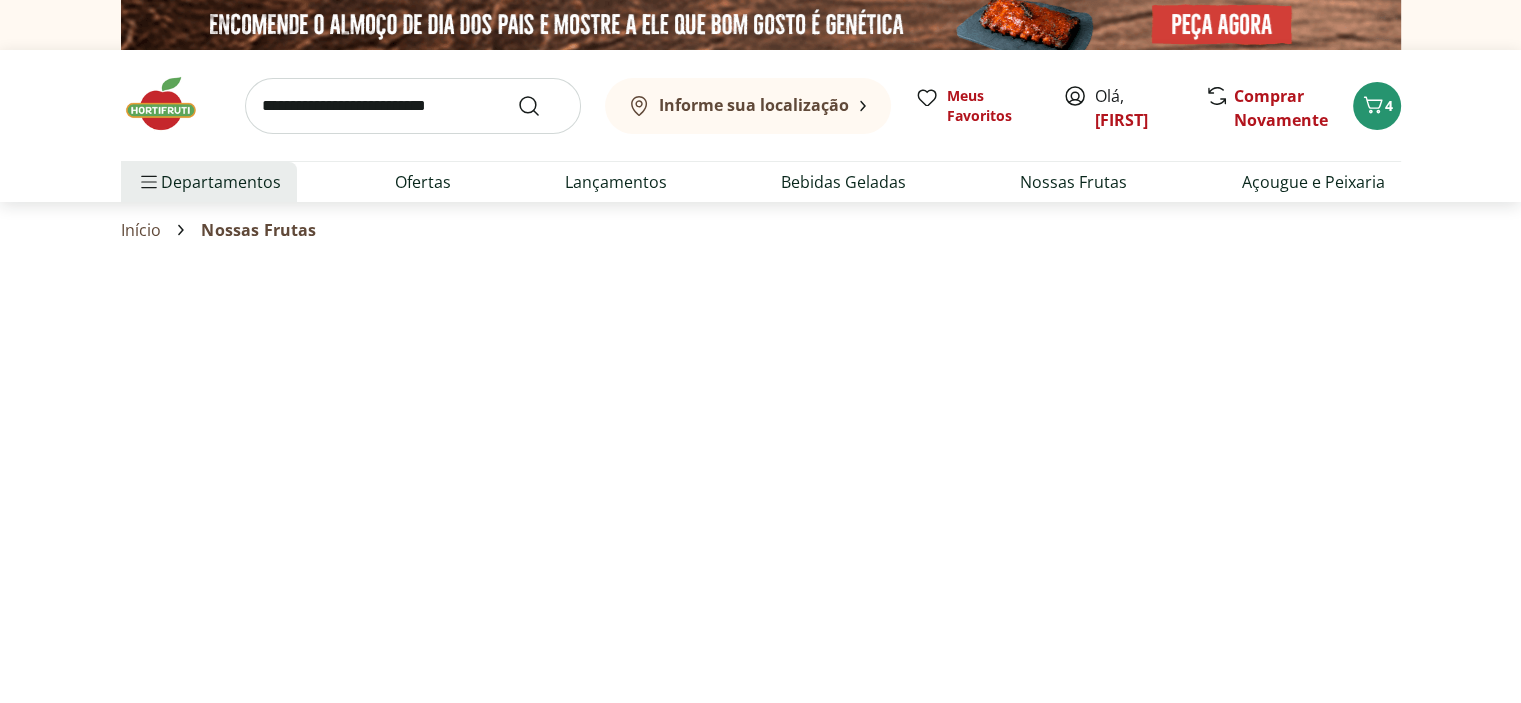 select on "**********" 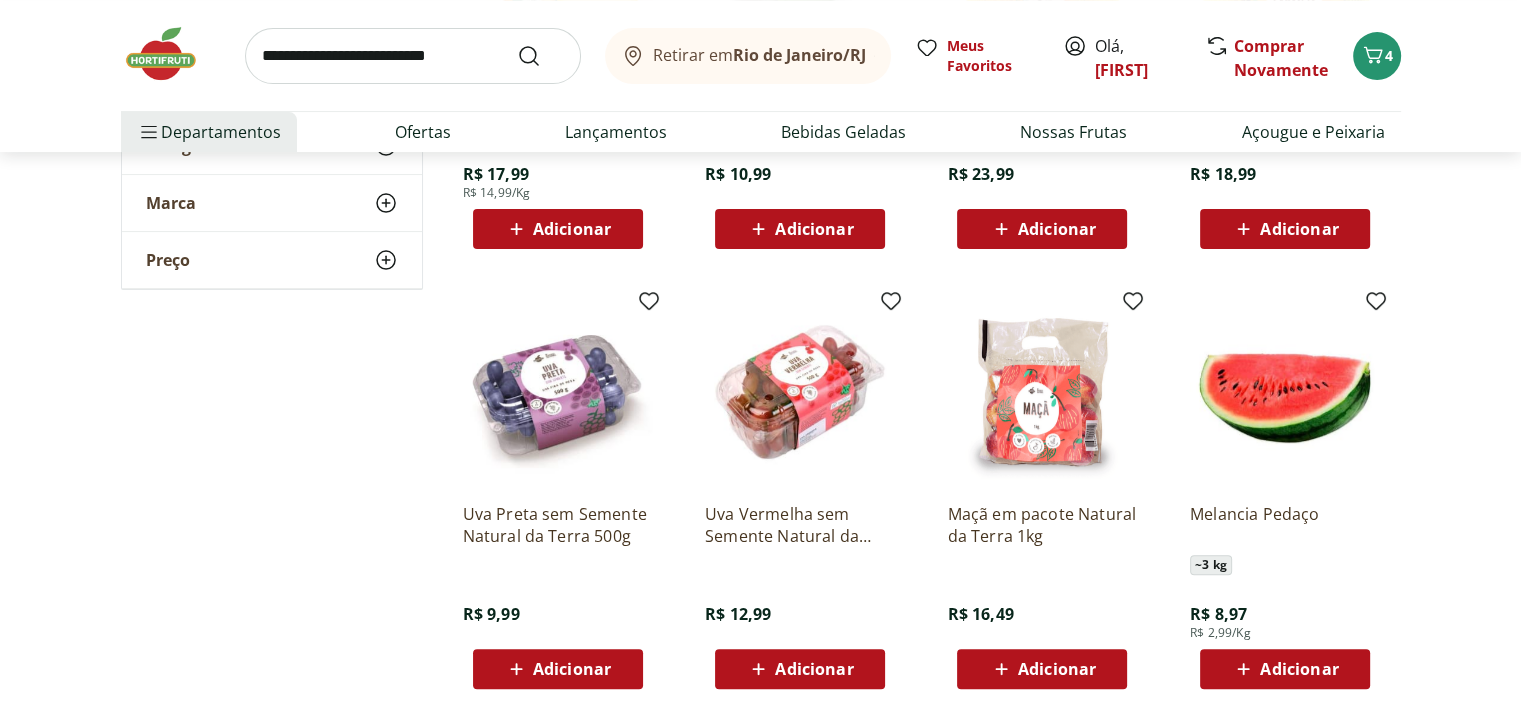 scroll, scrollTop: 500, scrollLeft: 0, axis: vertical 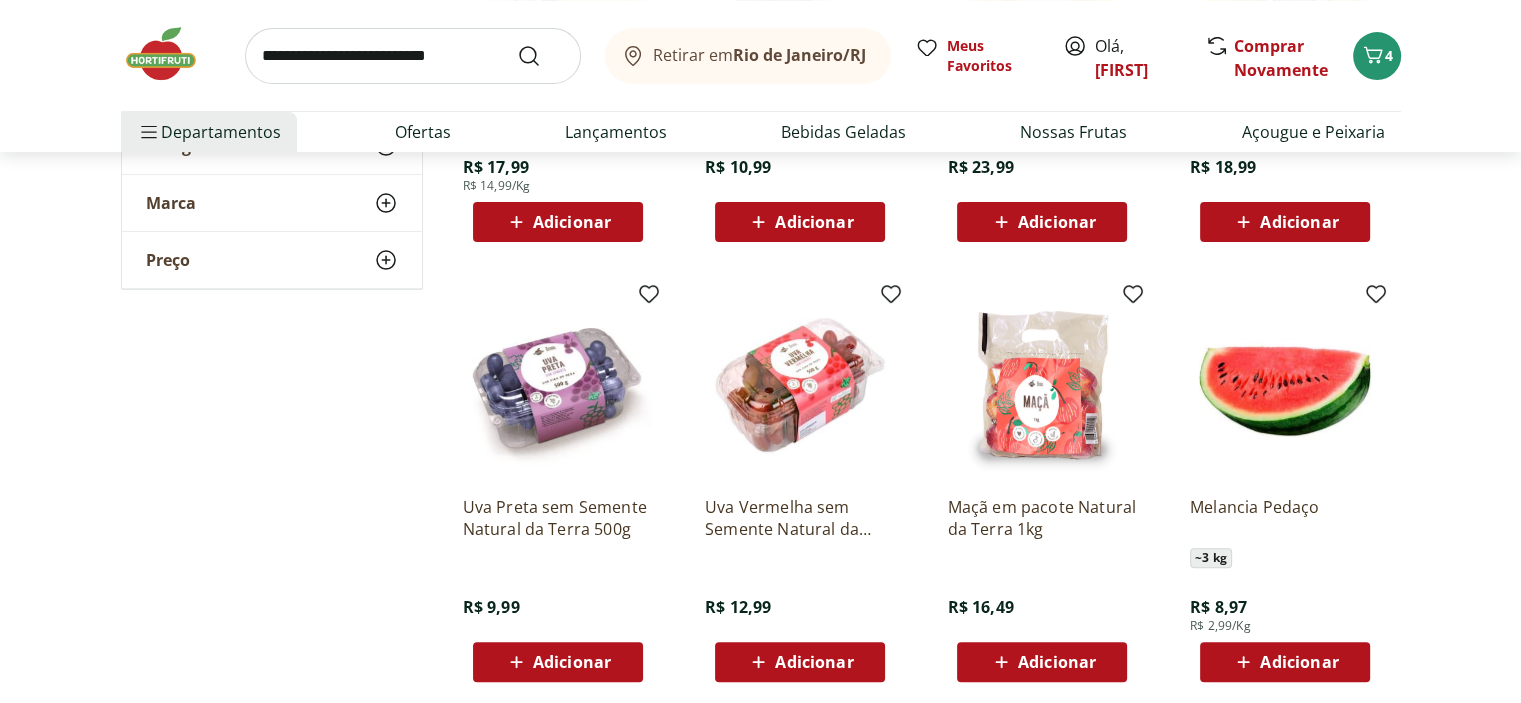 click on "Adicionar" at bounding box center [572, 662] 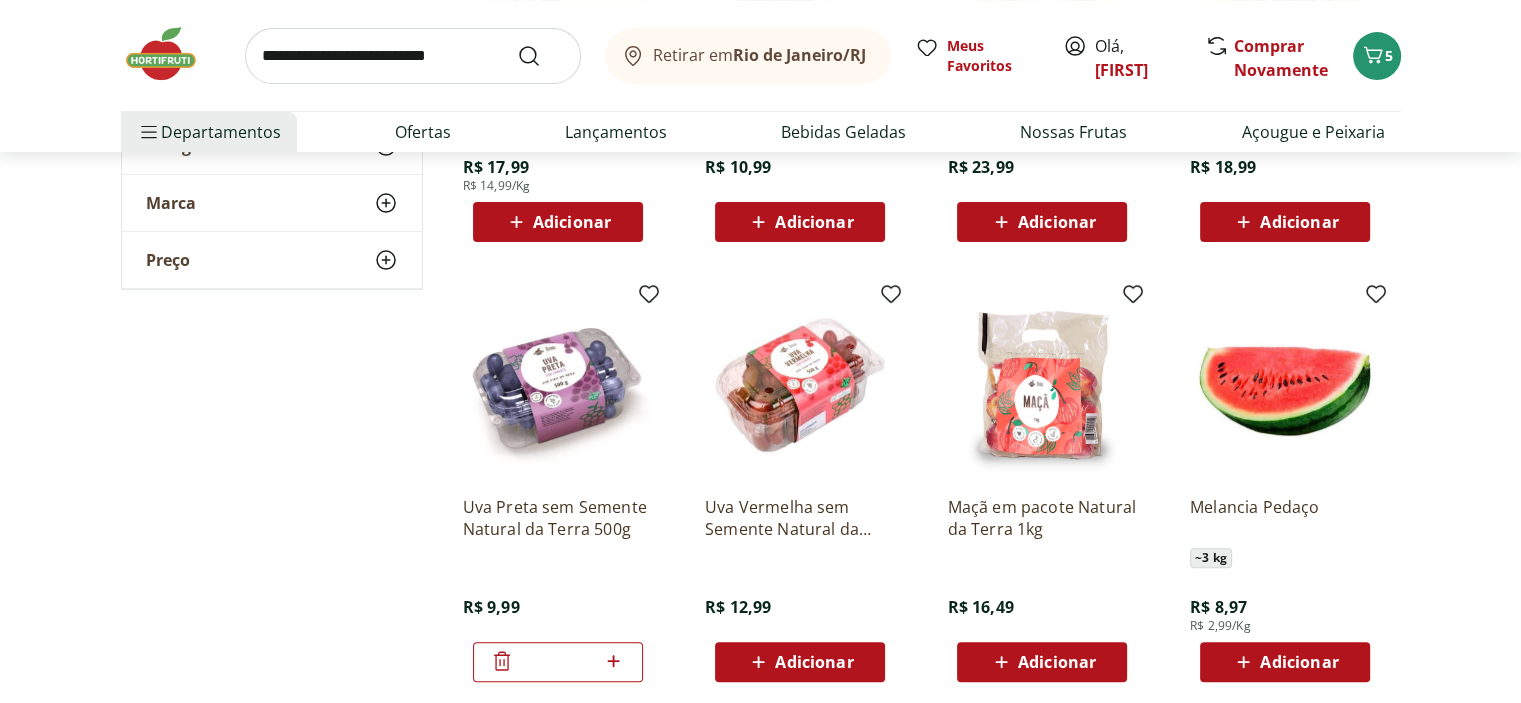 click on "Adicionar" at bounding box center [814, 662] 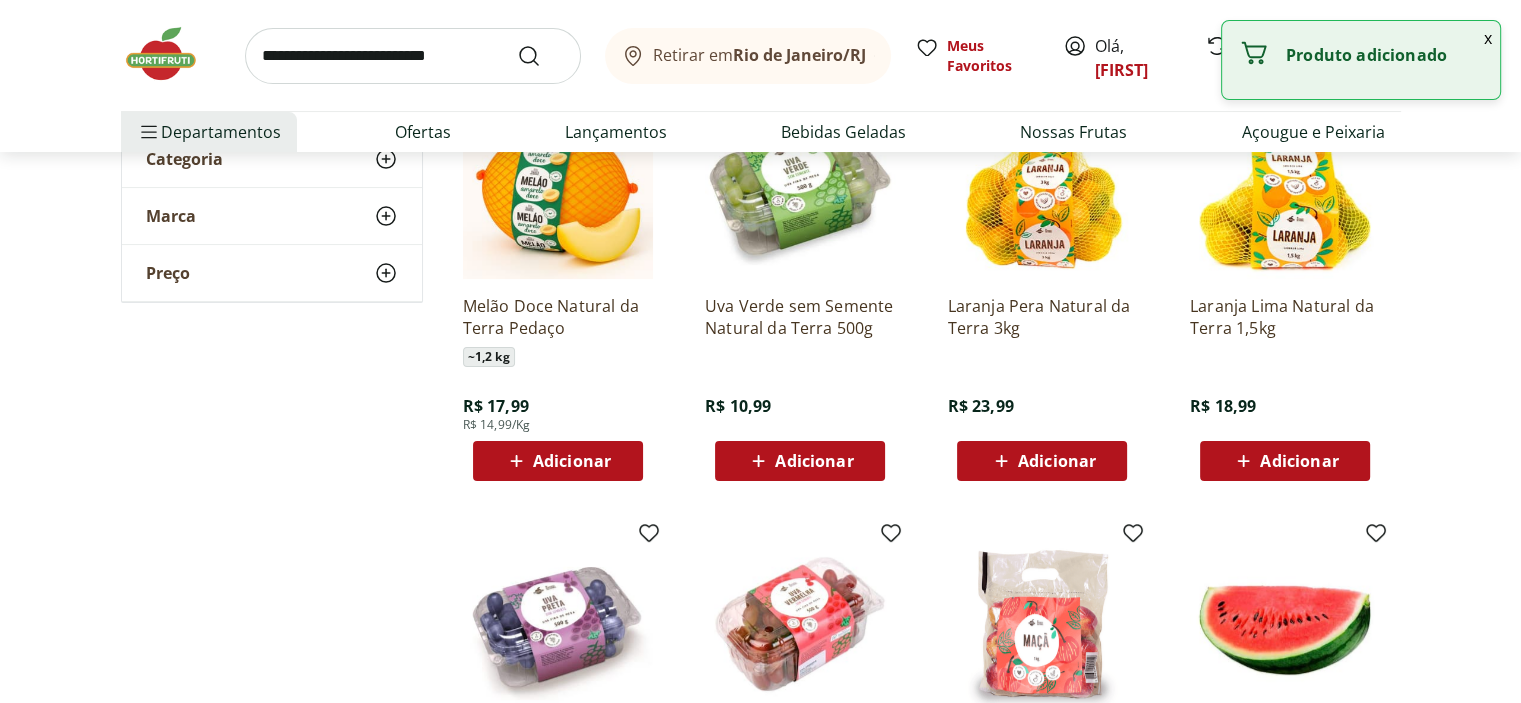 scroll, scrollTop: 200, scrollLeft: 0, axis: vertical 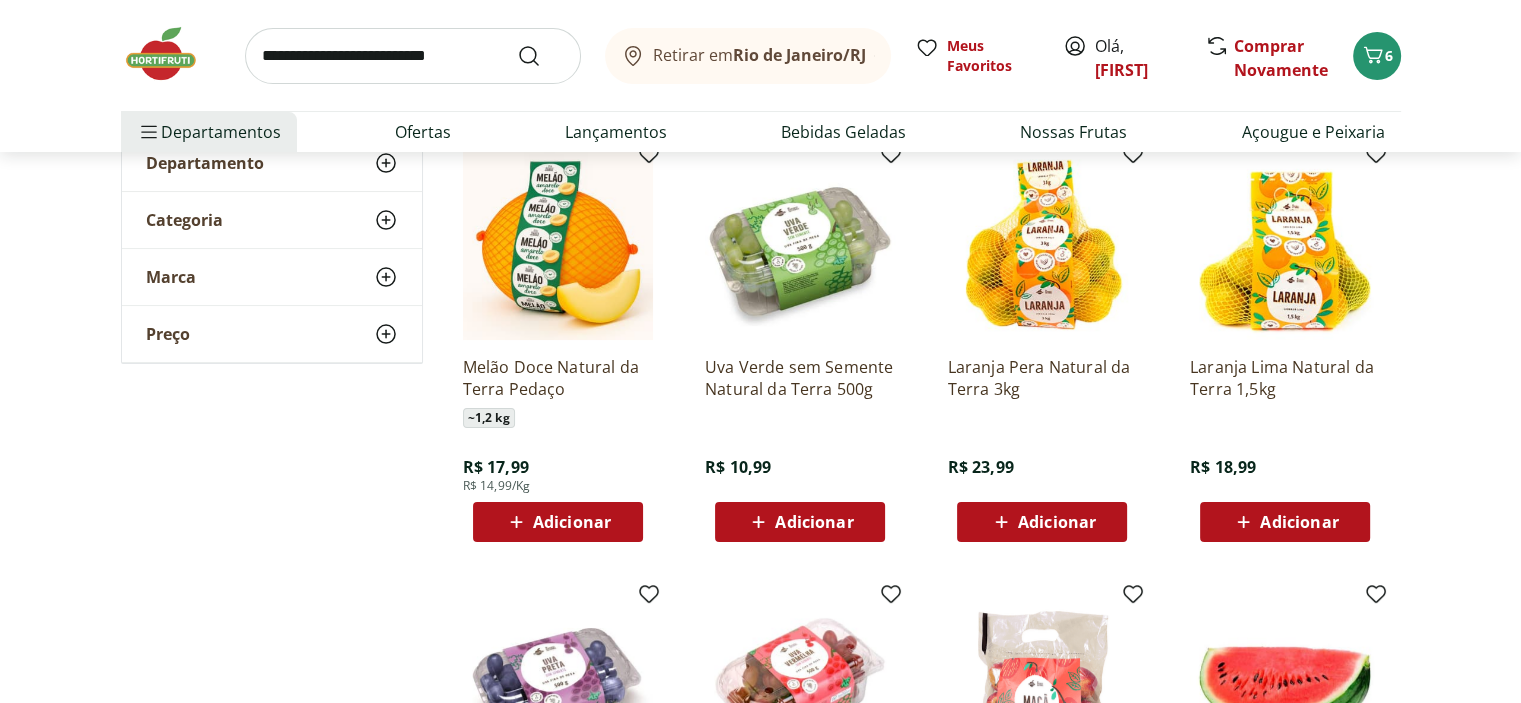 click on "Adicionar" at bounding box center (814, 522) 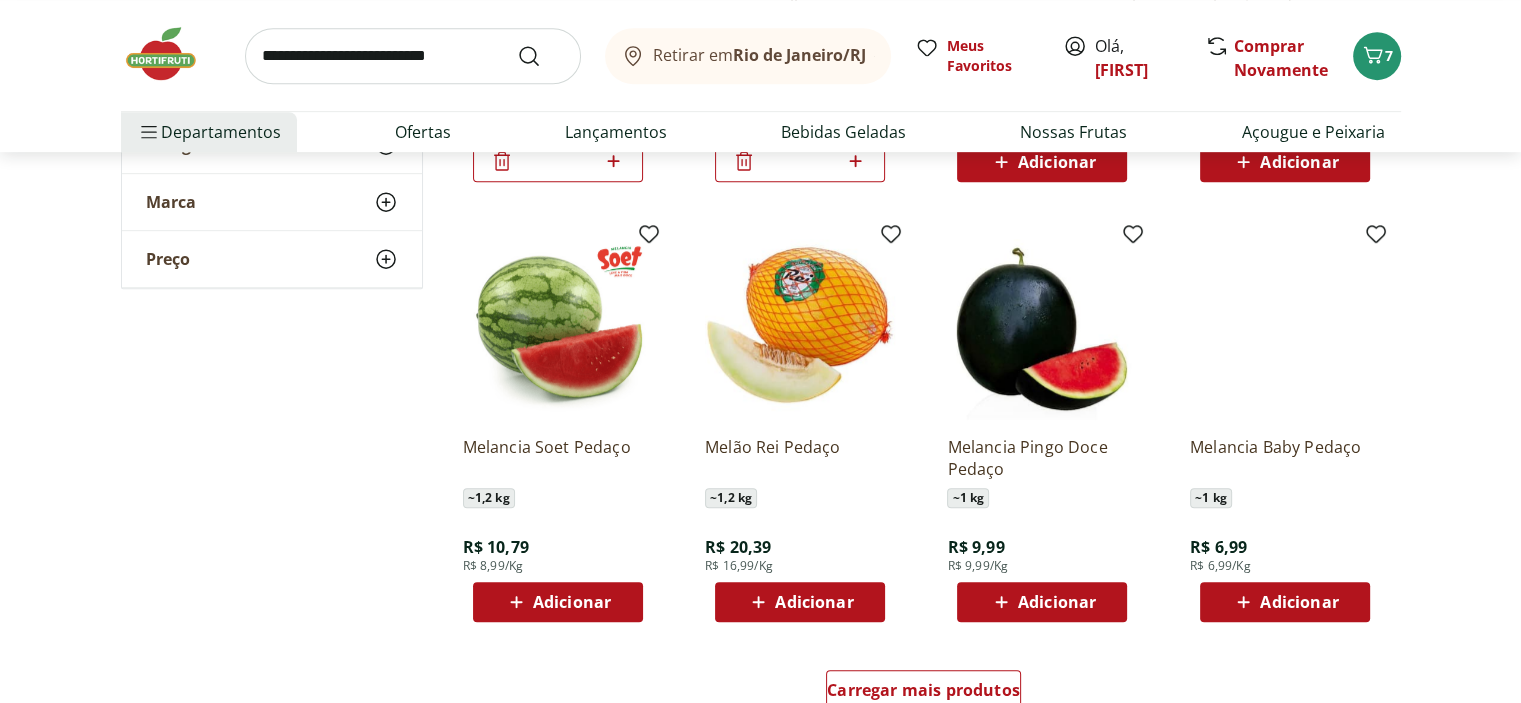 scroll, scrollTop: 1100, scrollLeft: 0, axis: vertical 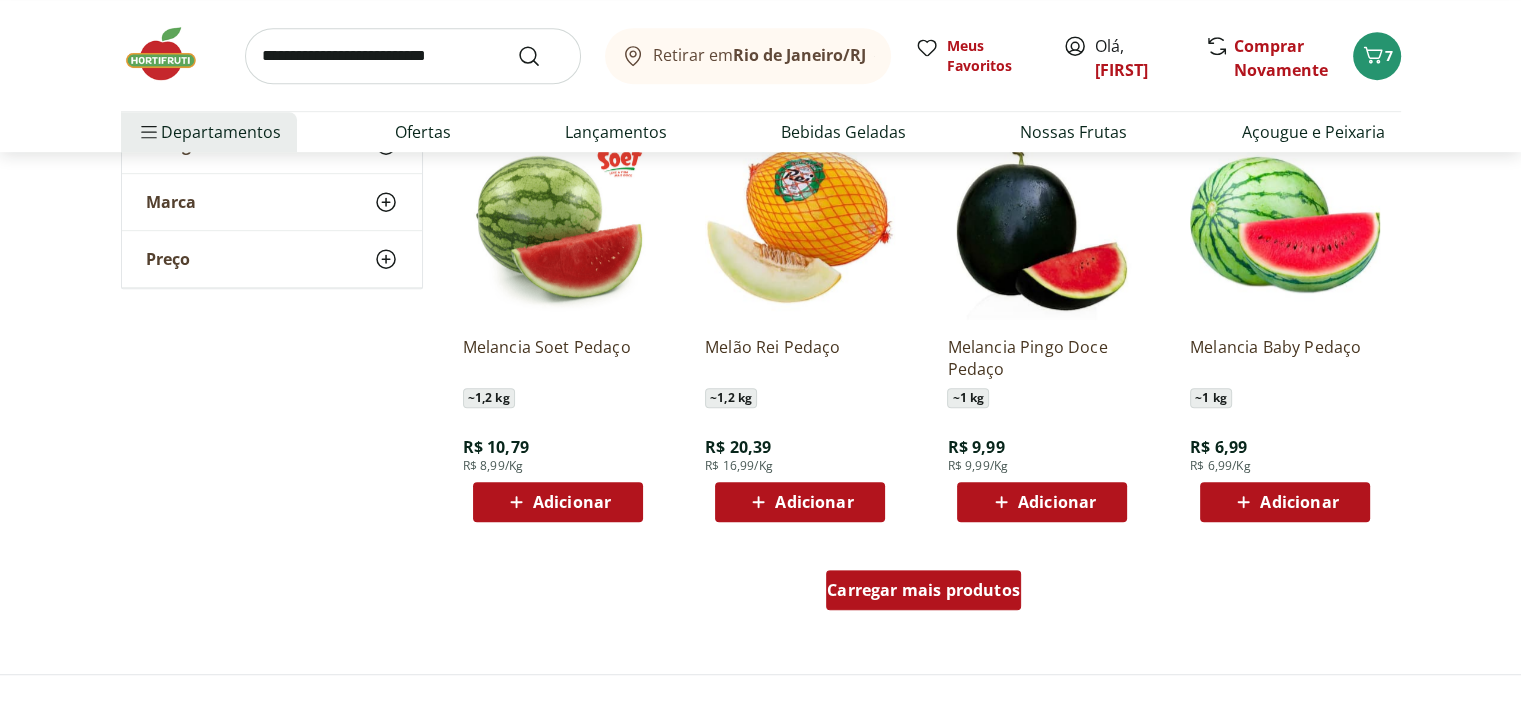 click on "Carregar mais produtos" at bounding box center [923, 590] 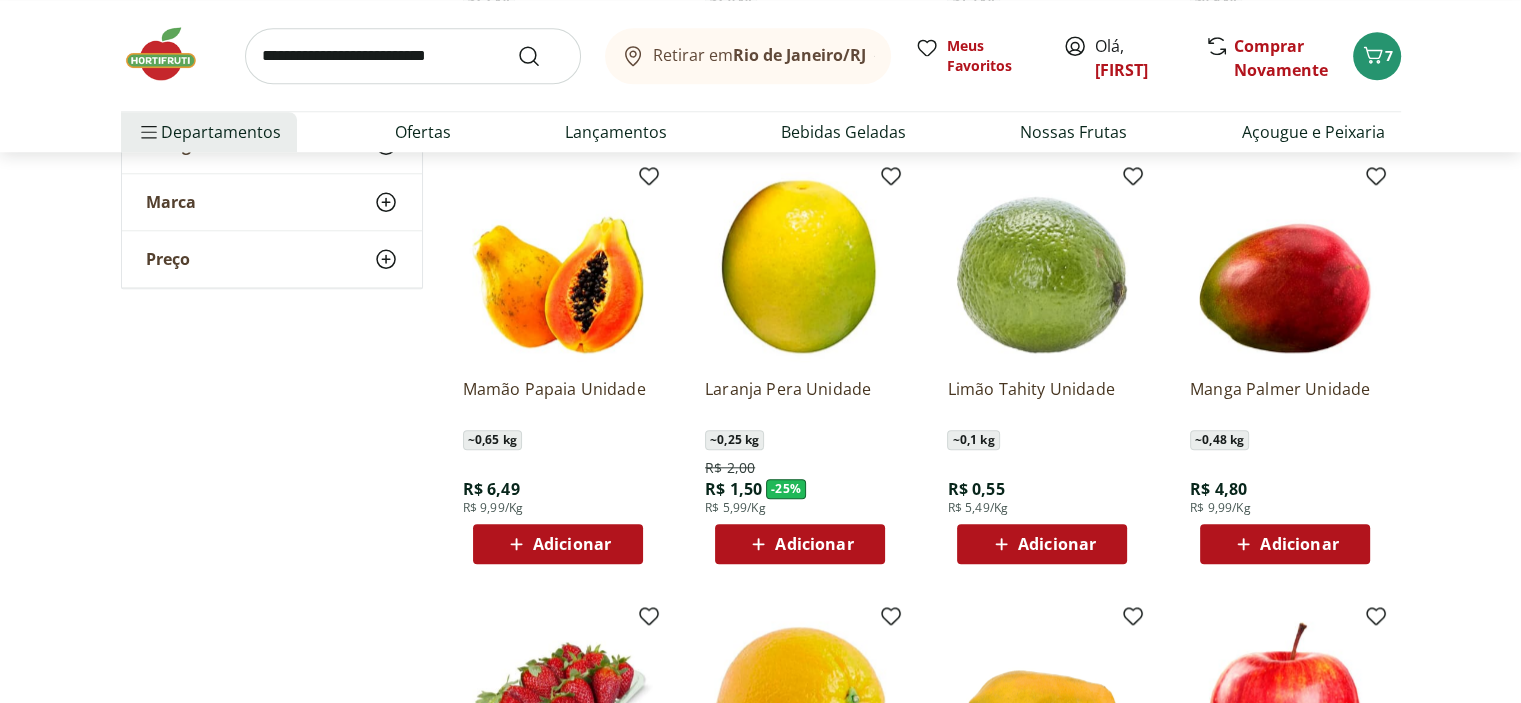 scroll, scrollTop: 2000, scrollLeft: 0, axis: vertical 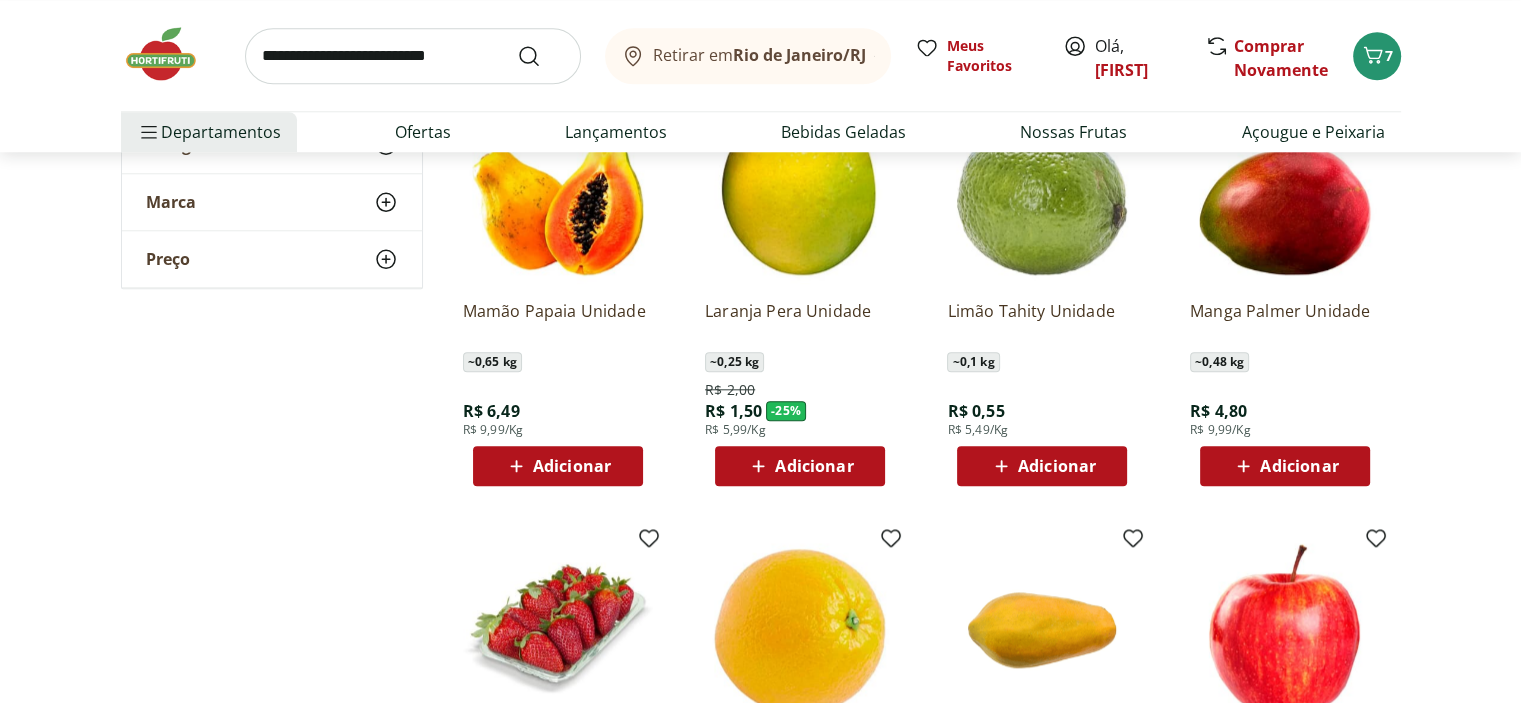 click 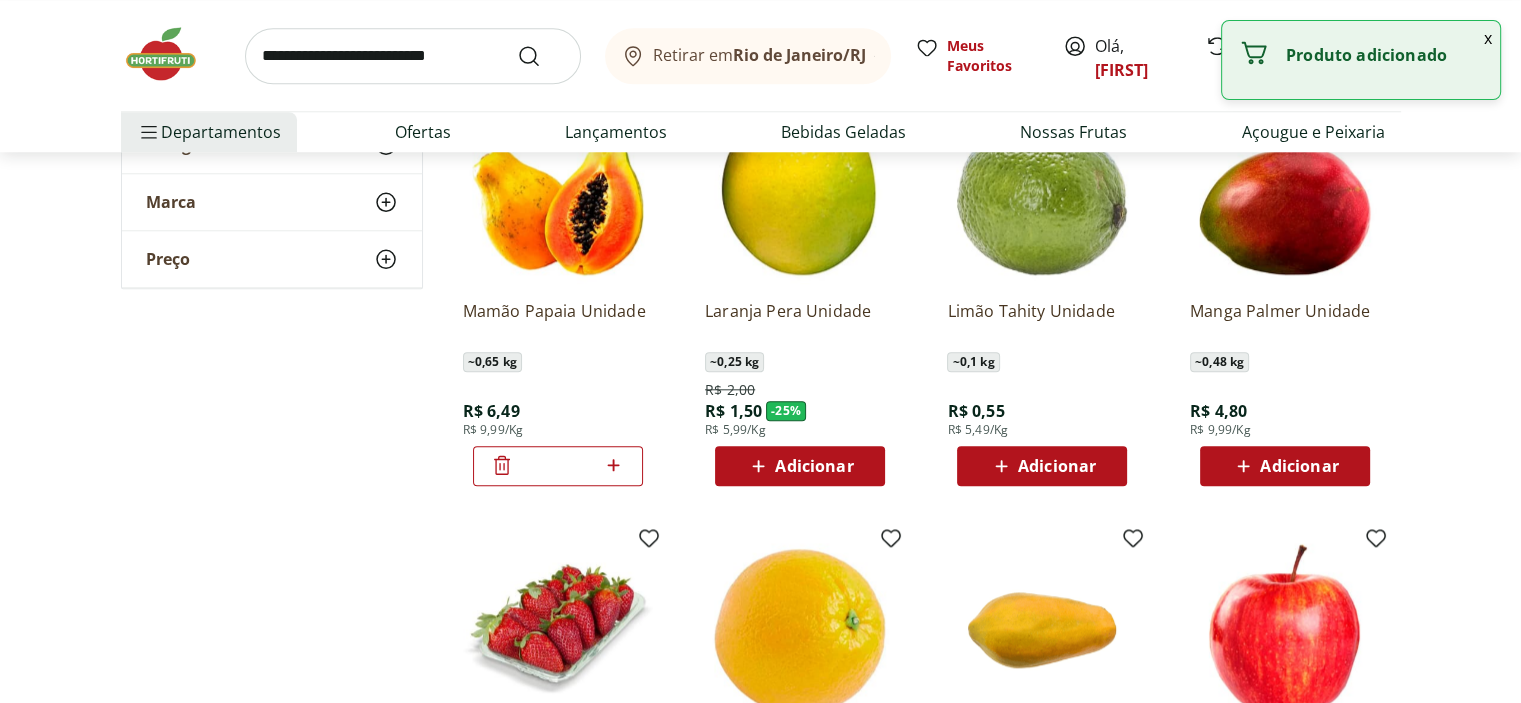 click 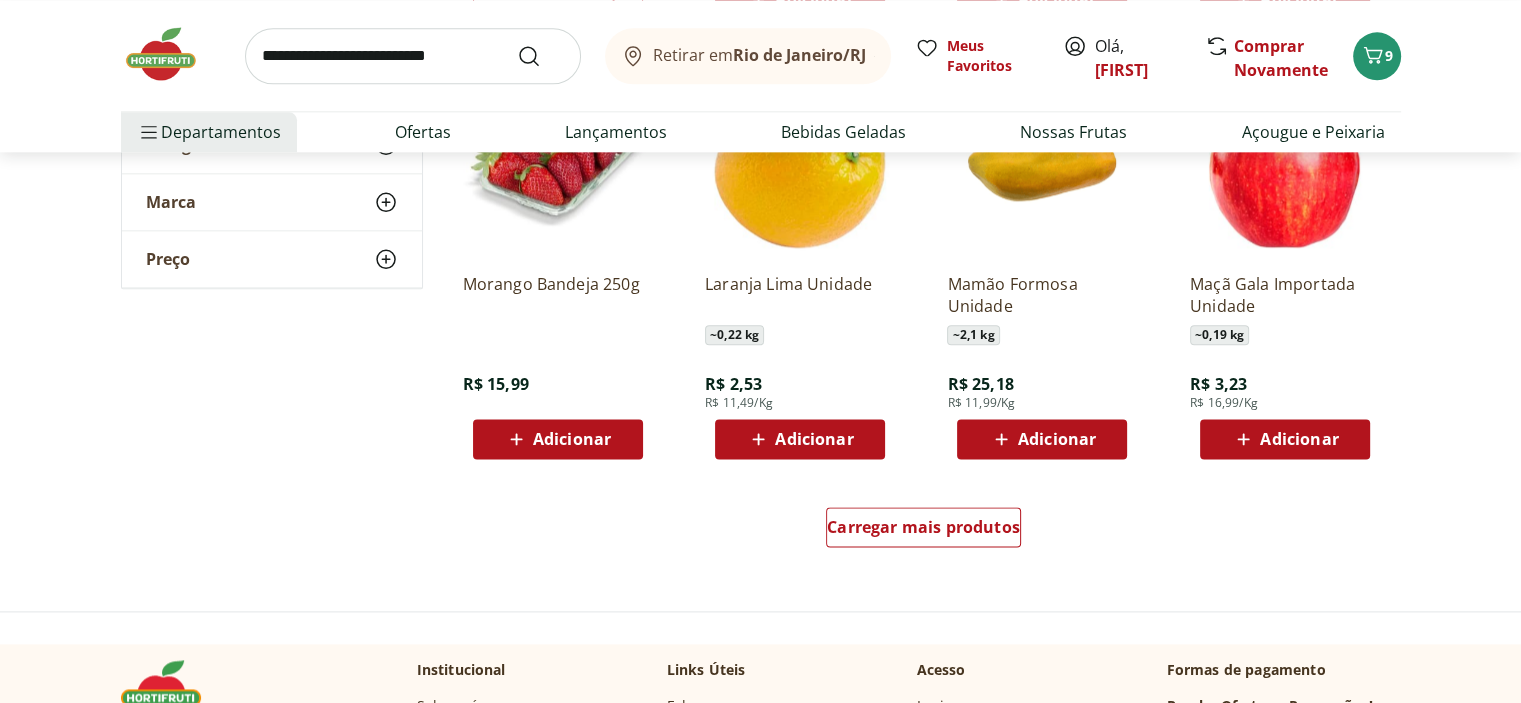 scroll, scrollTop: 2400, scrollLeft: 0, axis: vertical 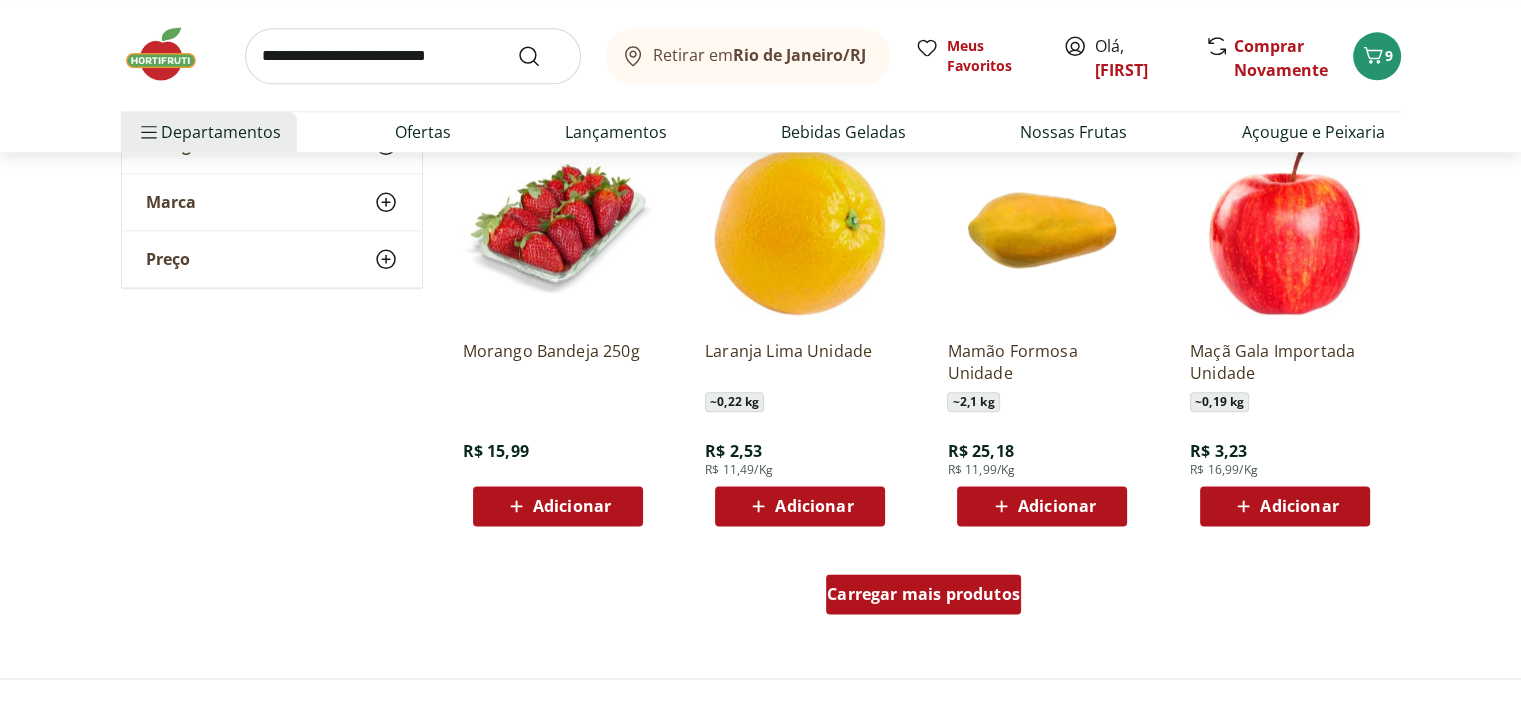 click on "Carregar mais produtos" at bounding box center [923, 594] 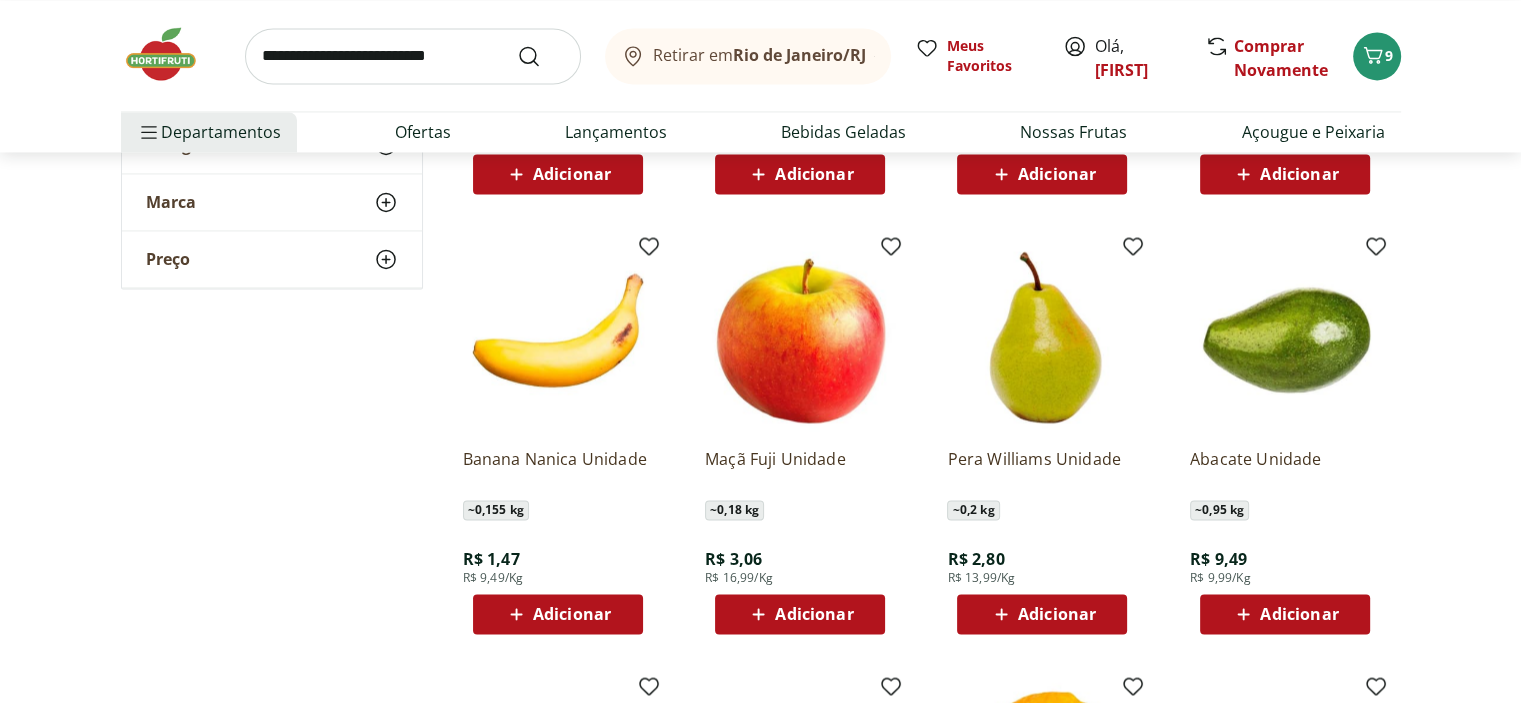 scroll, scrollTop: 3200, scrollLeft: 0, axis: vertical 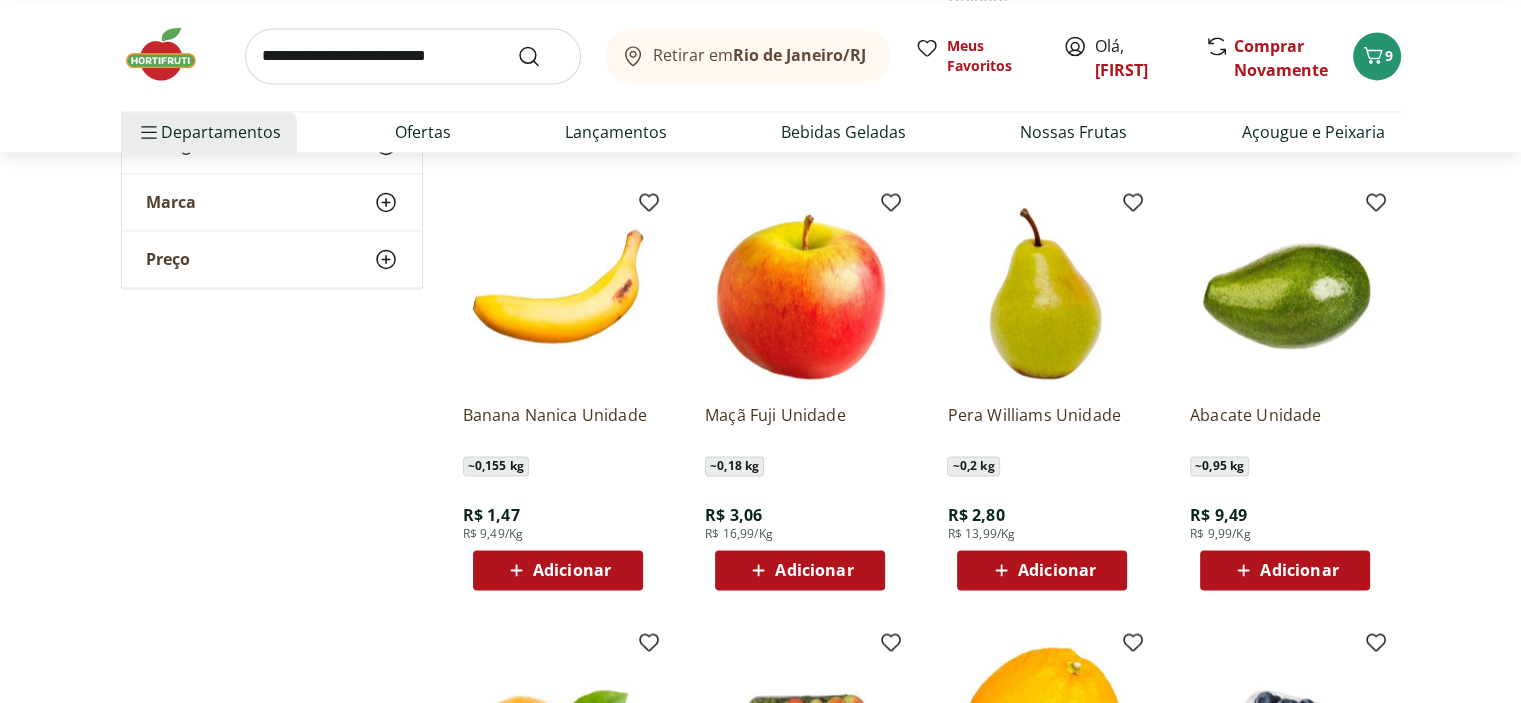click 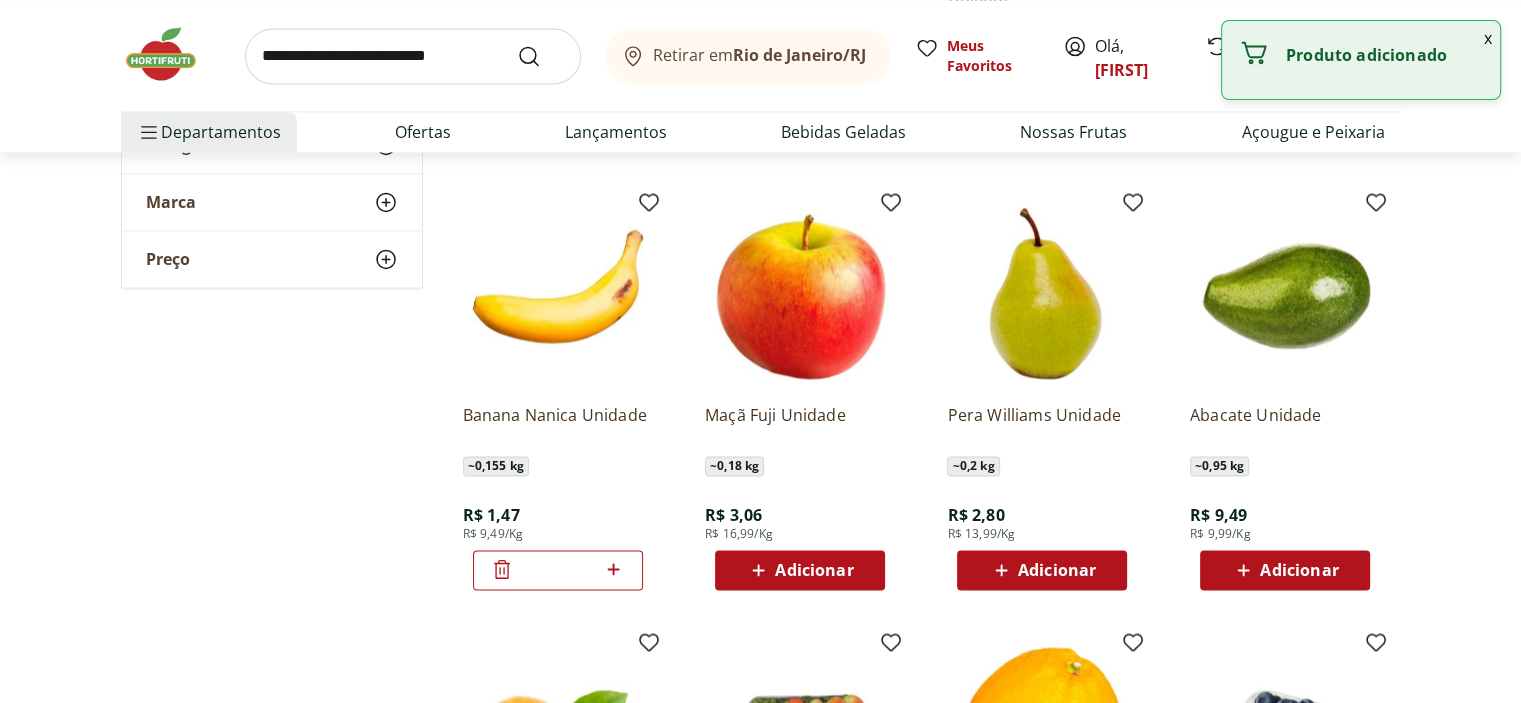 click 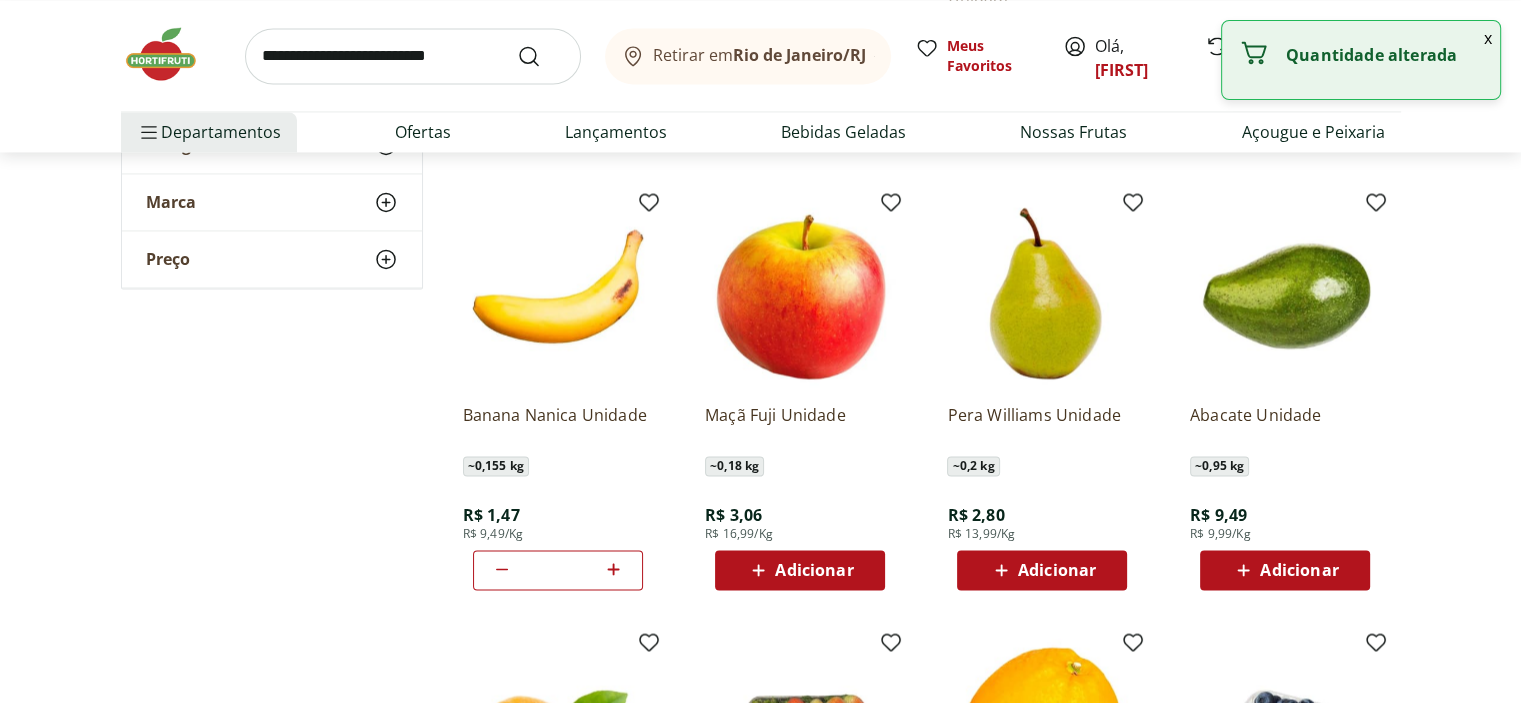 click 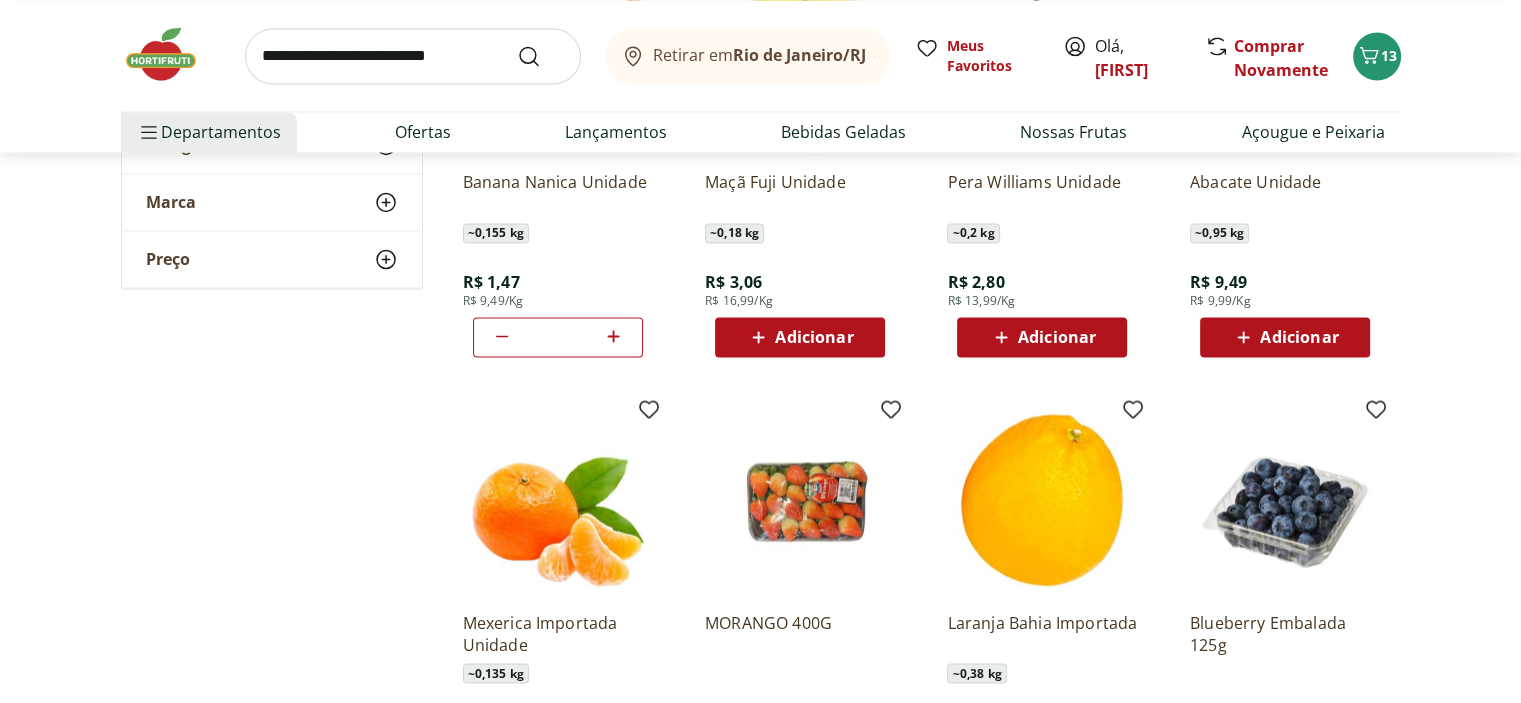 scroll, scrollTop: 3300, scrollLeft: 0, axis: vertical 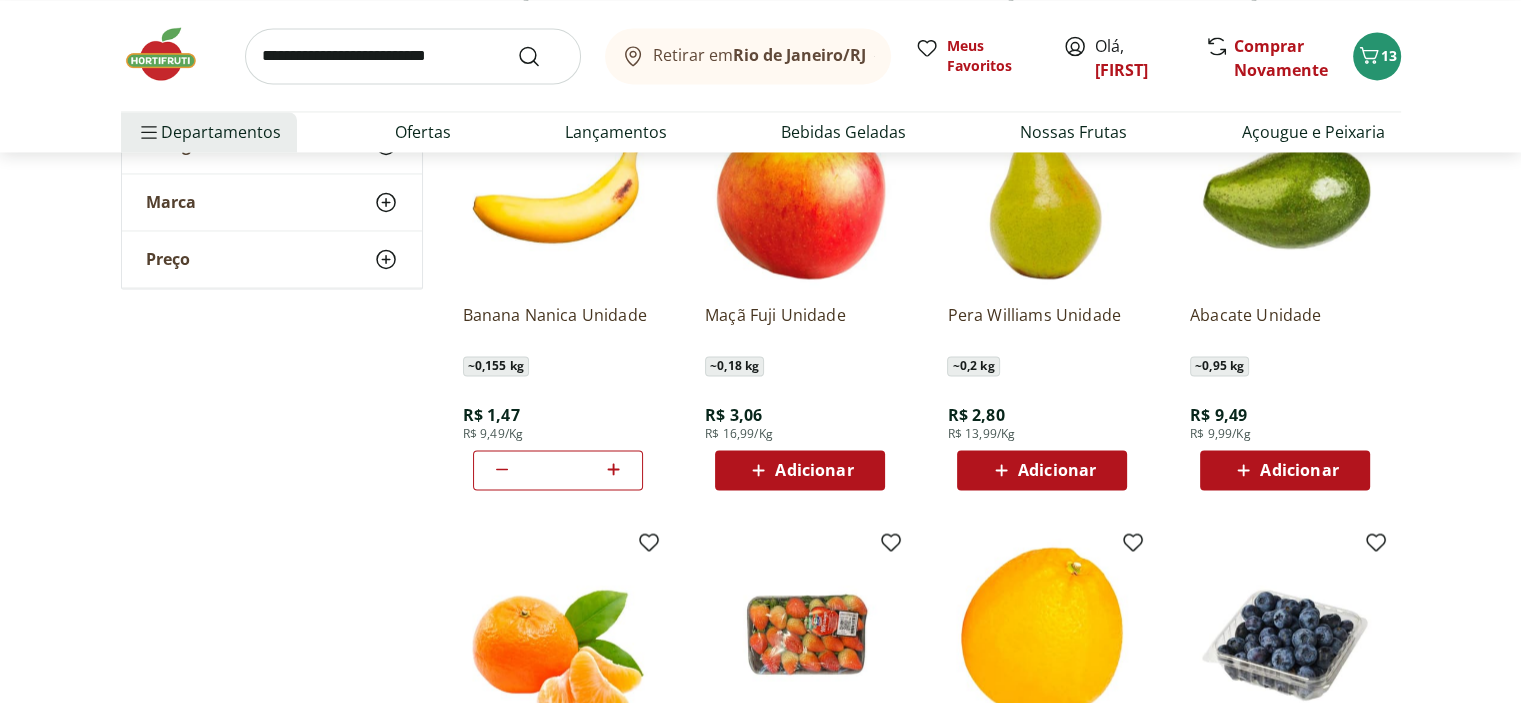 click on "Adicionar" at bounding box center (814, 470) 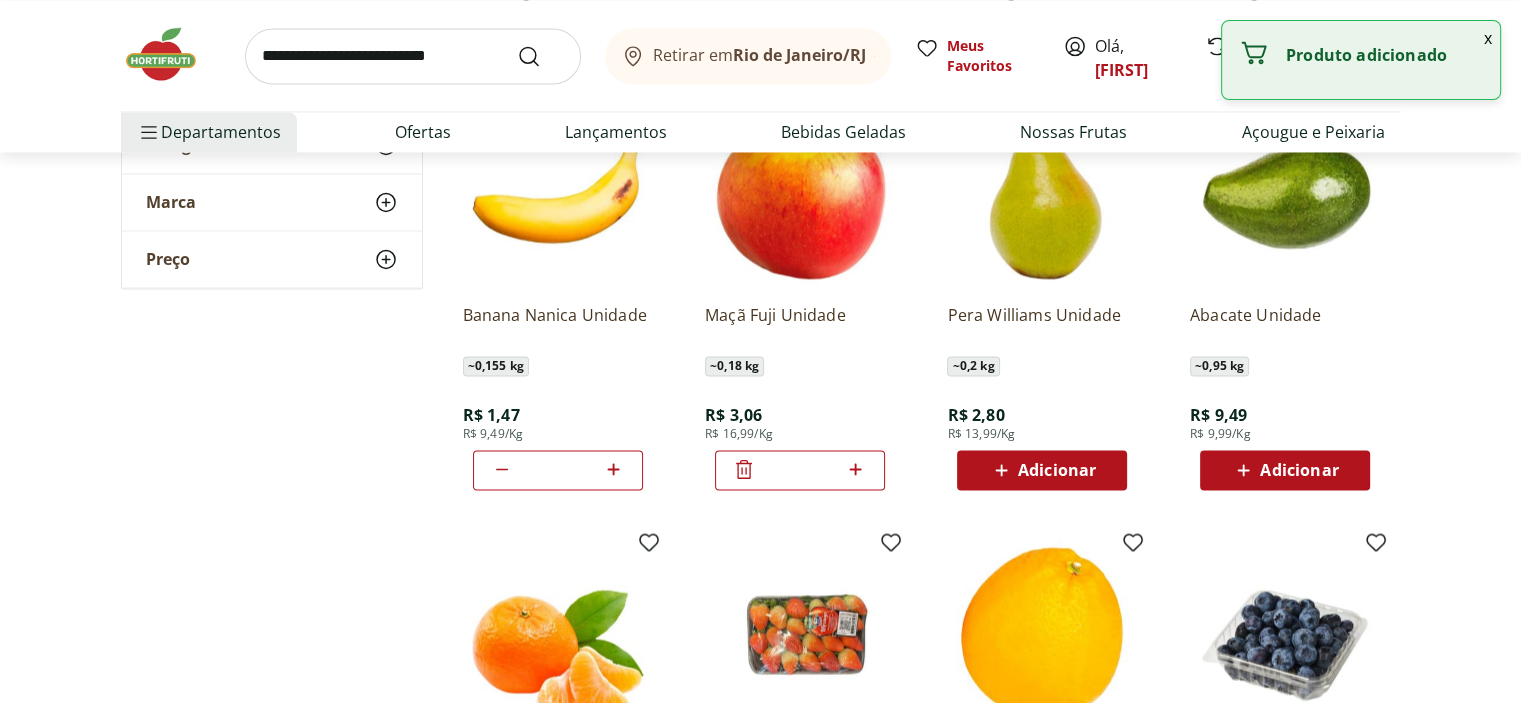 click 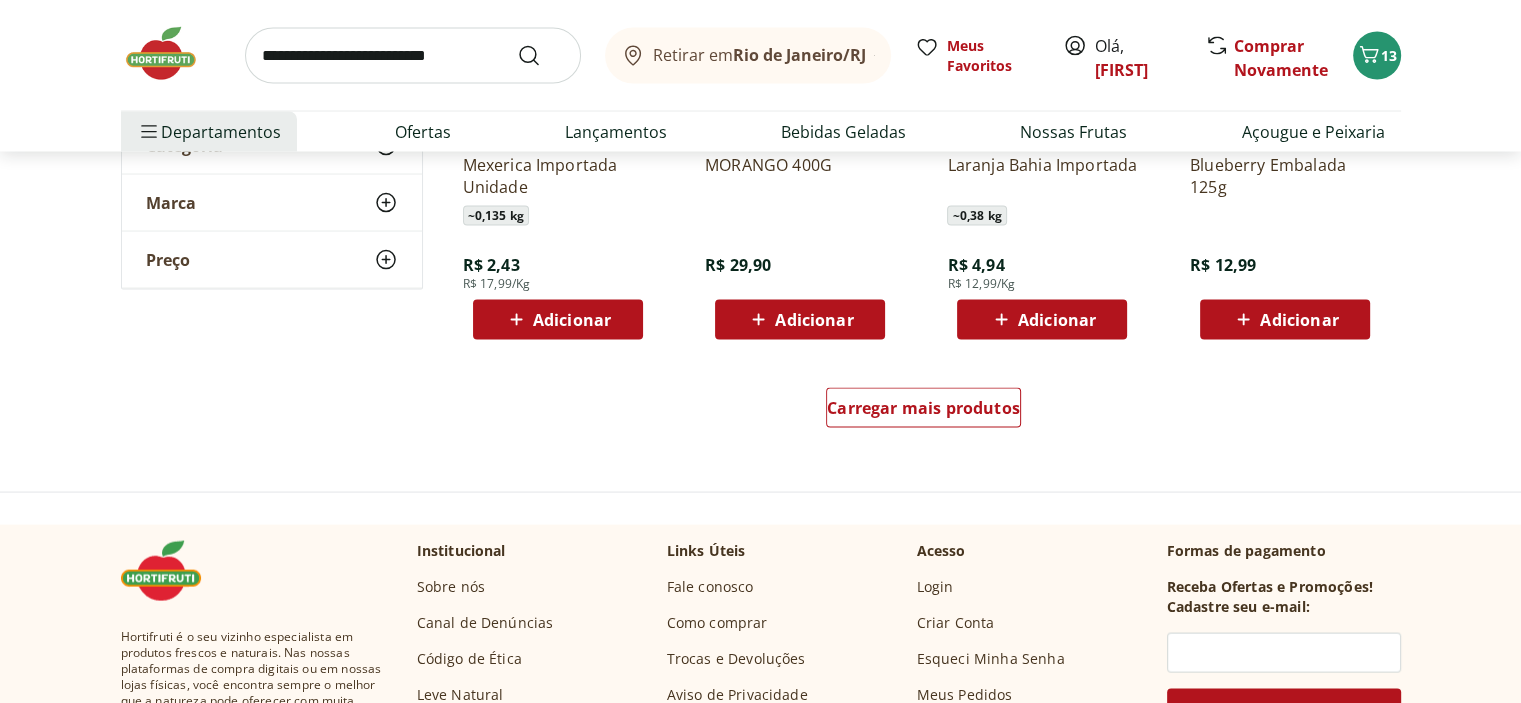 scroll, scrollTop: 3900, scrollLeft: 0, axis: vertical 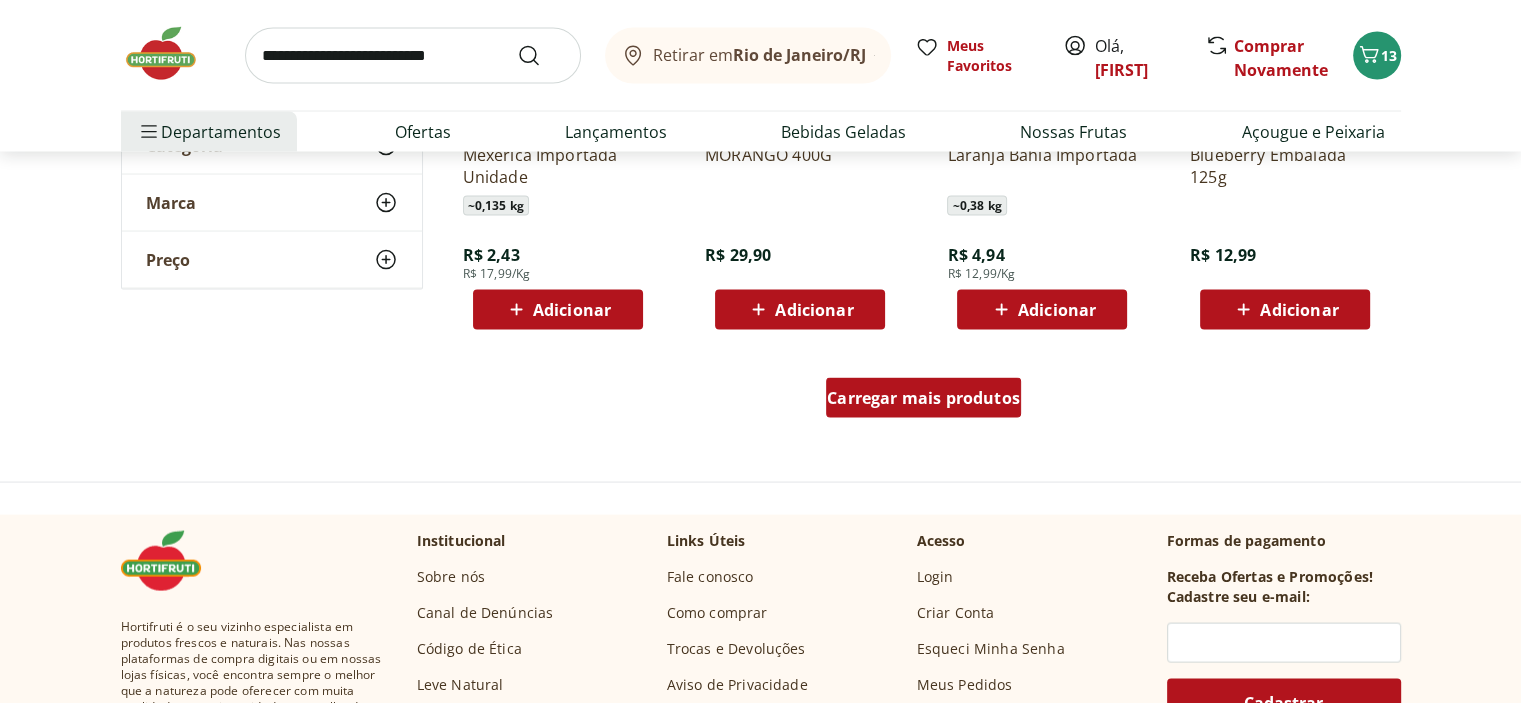 click on "Carregar mais produtos" at bounding box center [923, 398] 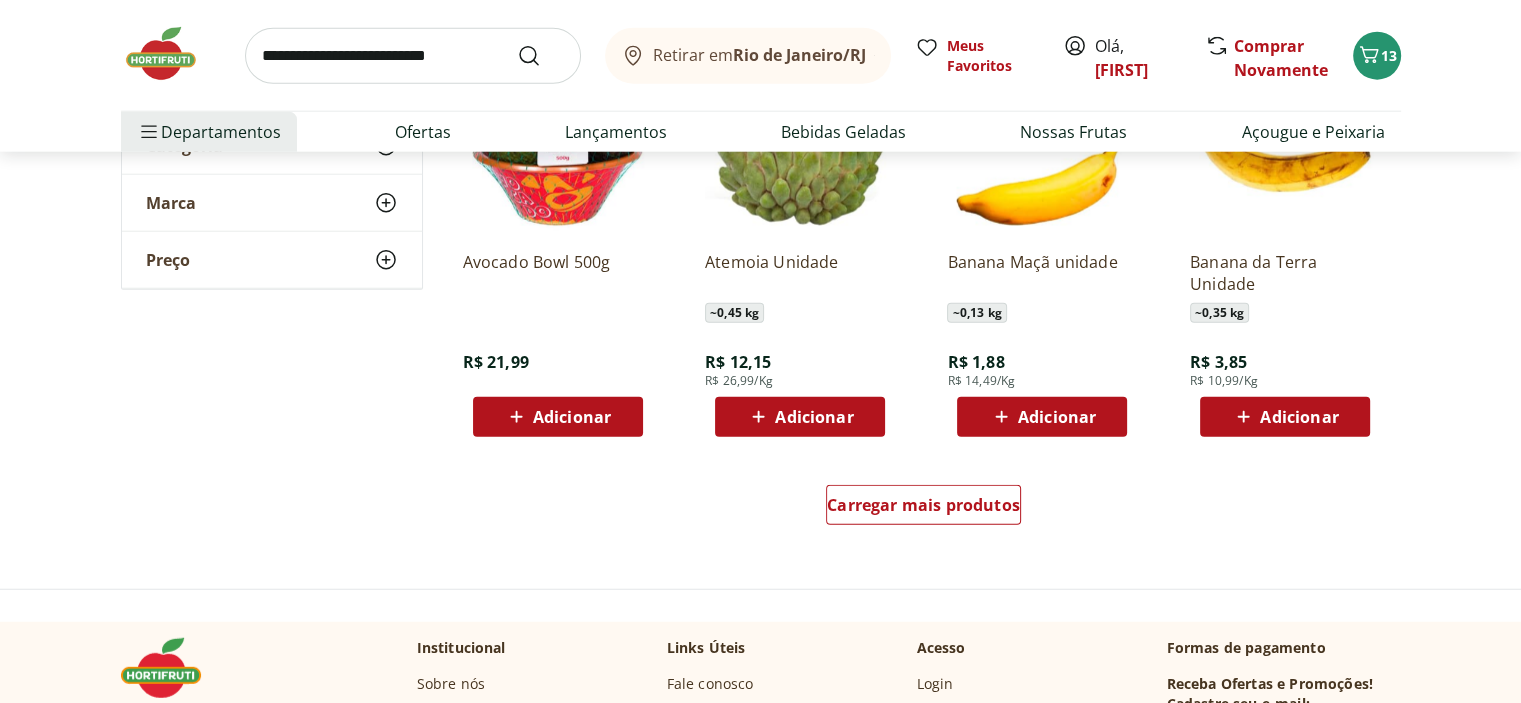 scroll, scrollTop: 5100, scrollLeft: 0, axis: vertical 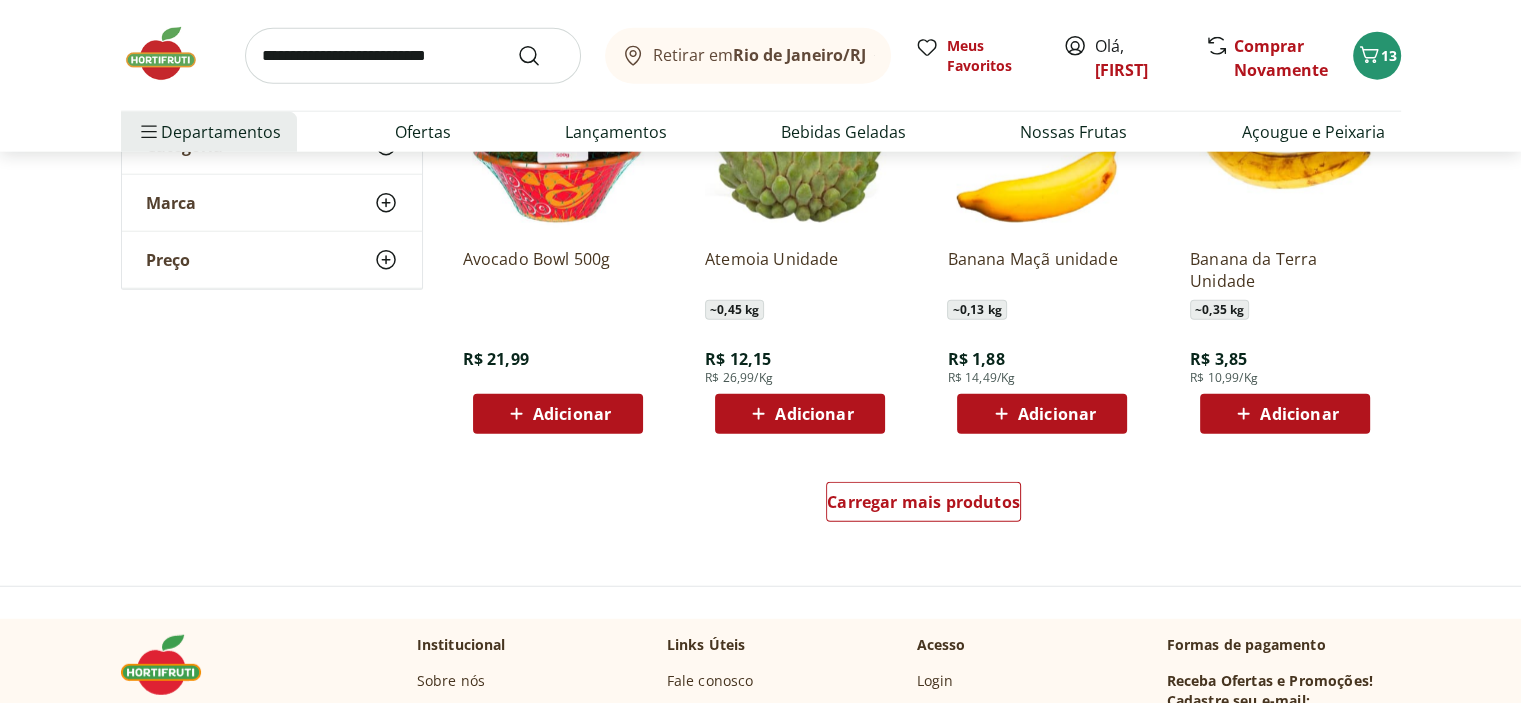 click 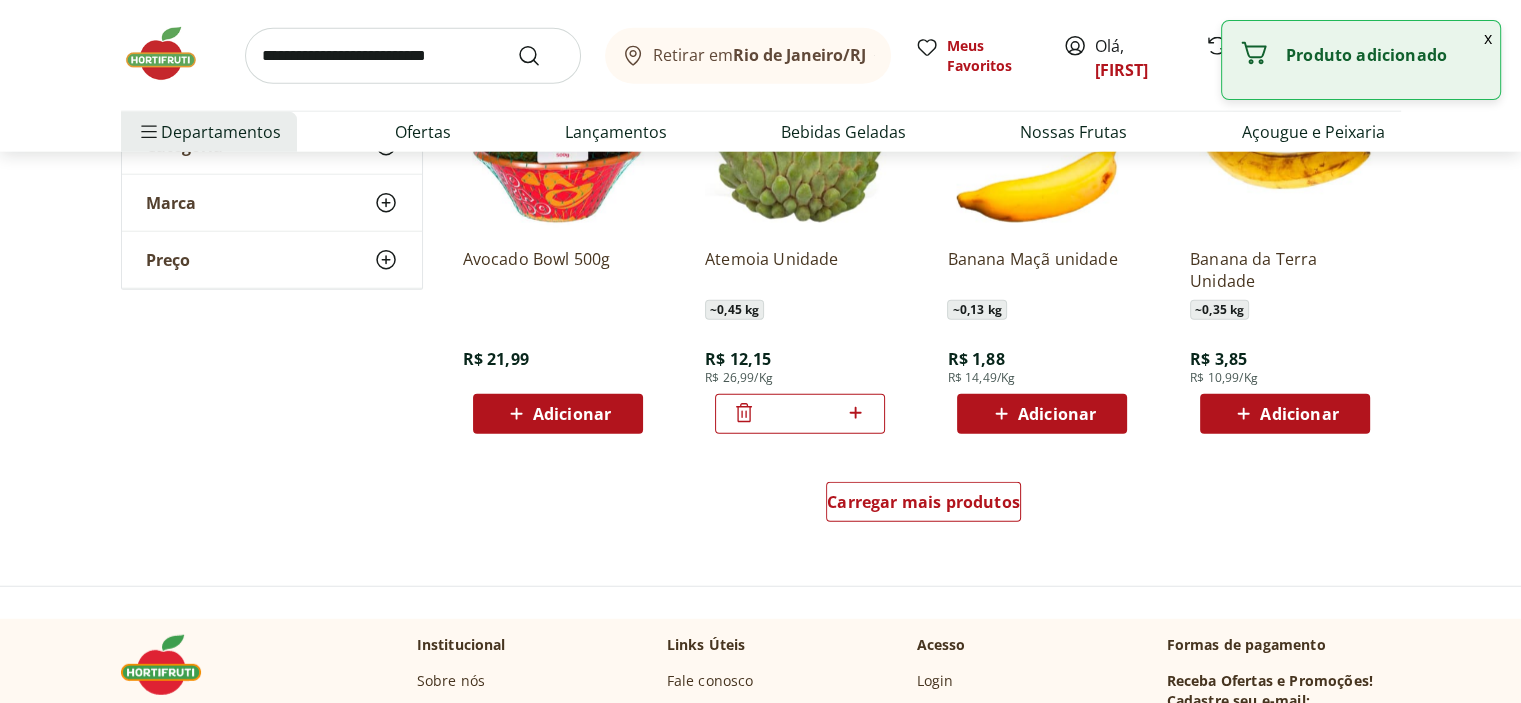 click 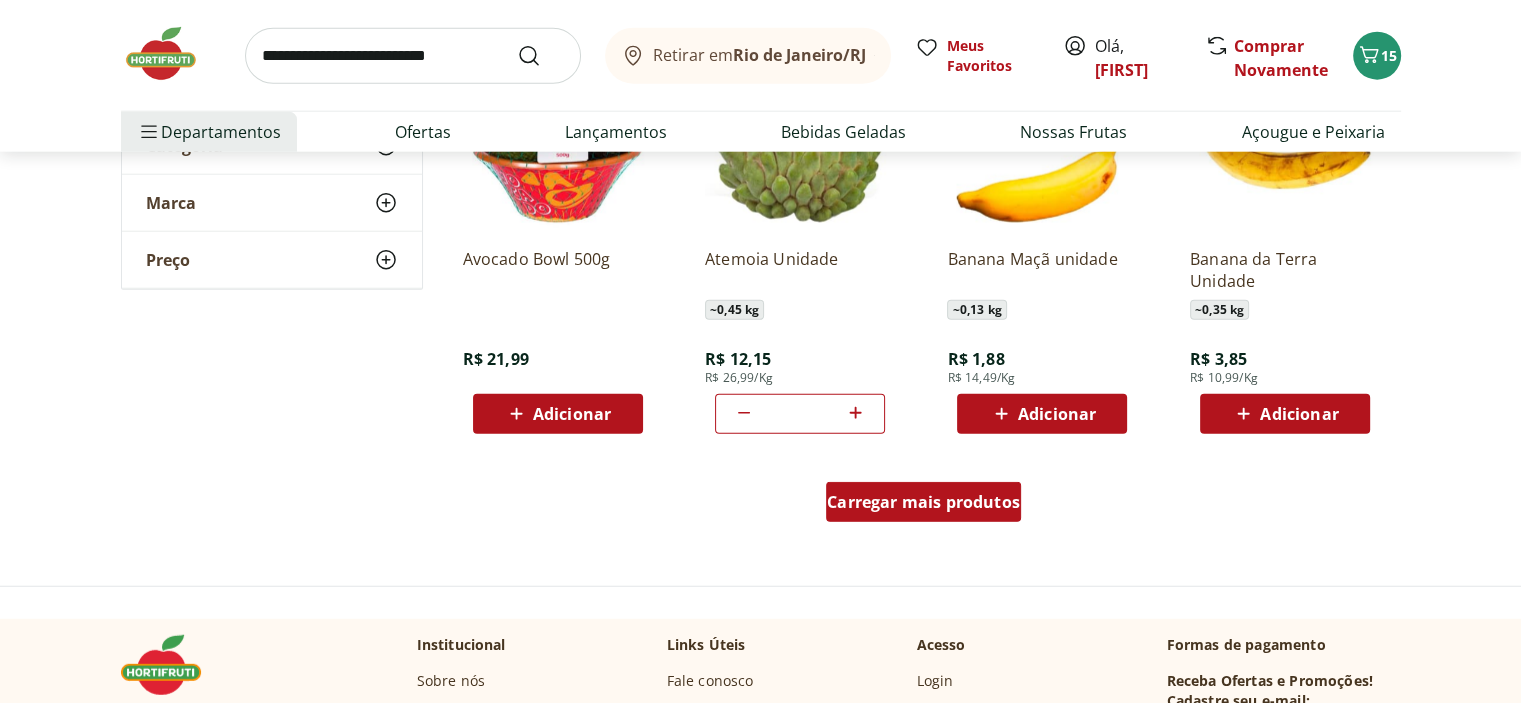 click on "Carregar mais produtos" at bounding box center [923, 502] 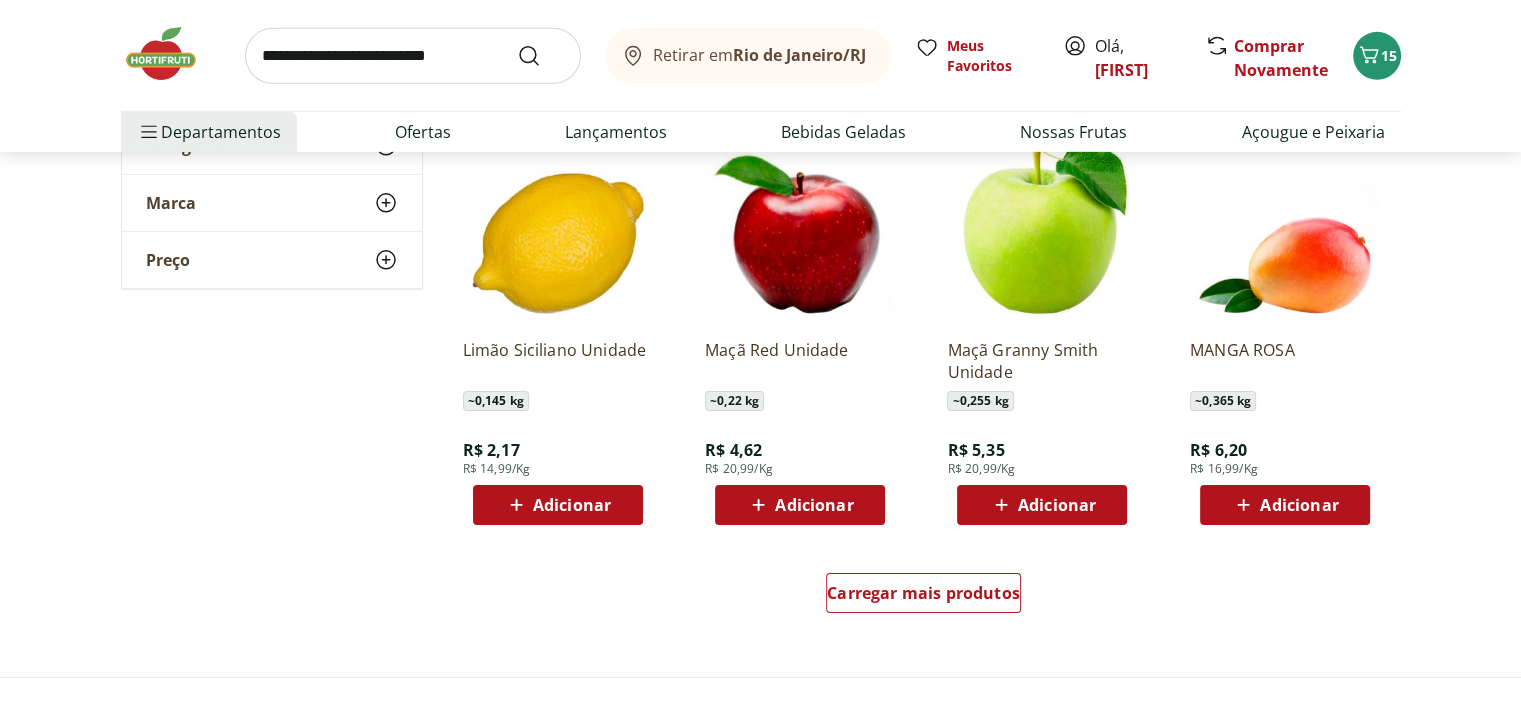 scroll, scrollTop: 6500, scrollLeft: 0, axis: vertical 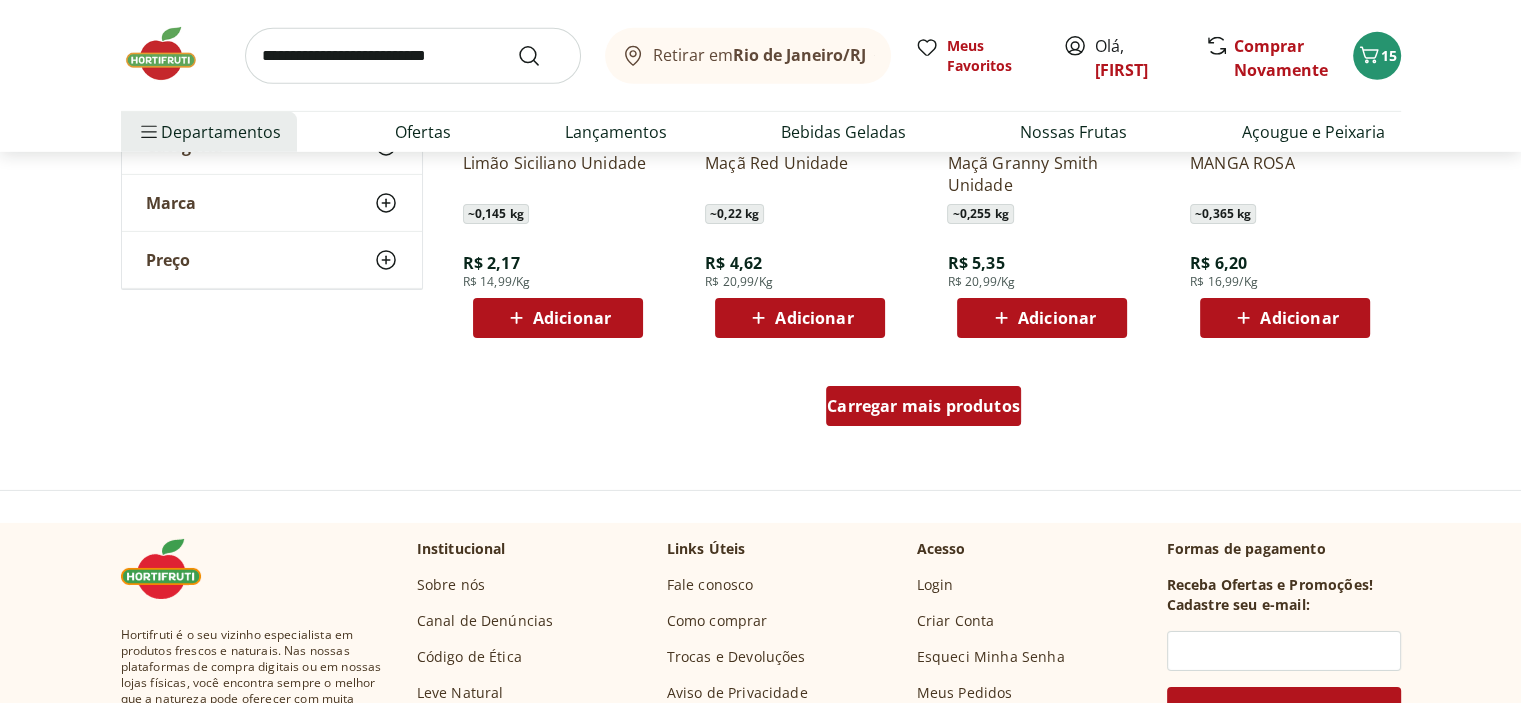 click on "Carregar mais produtos" at bounding box center (923, 406) 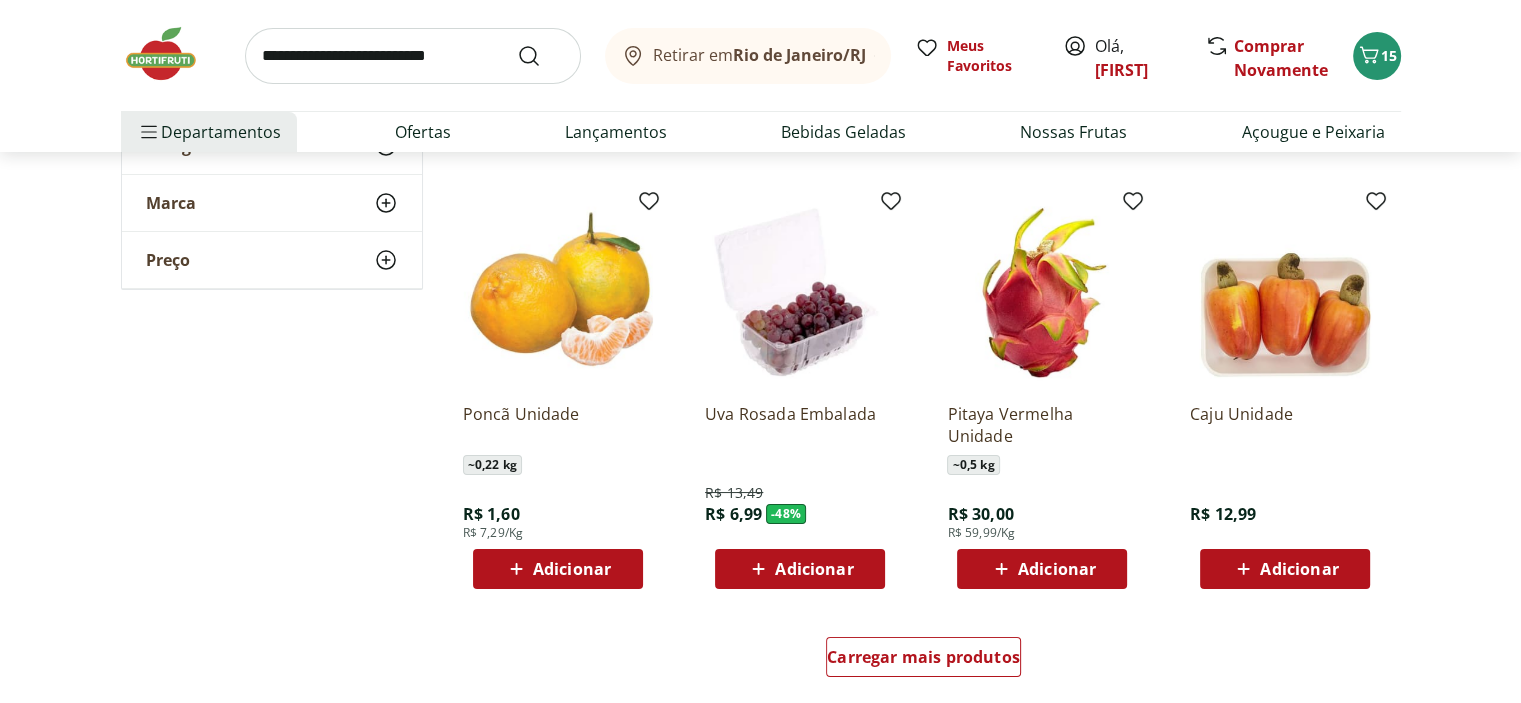 scroll, scrollTop: 7800, scrollLeft: 0, axis: vertical 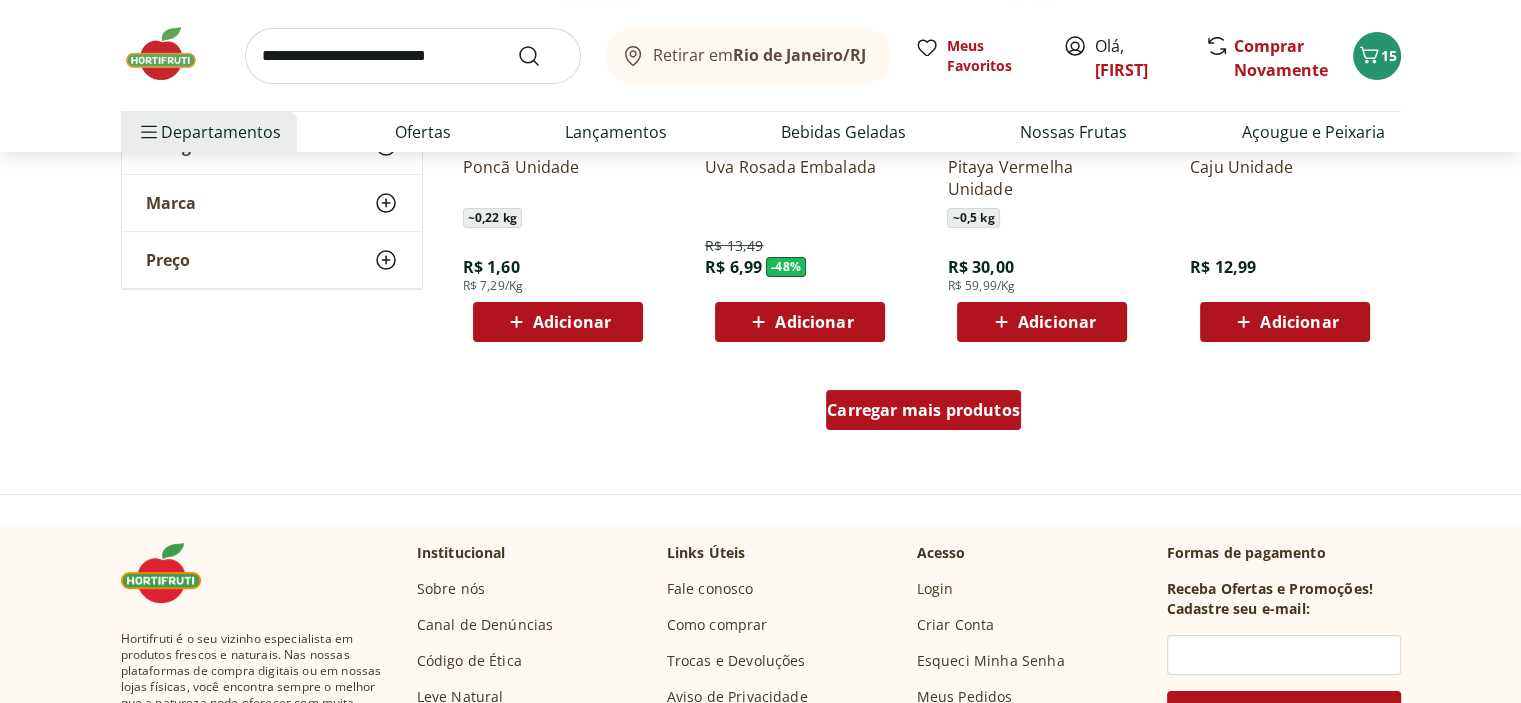 click on "Carregar mais produtos" at bounding box center [923, 410] 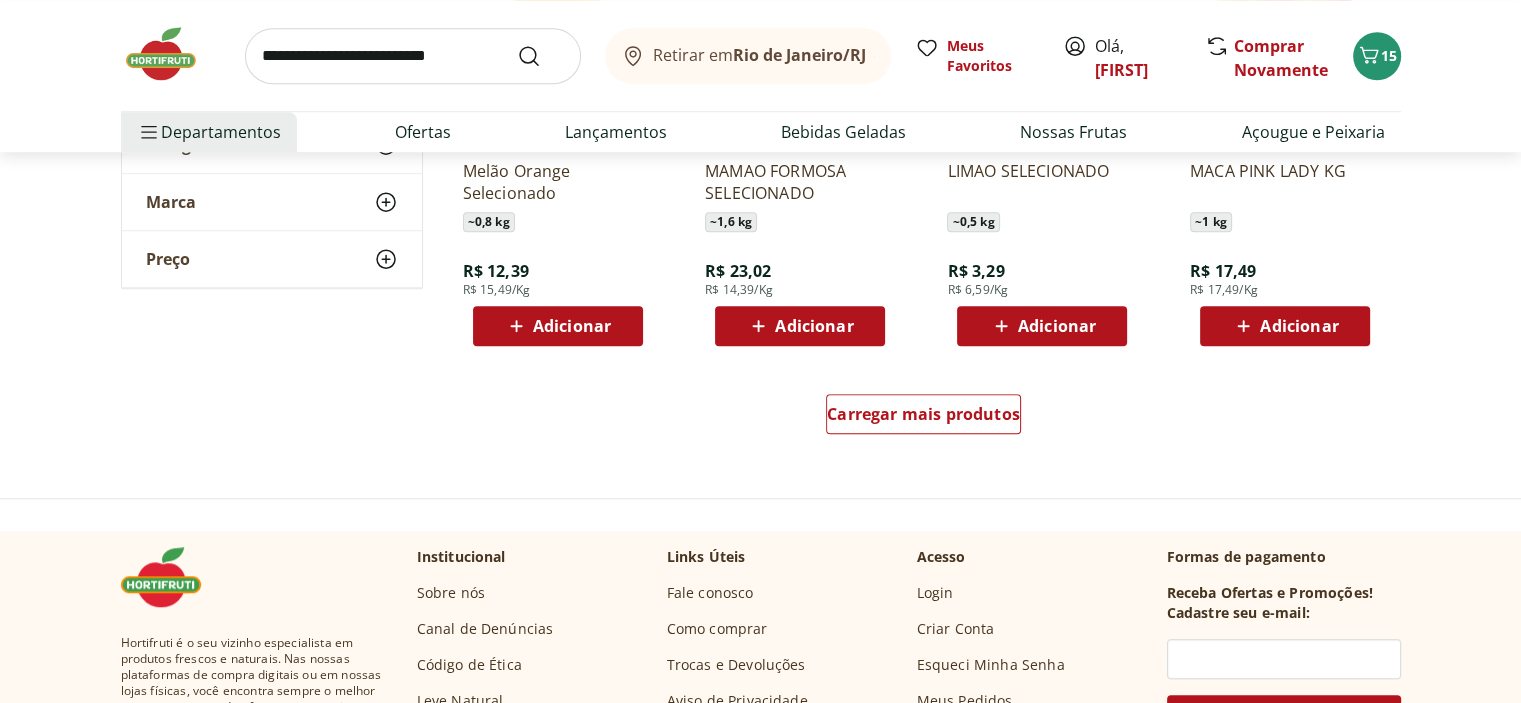 scroll, scrollTop: 9100, scrollLeft: 0, axis: vertical 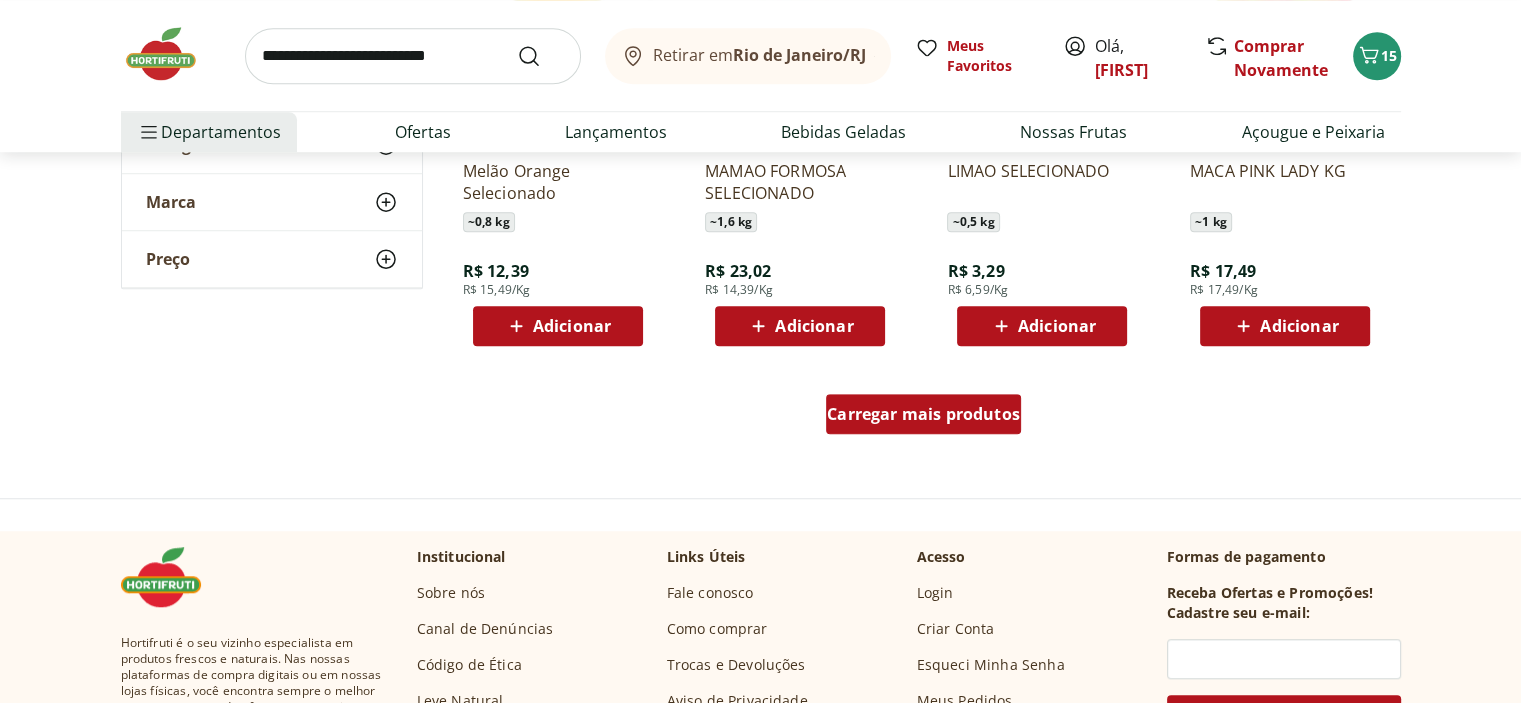 click on "Carregar mais produtos" at bounding box center (923, 414) 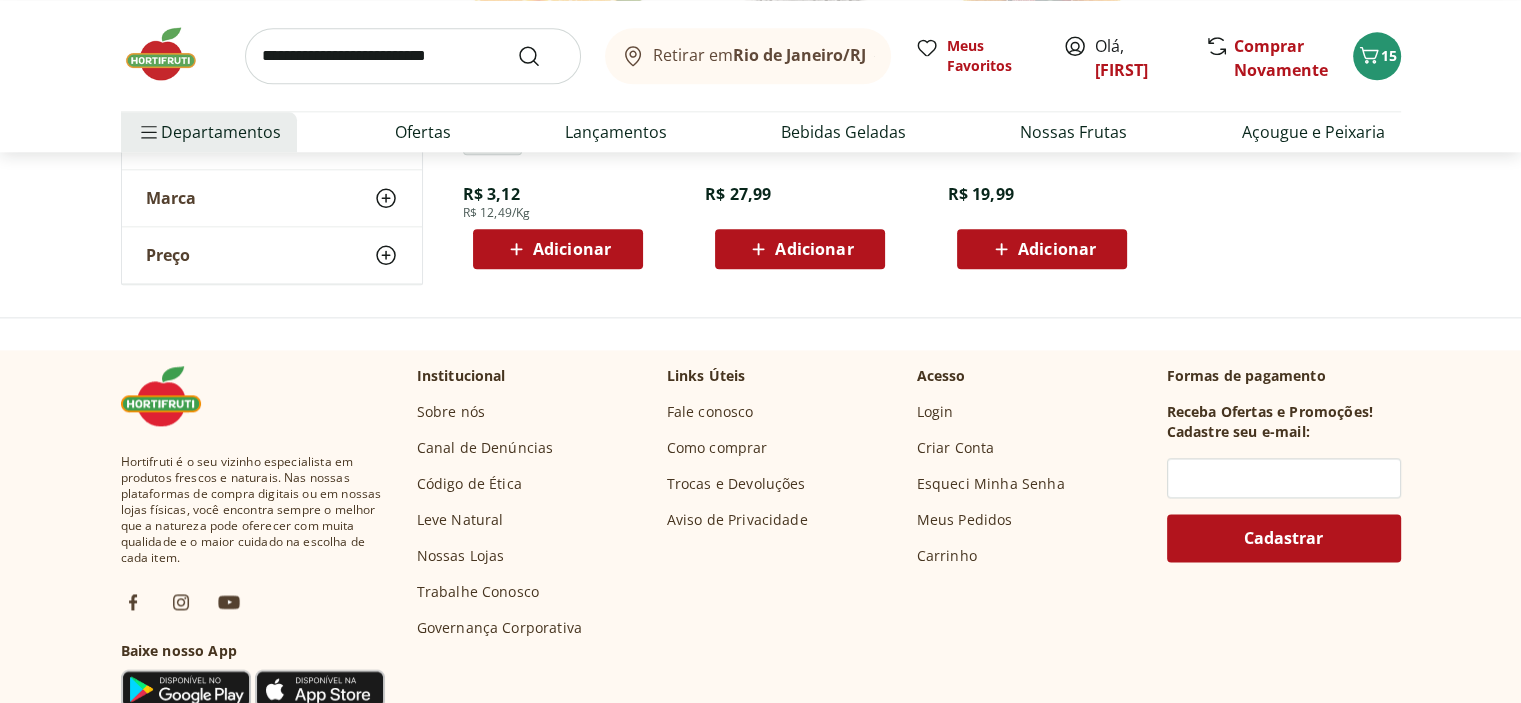 scroll, scrollTop: 10100, scrollLeft: 0, axis: vertical 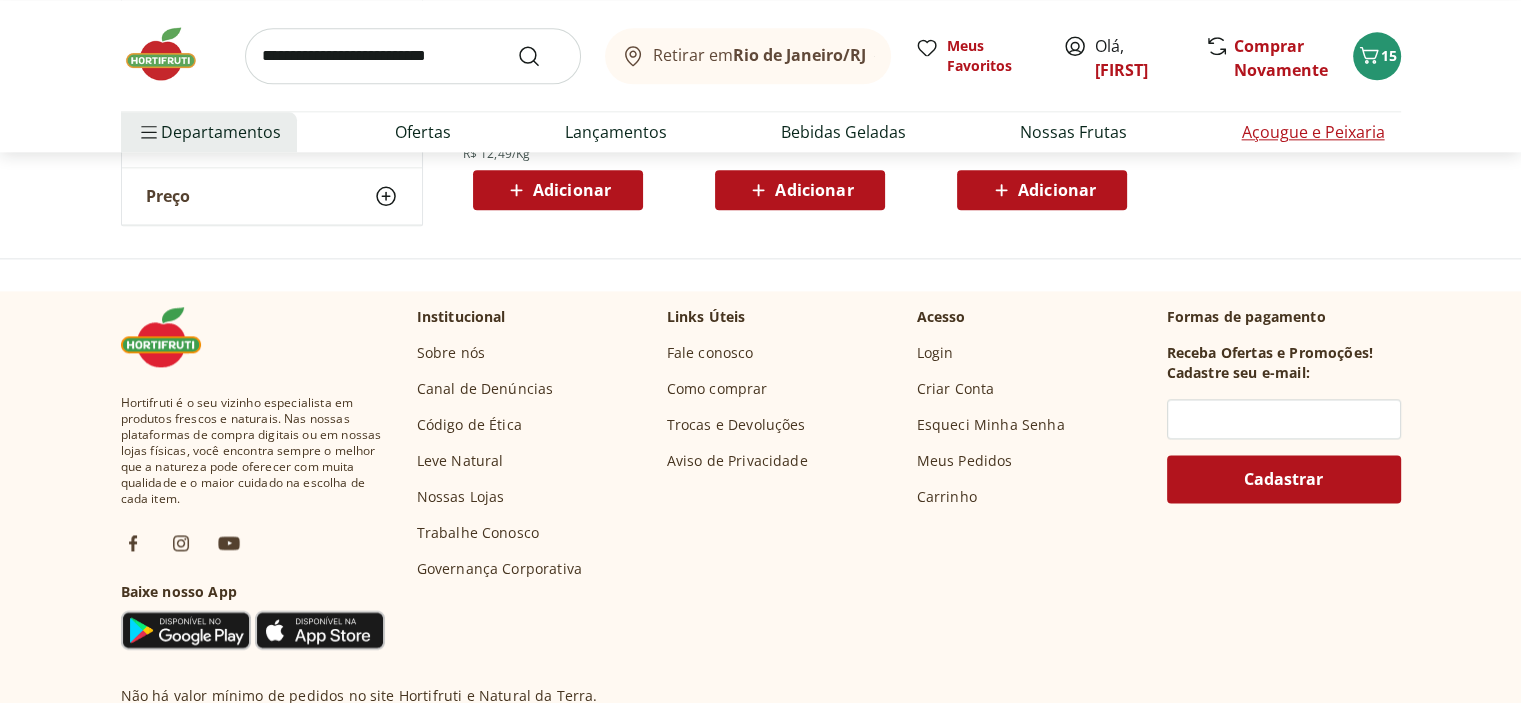 click on "Açougue e Peixaria" at bounding box center [1312, 132] 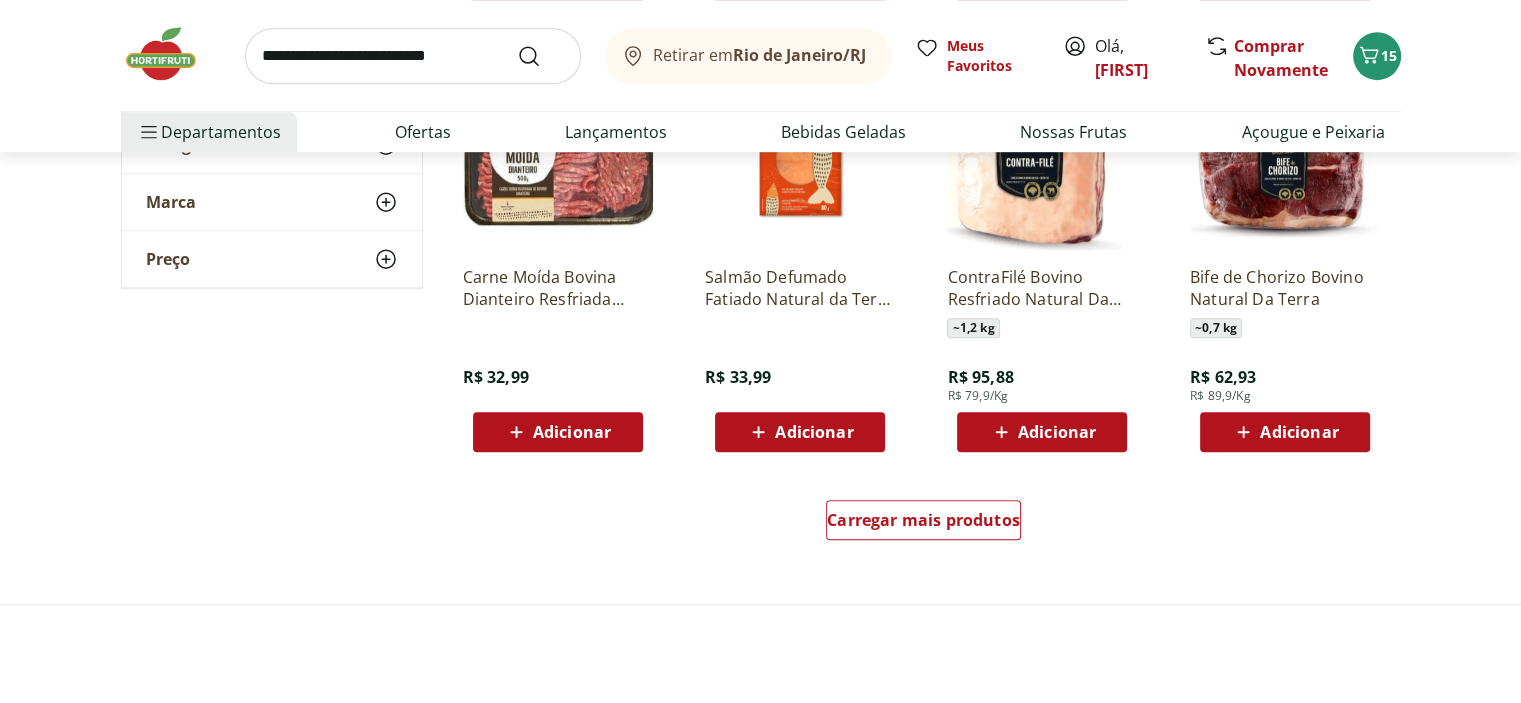 scroll, scrollTop: 1200, scrollLeft: 0, axis: vertical 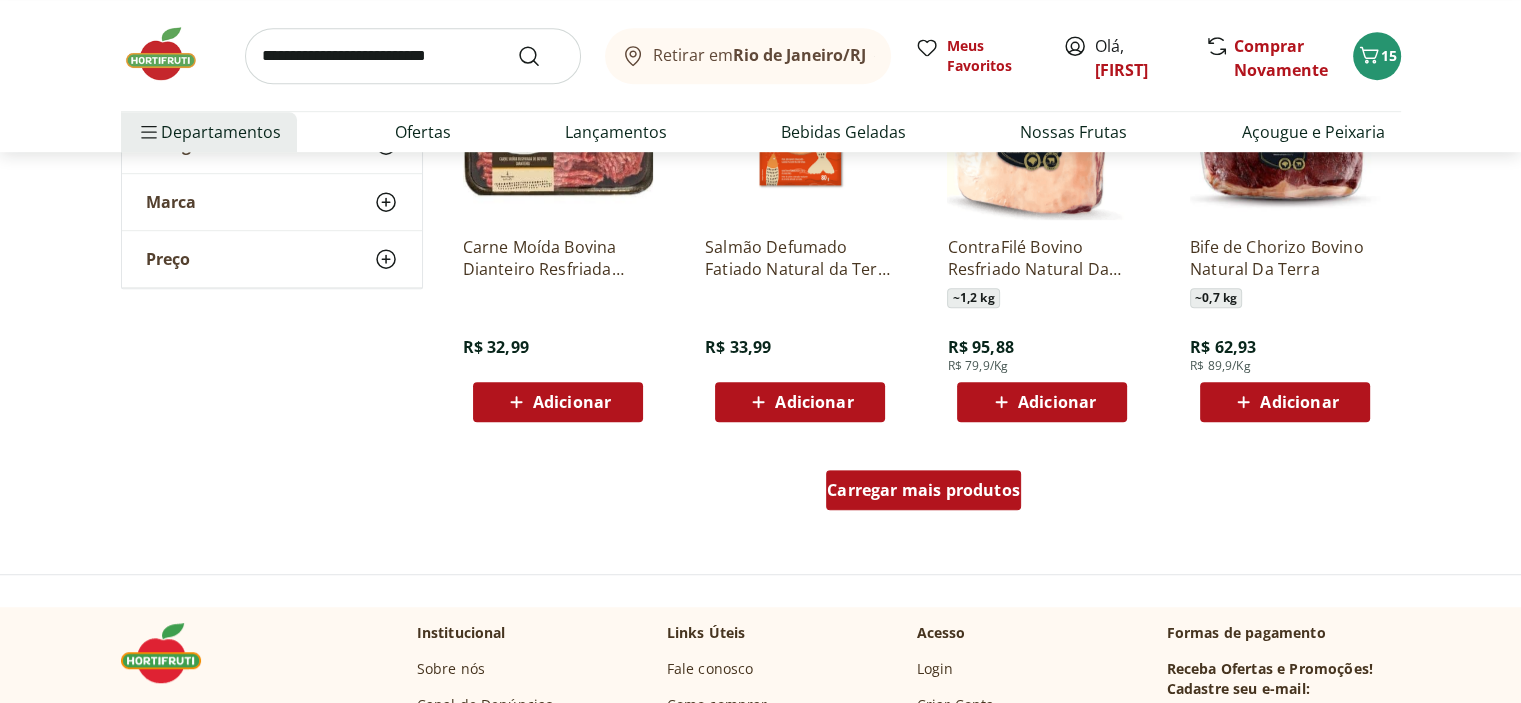 click on "Carregar mais produtos" at bounding box center (923, 490) 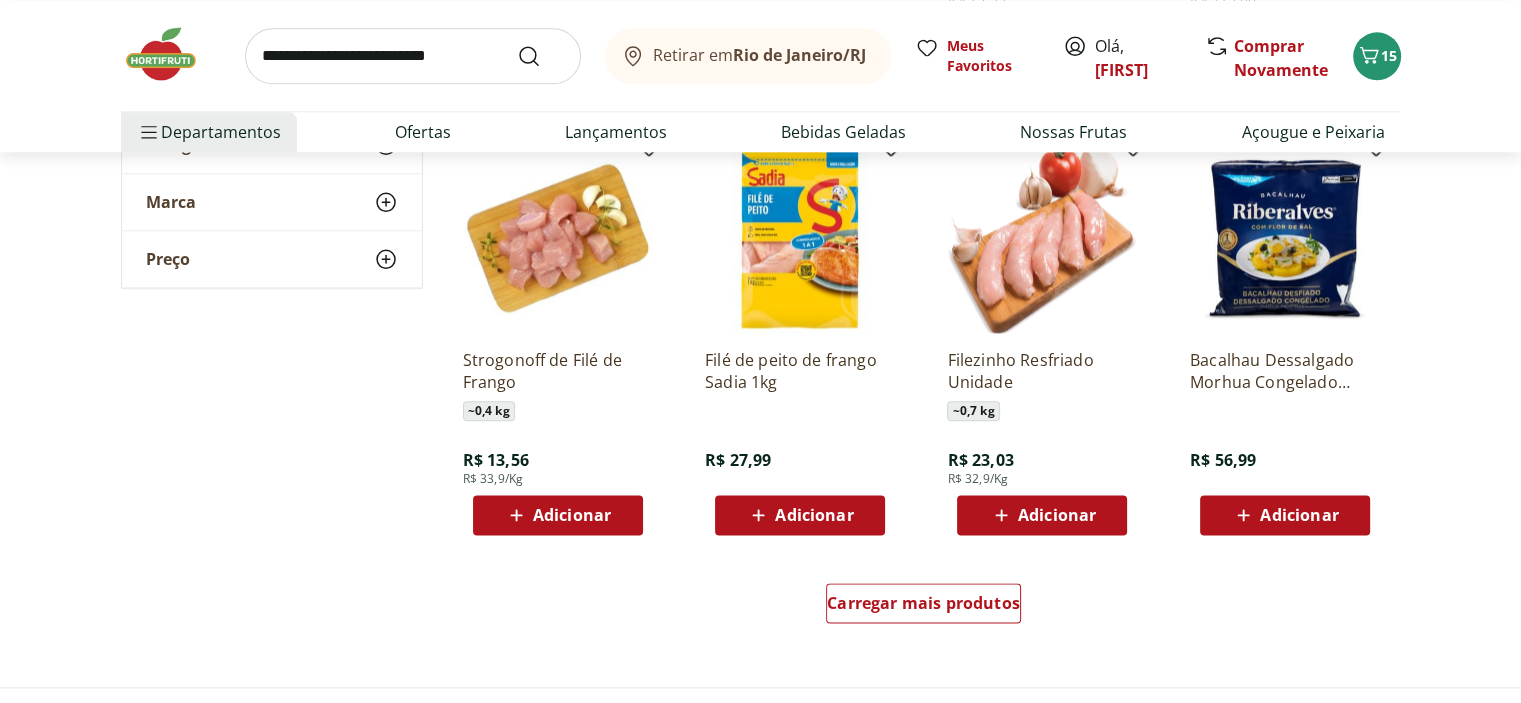 scroll, scrollTop: 2400, scrollLeft: 0, axis: vertical 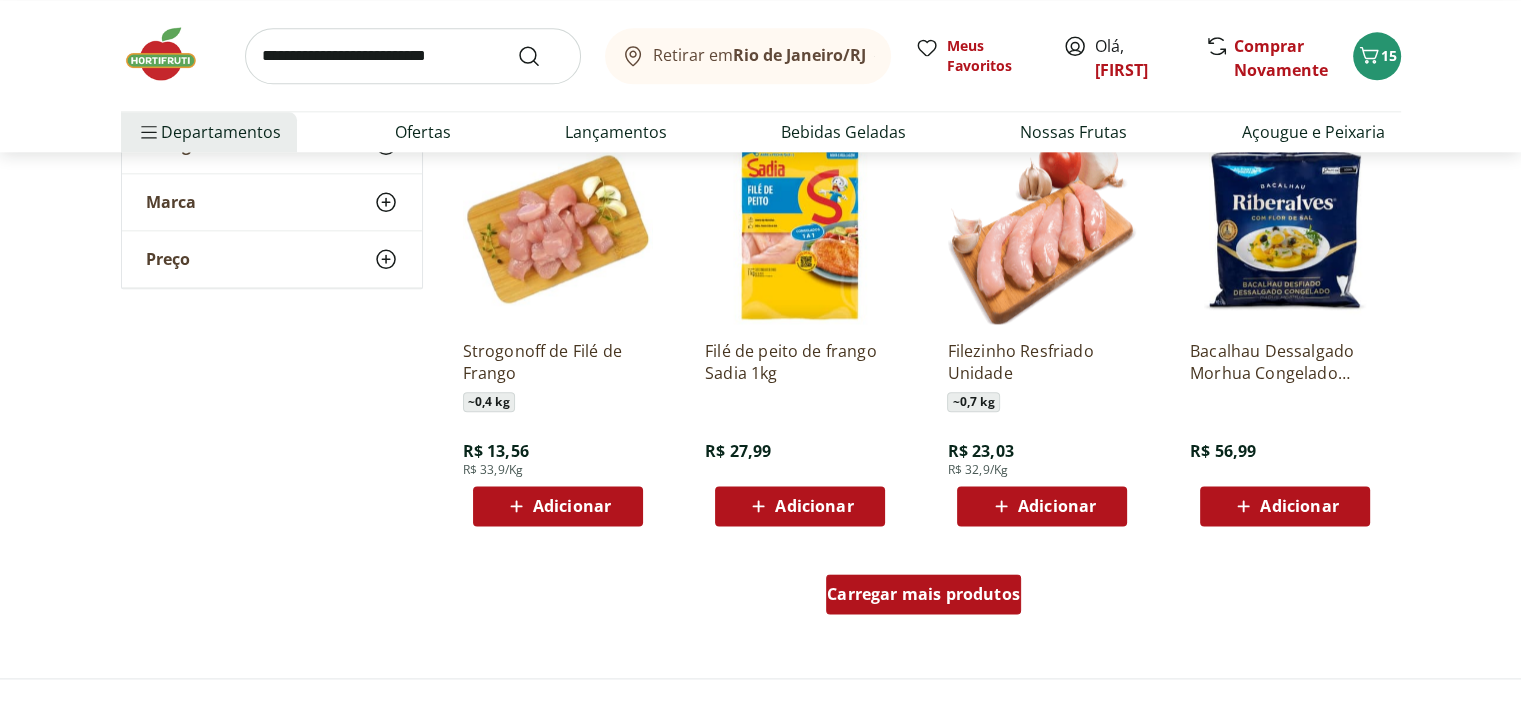 click on "Carregar mais produtos" at bounding box center [923, 594] 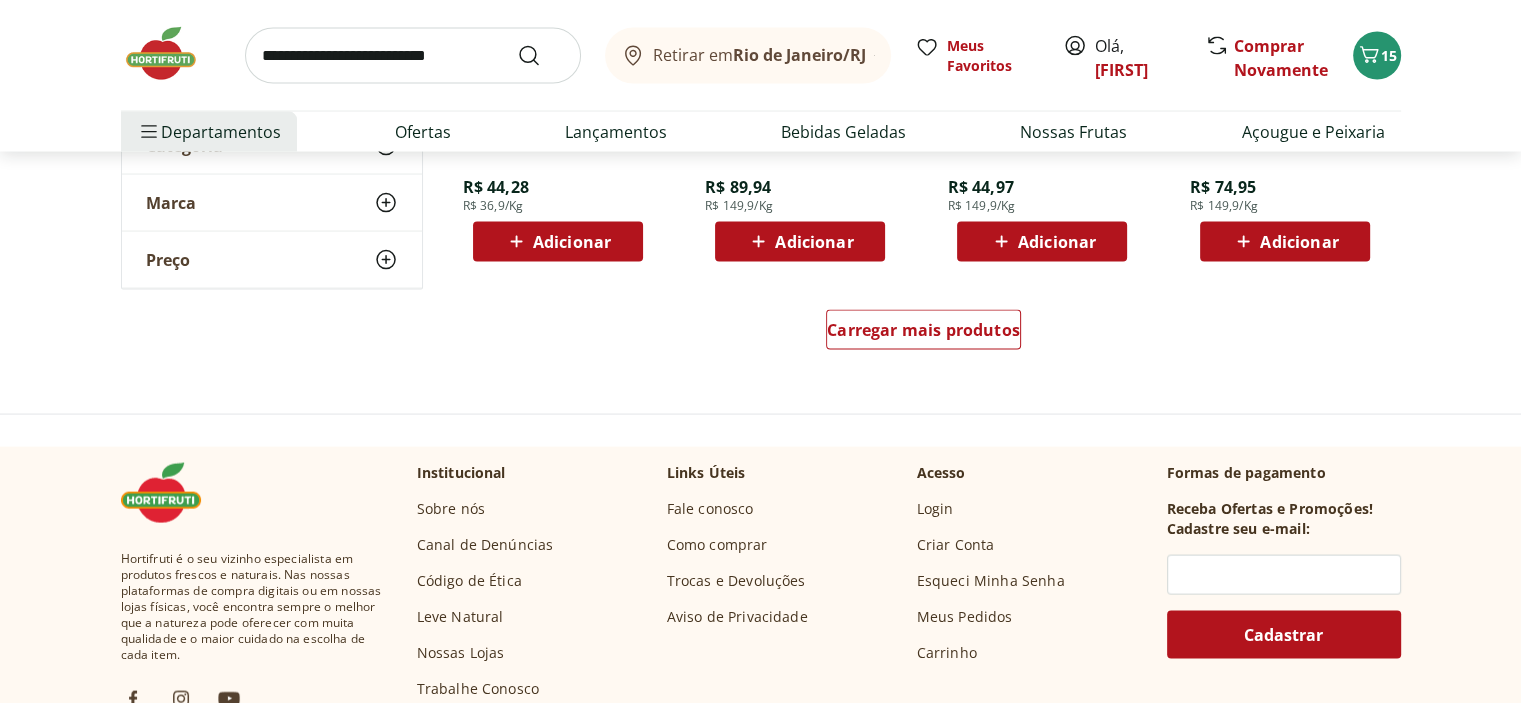 scroll, scrollTop: 4000, scrollLeft: 0, axis: vertical 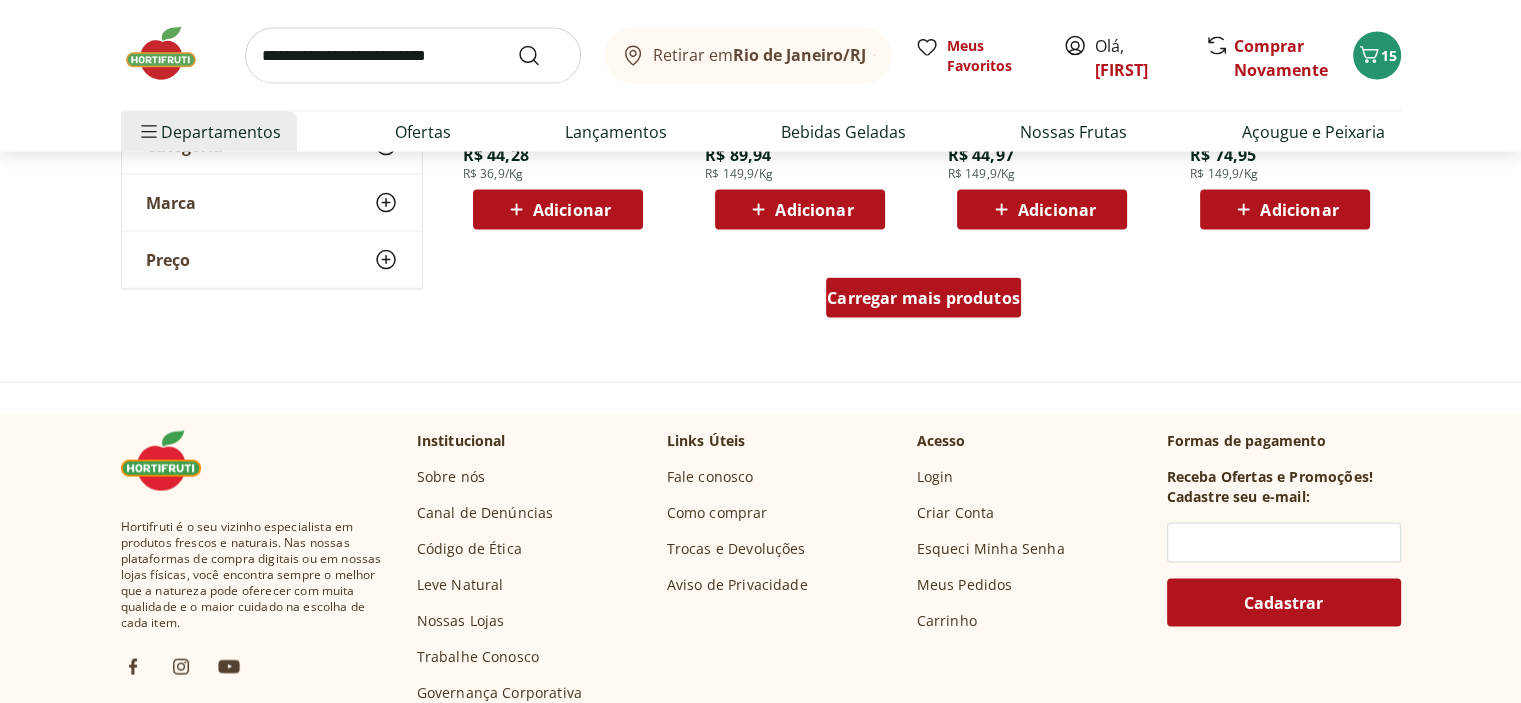 click on "Carregar mais produtos" at bounding box center [923, 298] 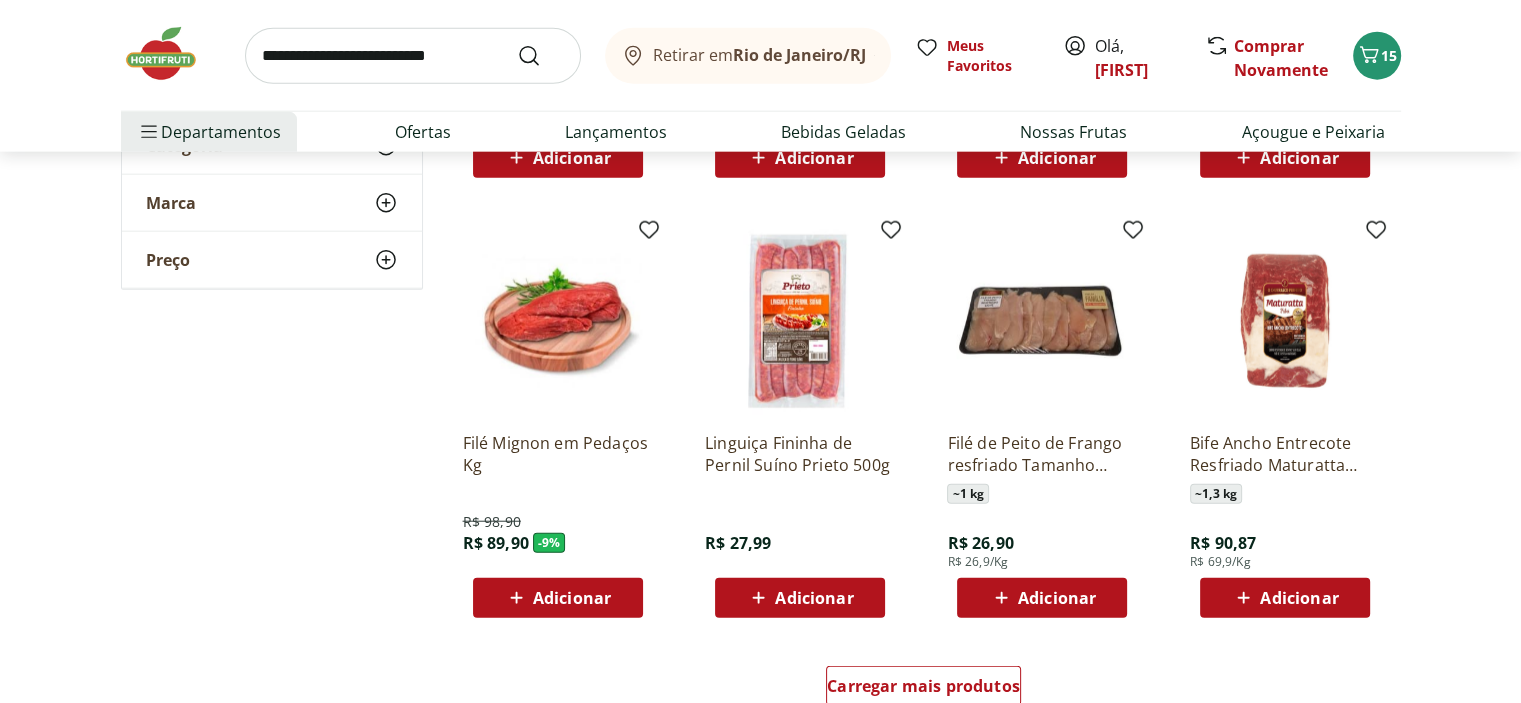 scroll, scrollTop: 5000, scrollLeft: 0, axis: vertical 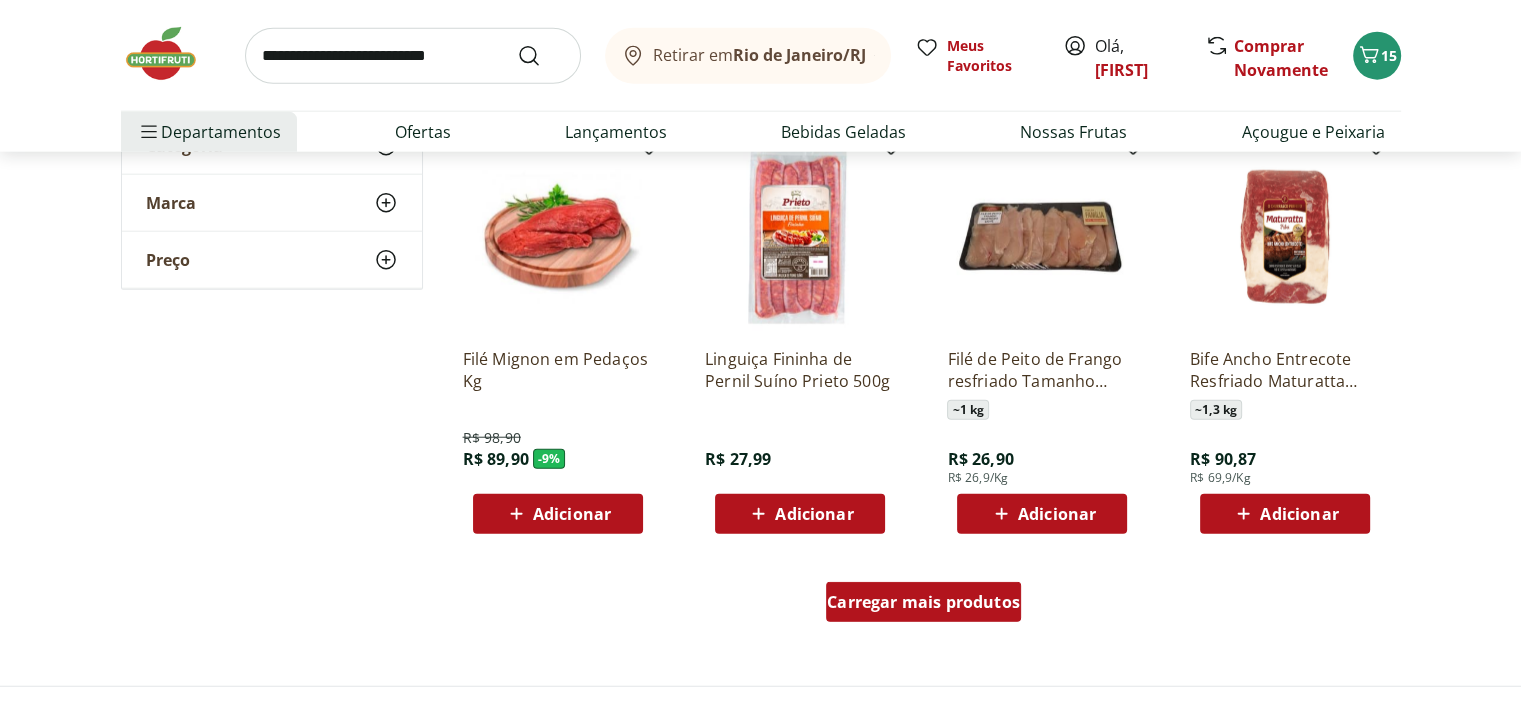 click on "Carregar mais produtos" at bounding box center [923, 602] 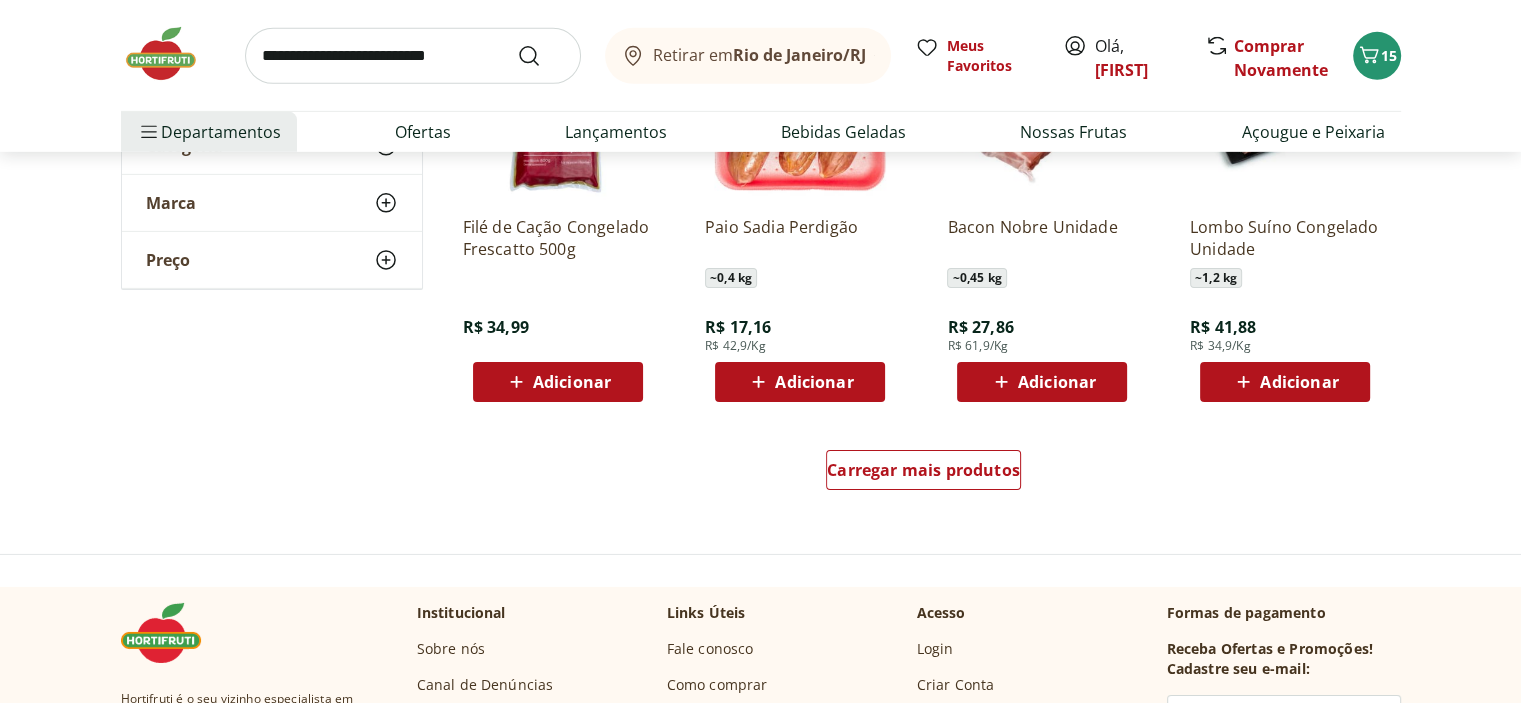 scroll, scrollTop: 6500, scrollLeft: 0, axis: vertical 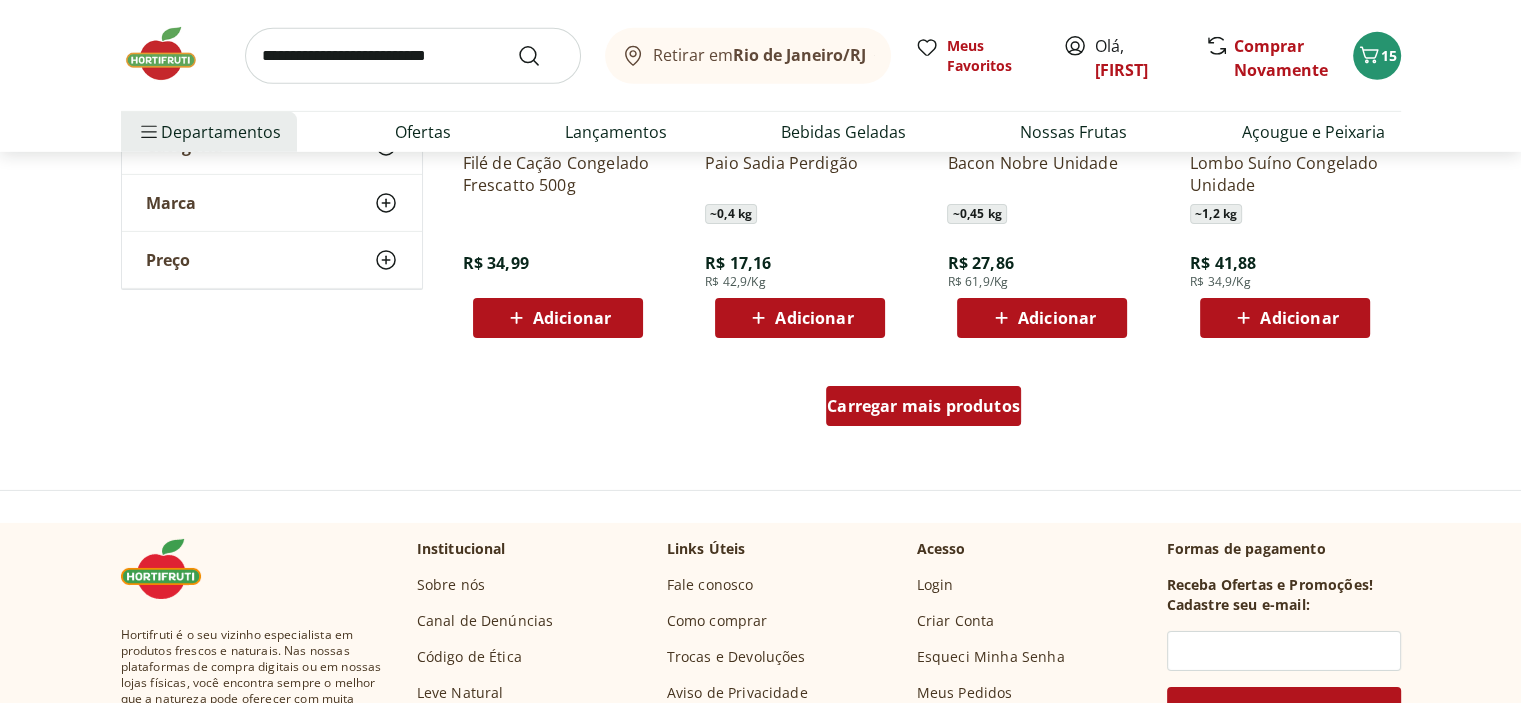 click on "Carregar mais produtos" at bounding box center (923, 406) 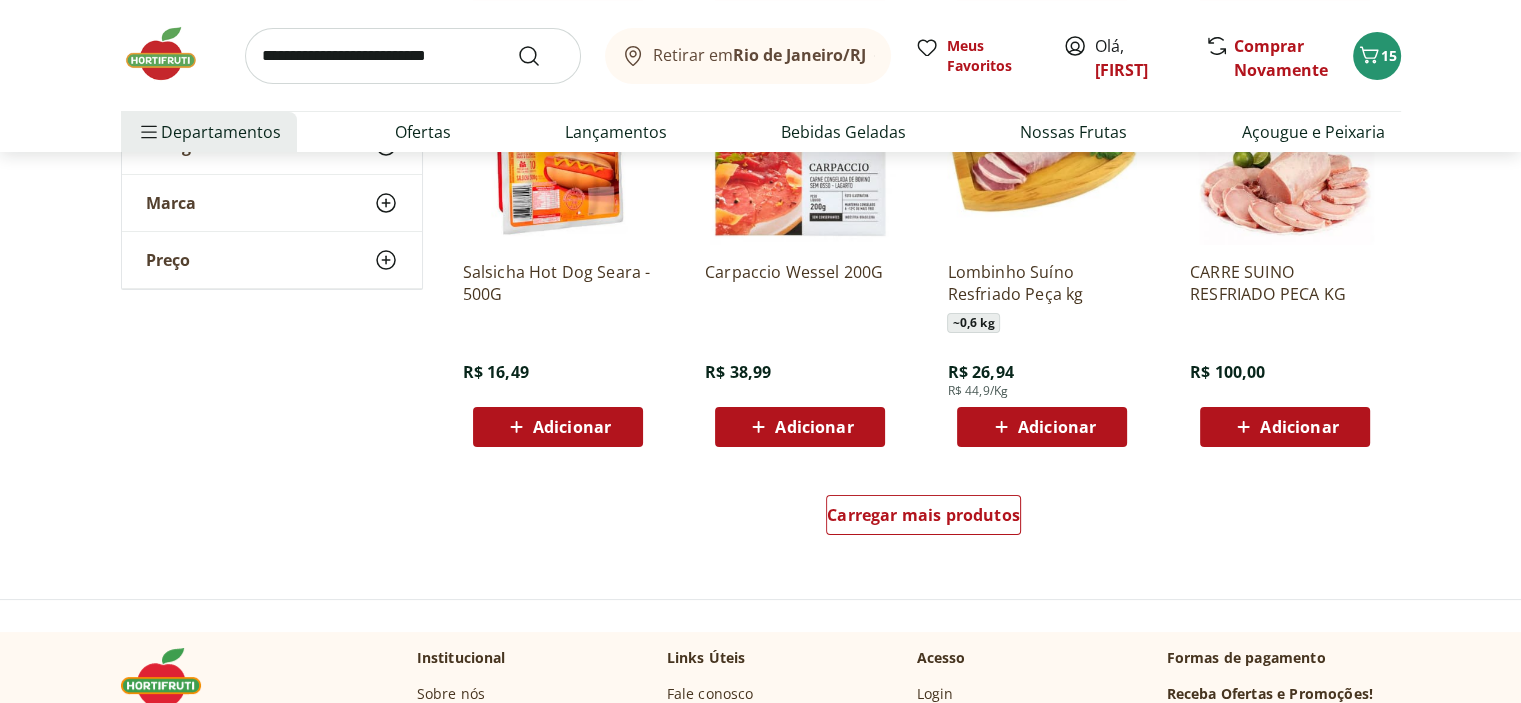 scroll, scrollTop: 7700, scrollLeft: 0, axis: vertical 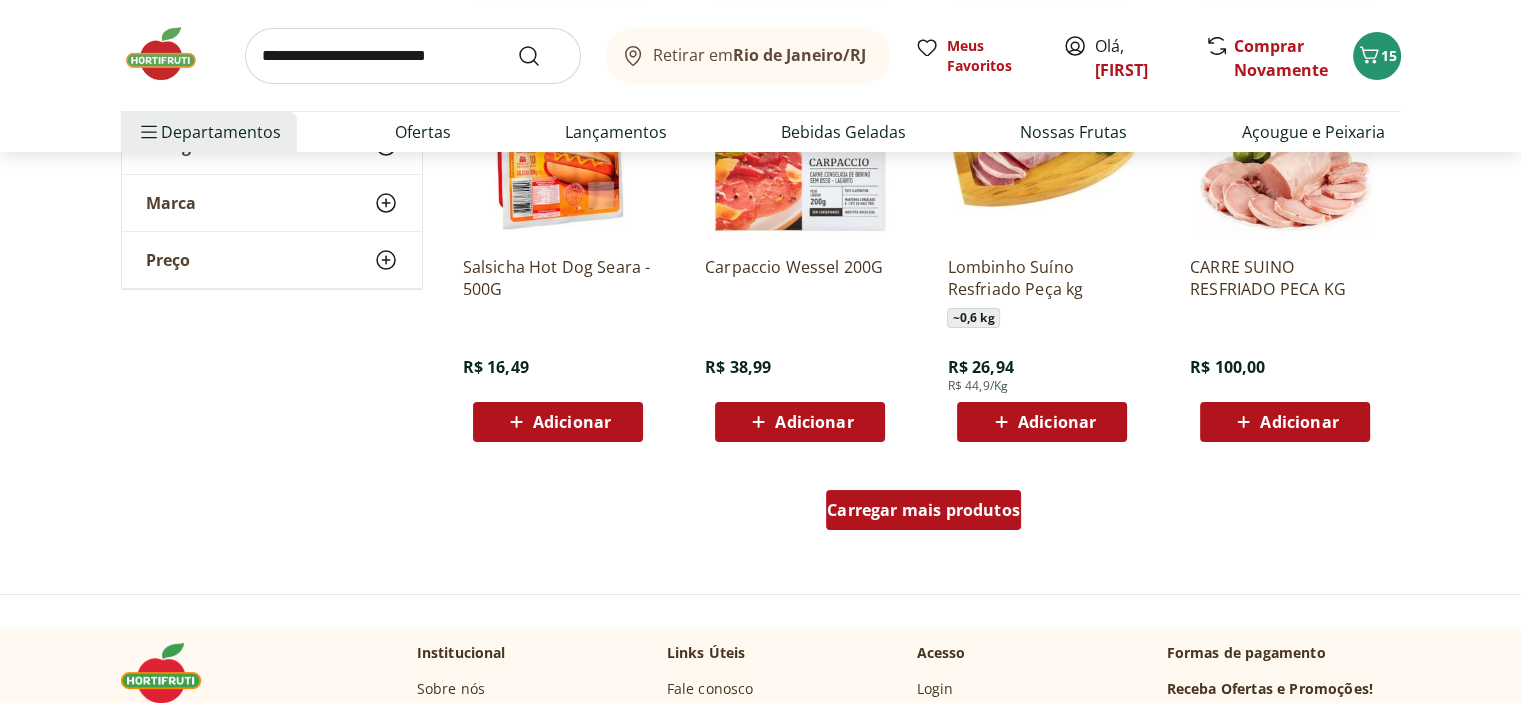 click on "Carregar mais produtos" at bounding box center [923, 510] 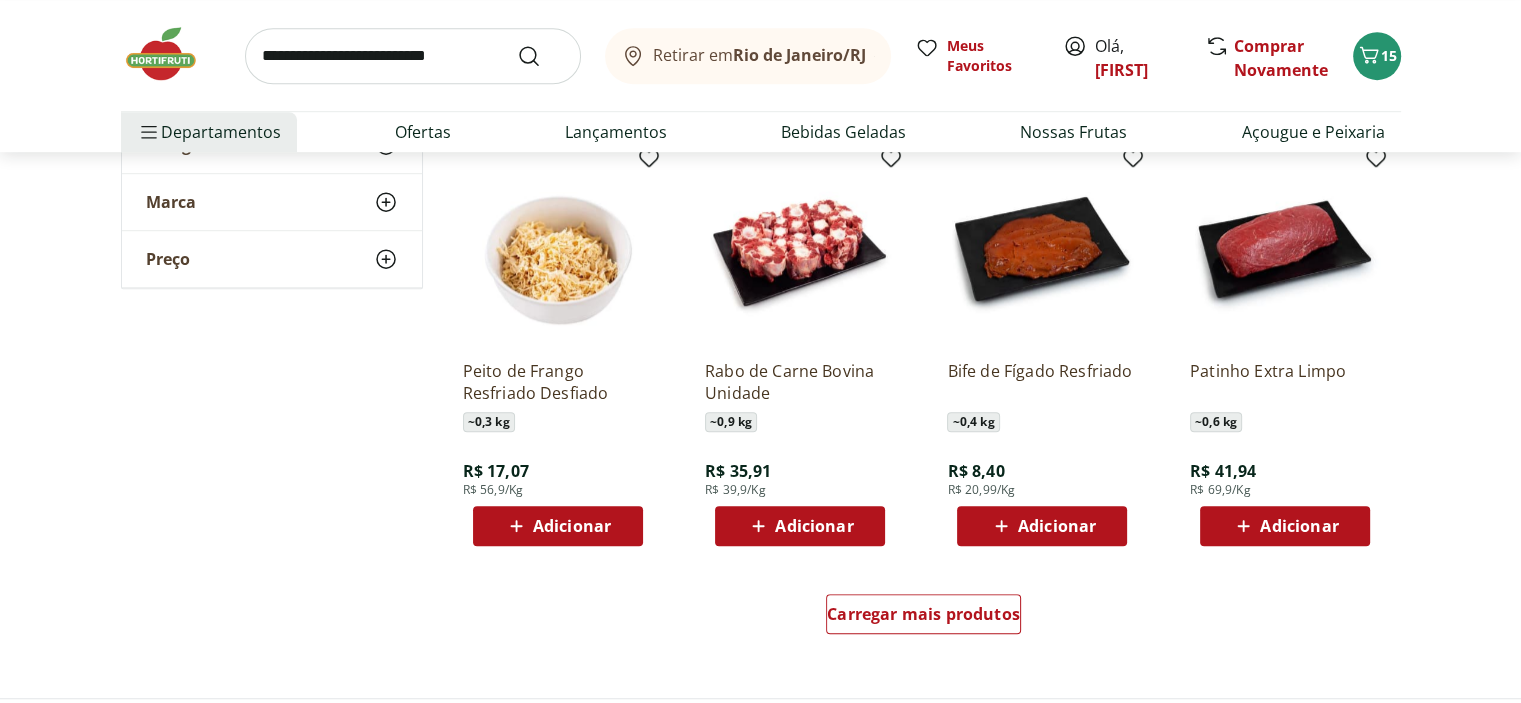 scroll, scrollTop: 9000, scrollLeft: 0, axis: vertical 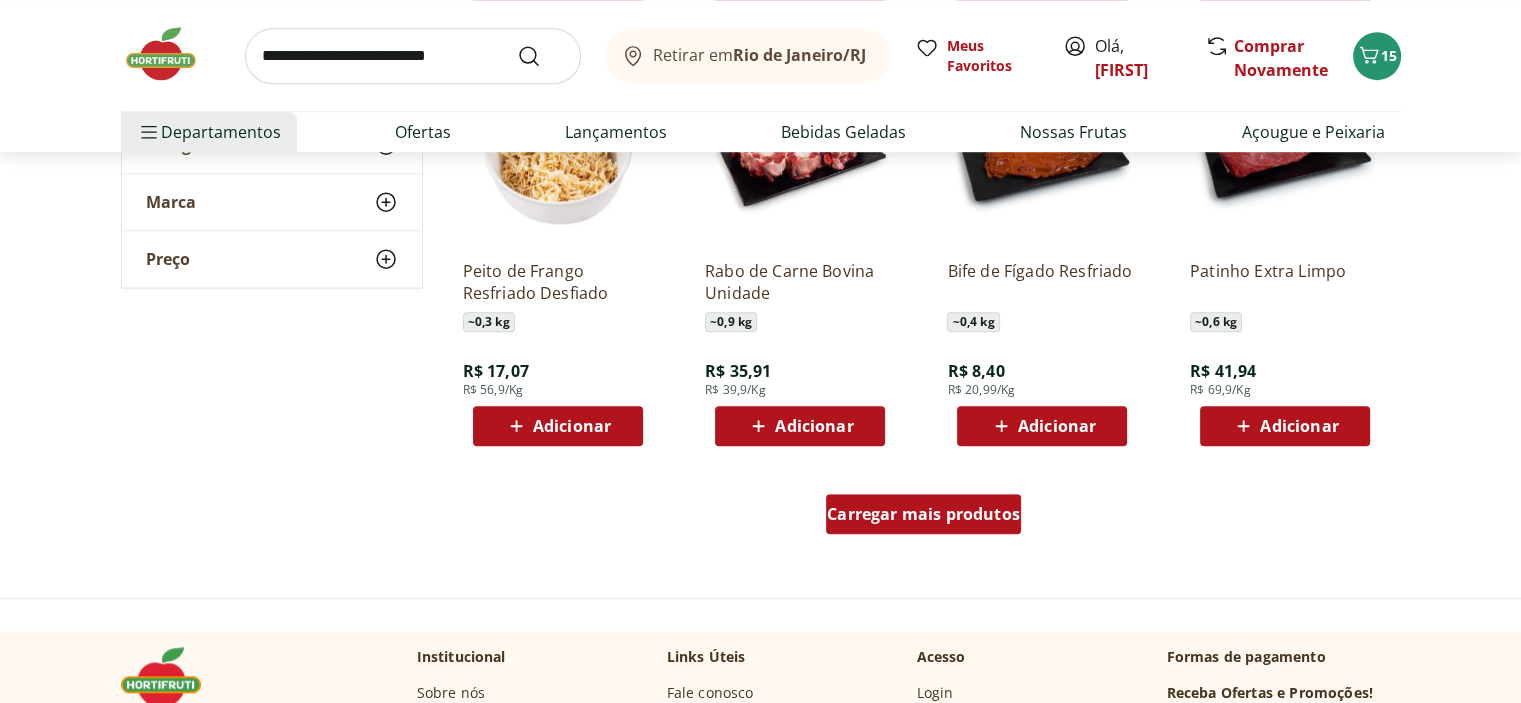 click on "Carregar mais produtos" at bounding box center [923, 514] 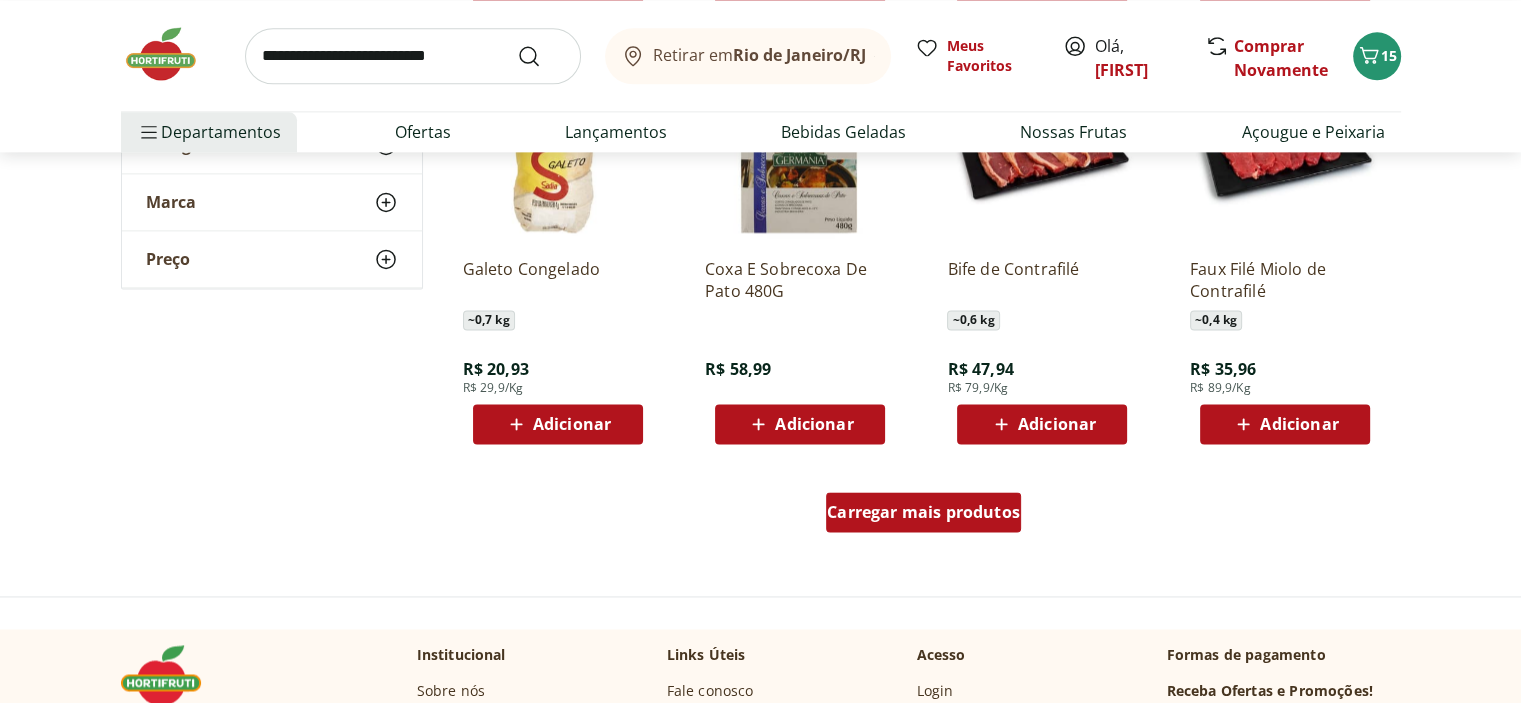 scroll, scrollTop: 10400, scrollLeft: 0, axis: vertical 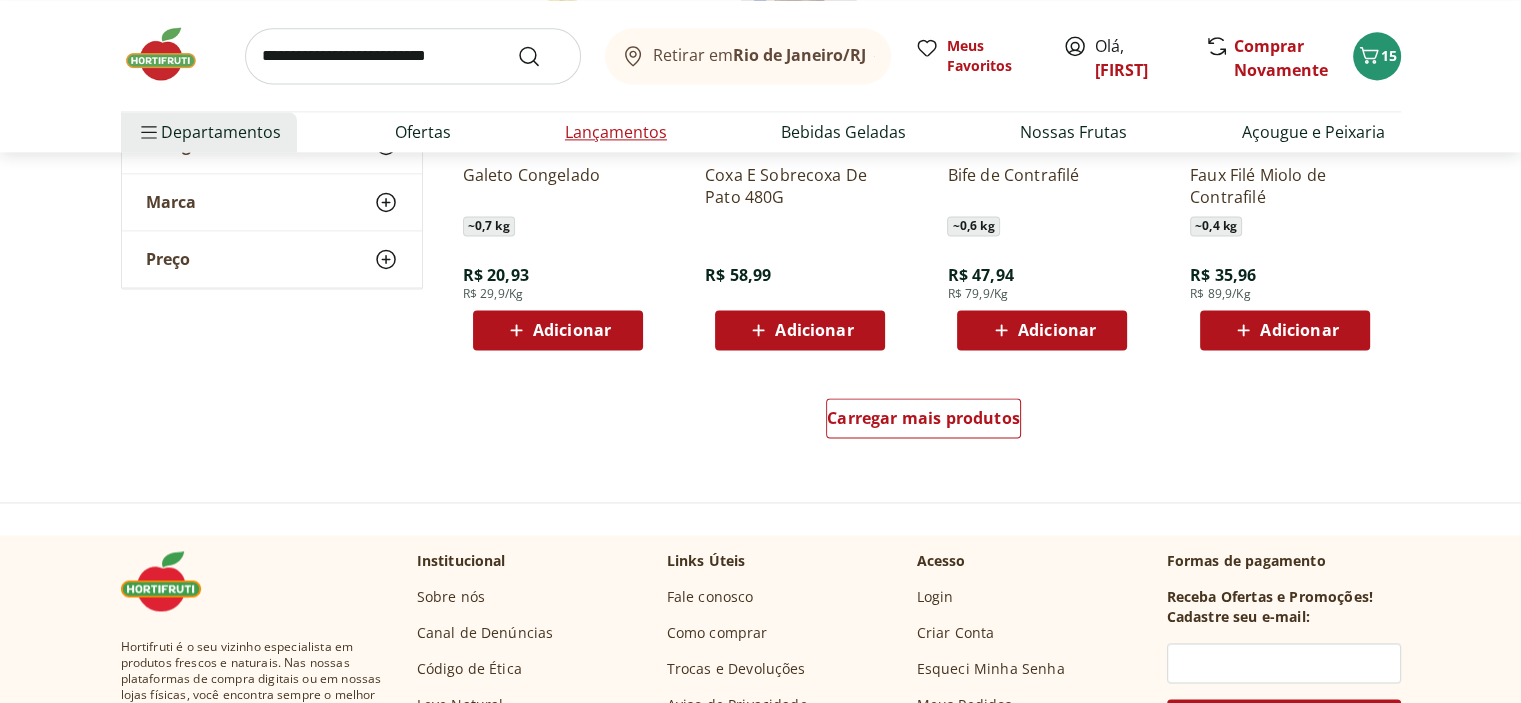 click on "Lançamentos" at bounding box center [616, 132] 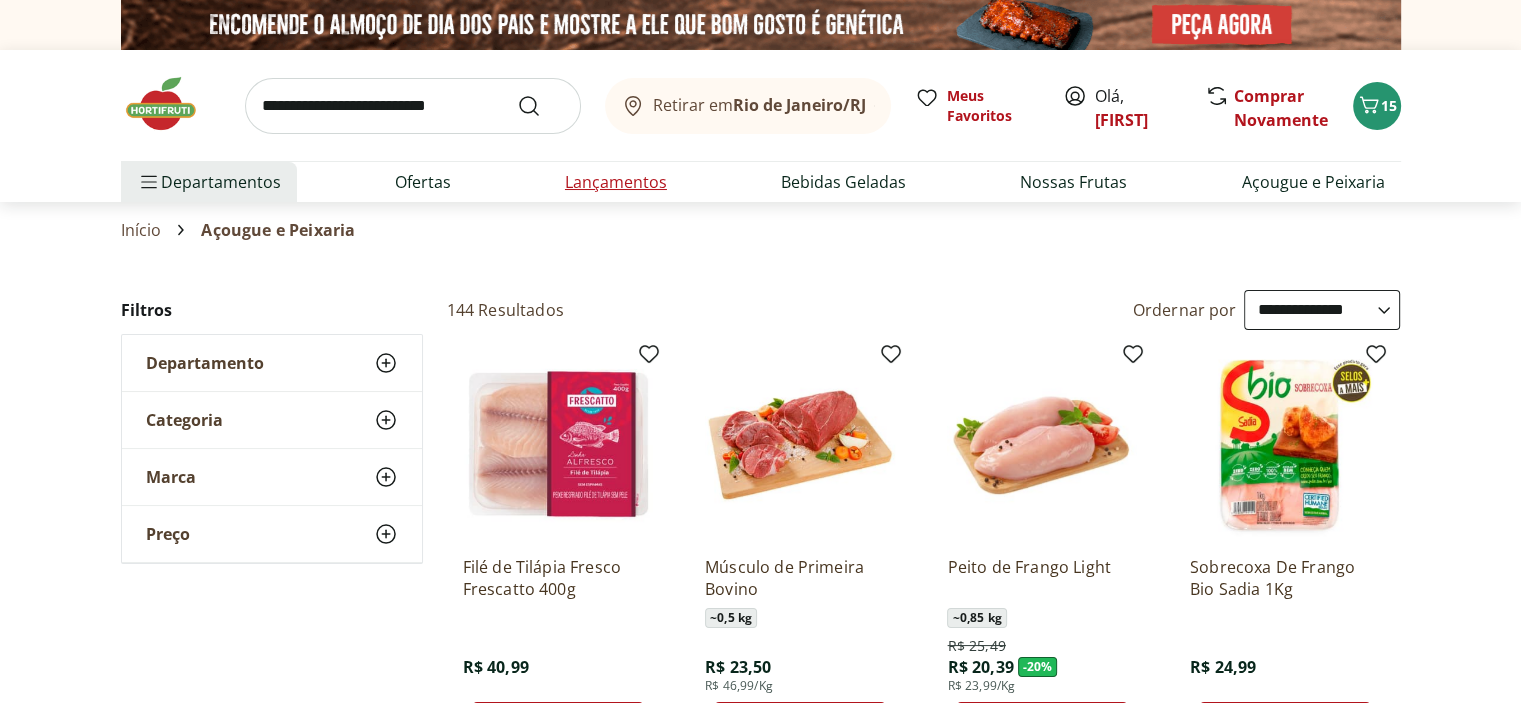 select on "**********" 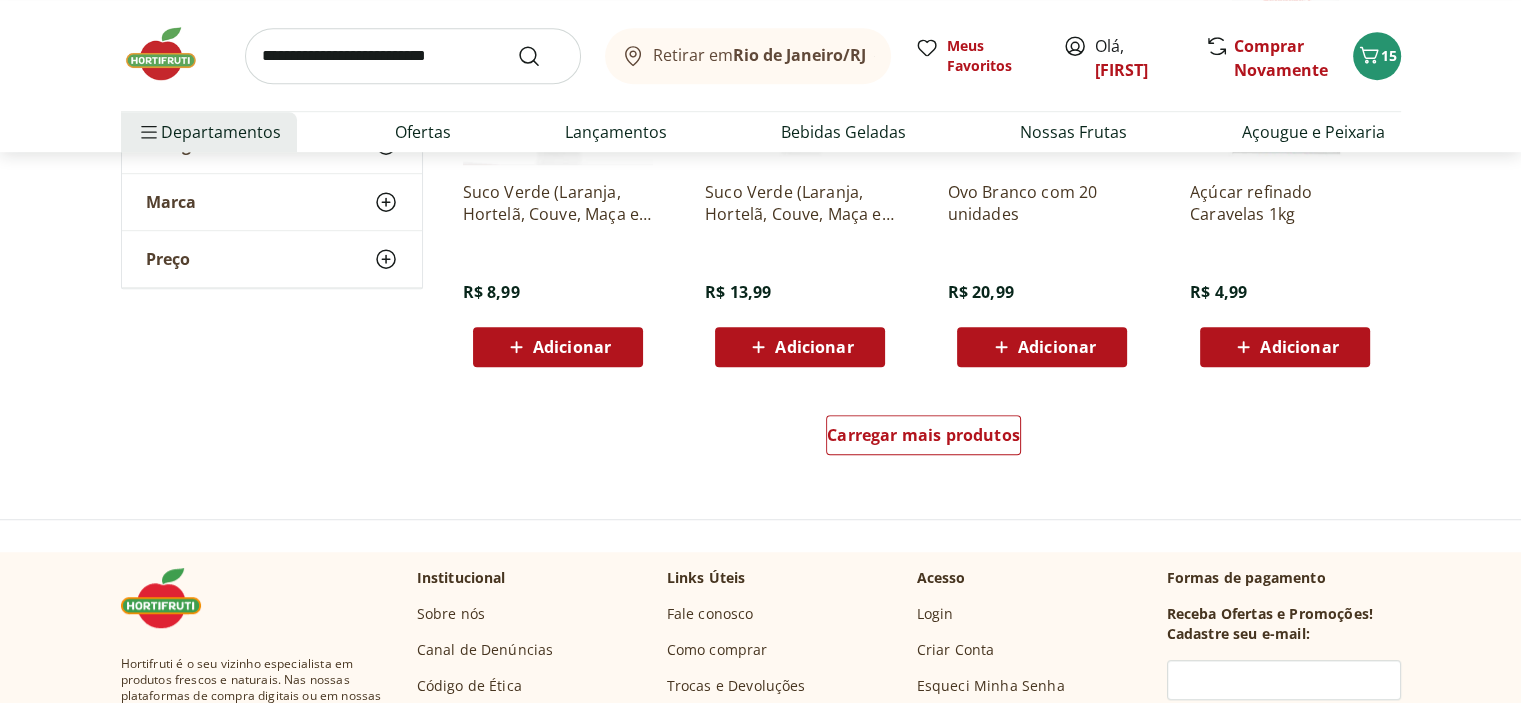 scroll, scrollTop: 1300, scrollLeft: 0, axis: vertical 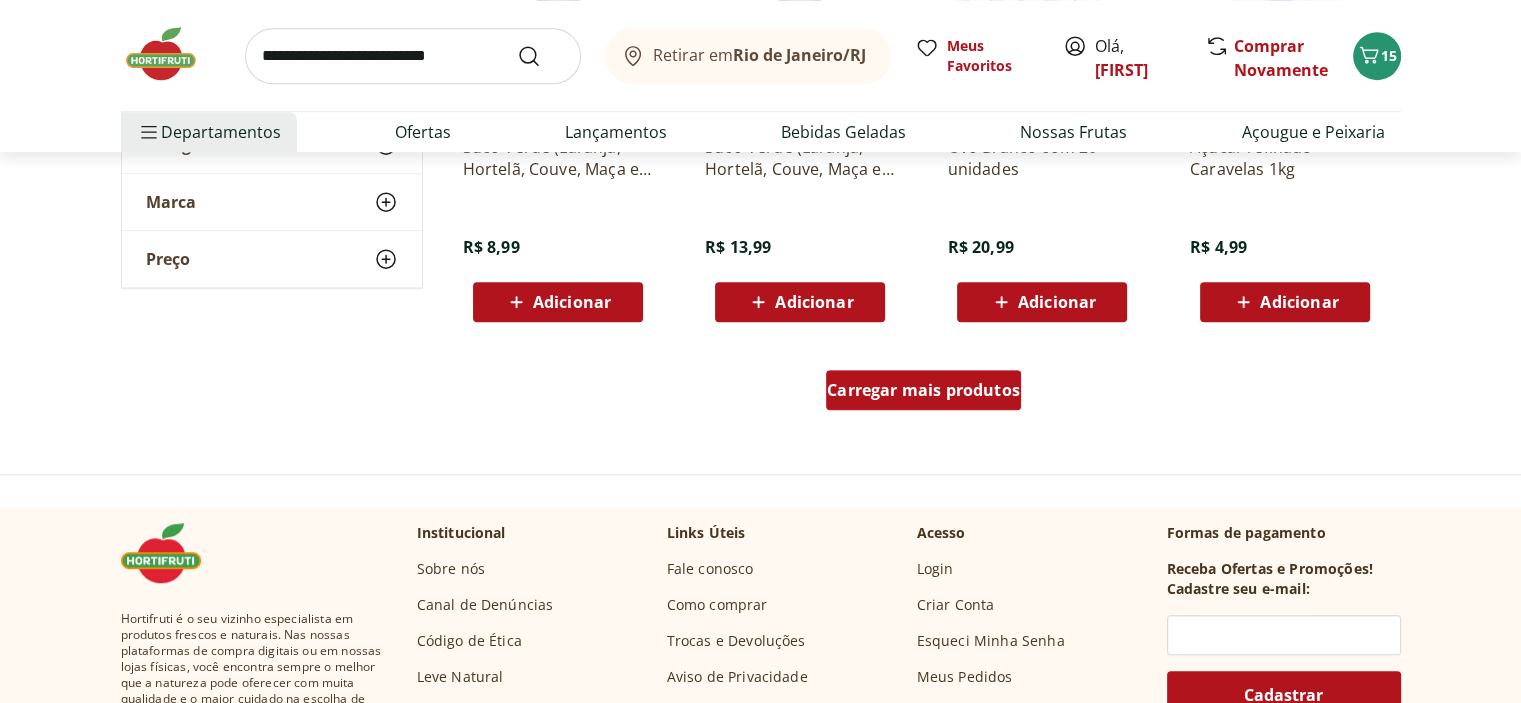 click on "Carregar mais produtos" at bounding box center (923, 390) 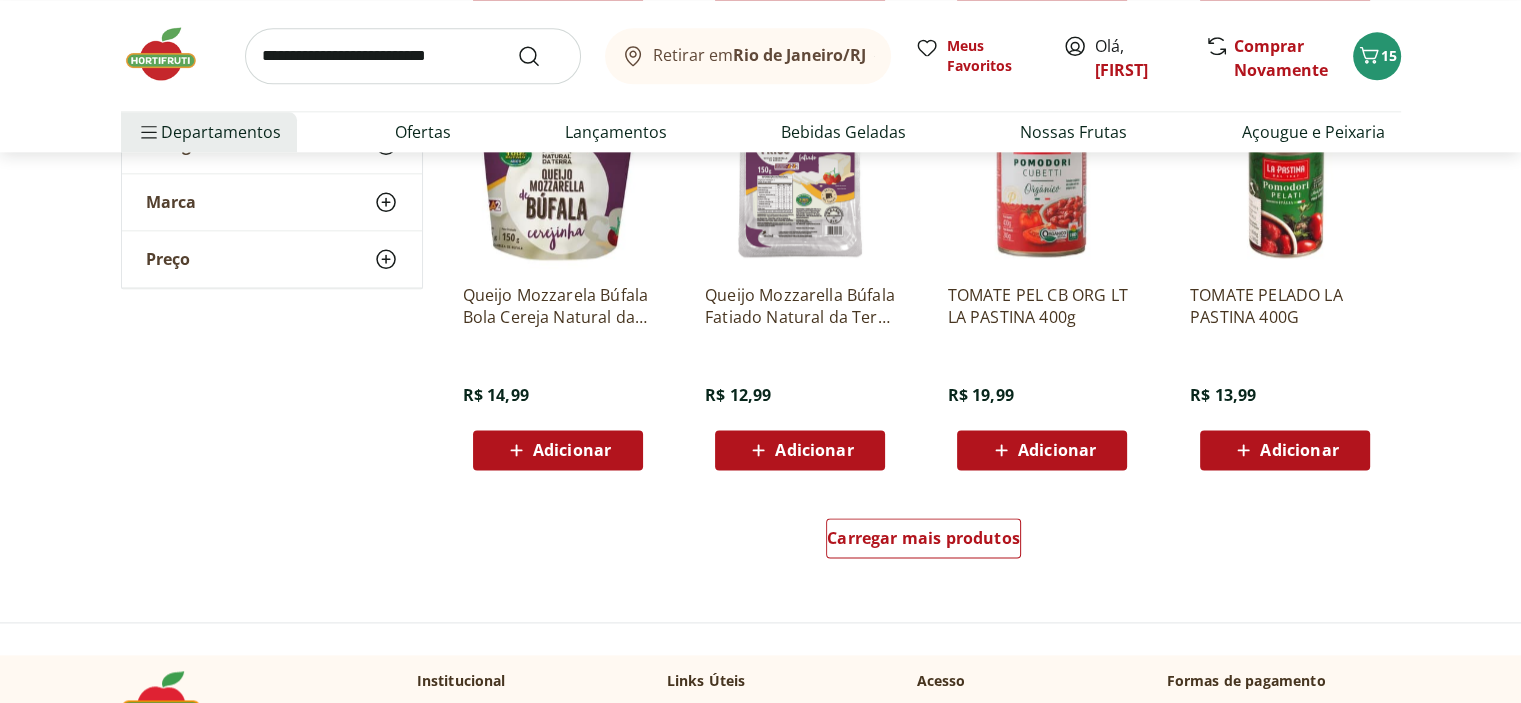 scroll, scrollTop: 2500, scrollLeft: 0, axis: vertical 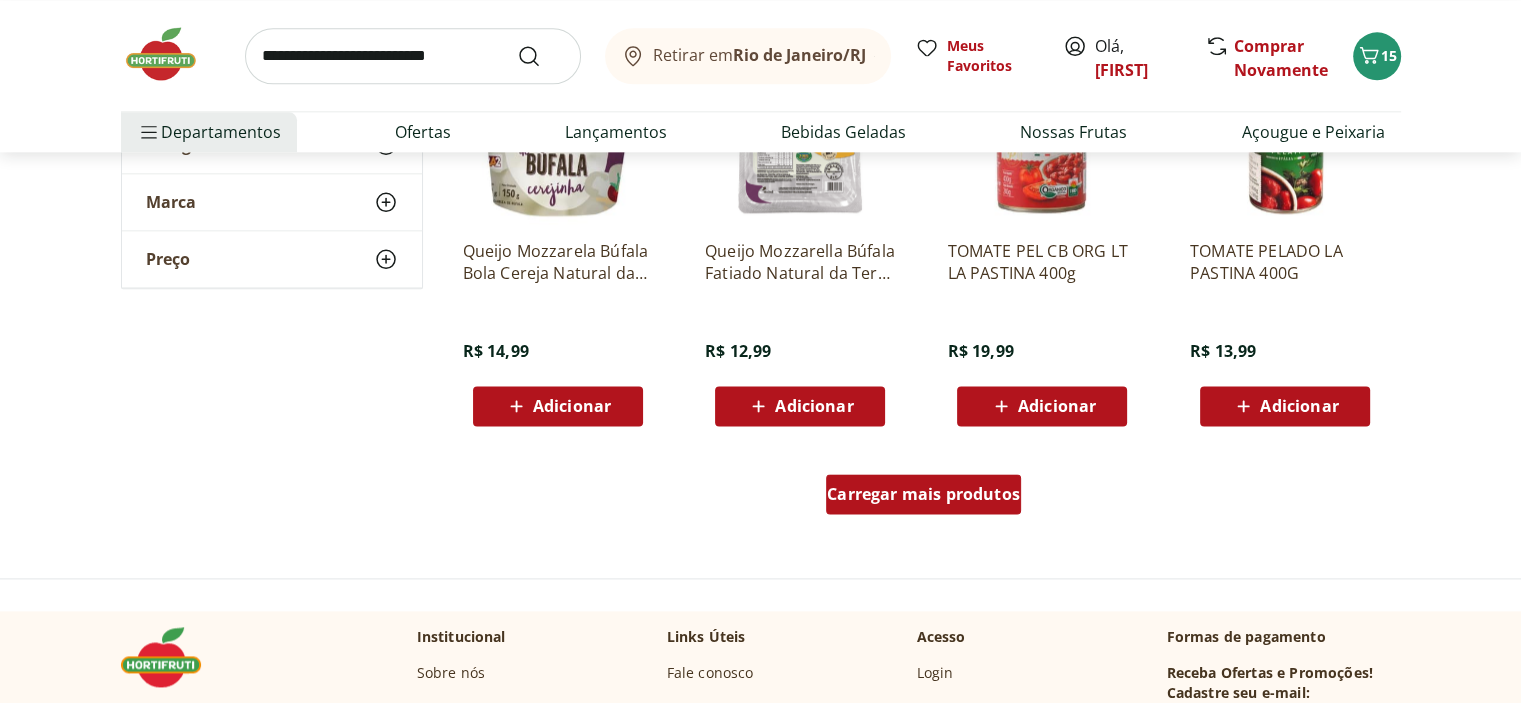 click on "Carregar mais produtos" at bounding box center (923, 494) 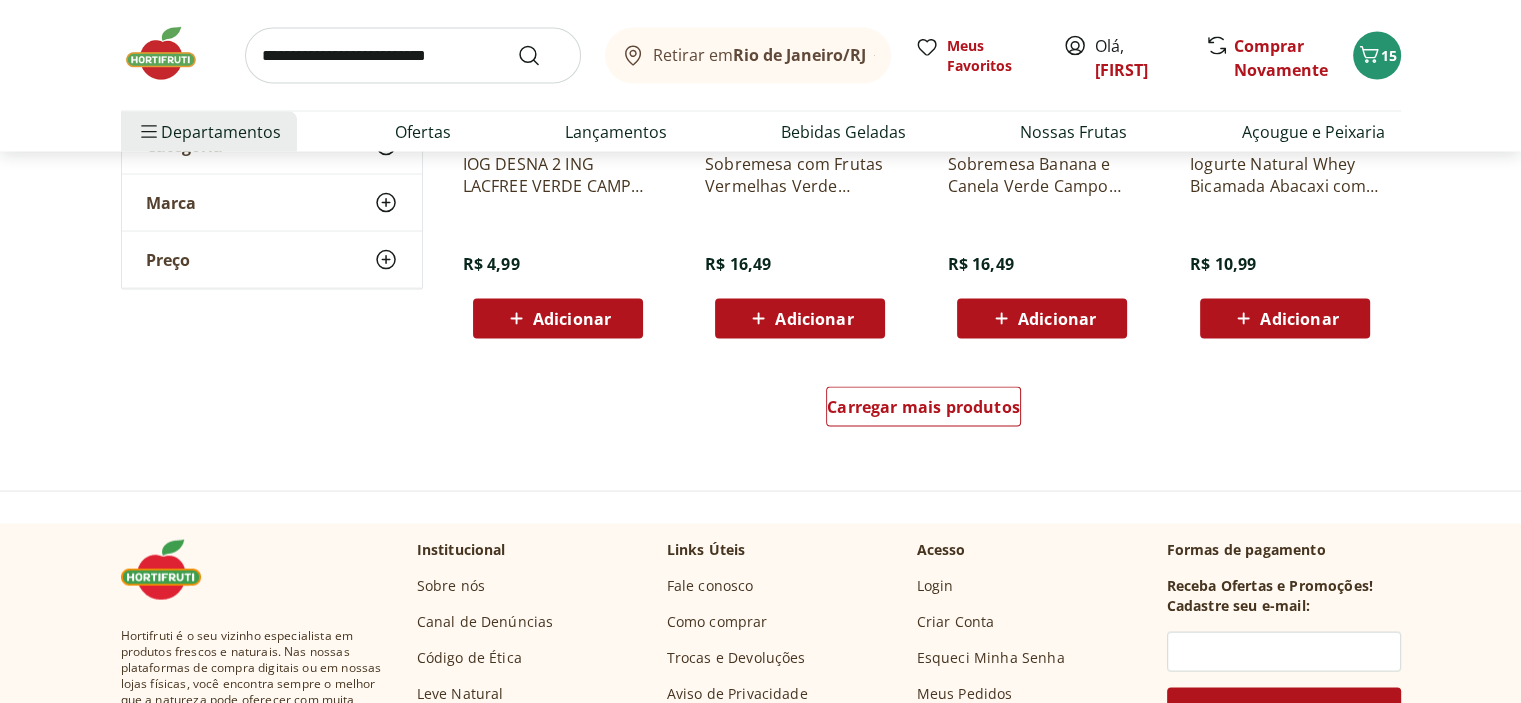 scroll, scrollTop: 3900, scrollLeft: 0, axis: vertical 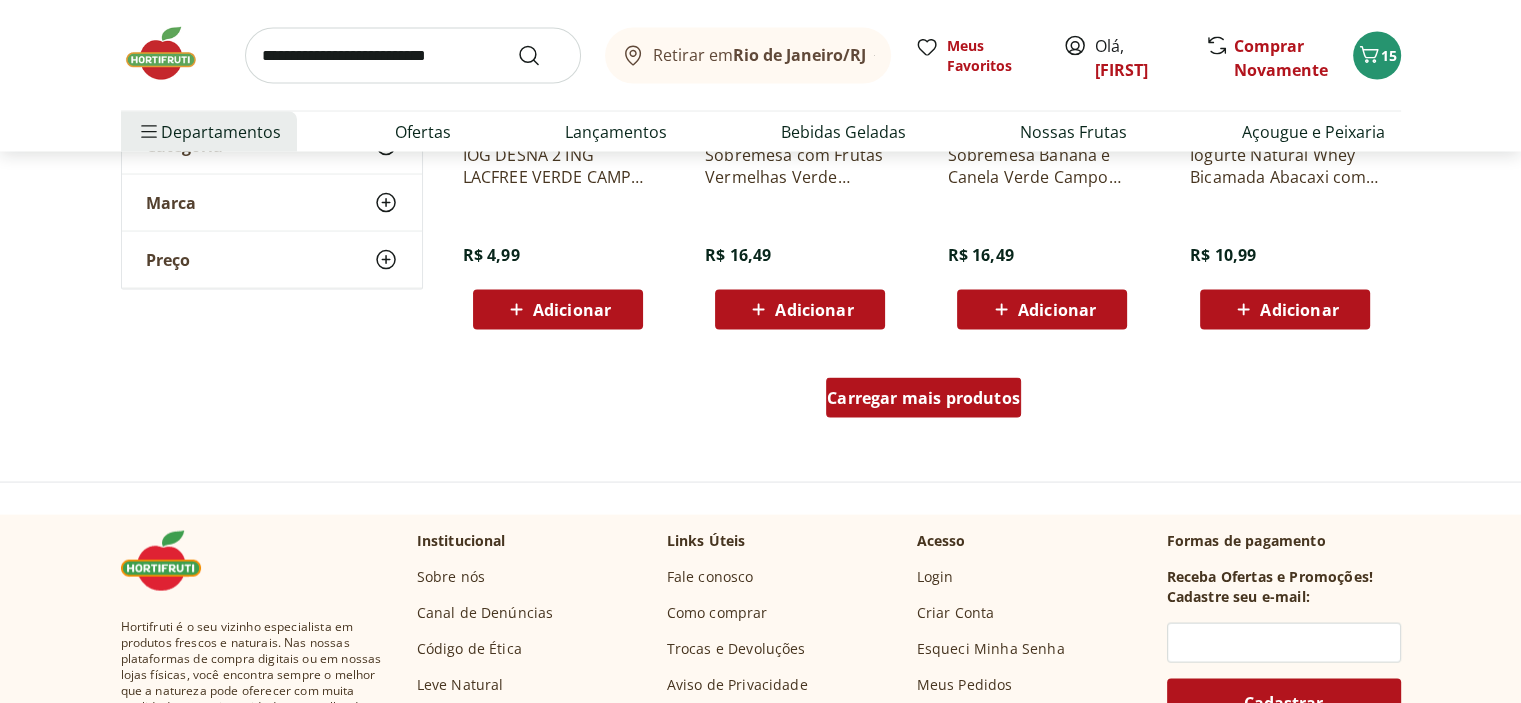 click on "Carregar mais produtos" at bounding box center [923, 398] 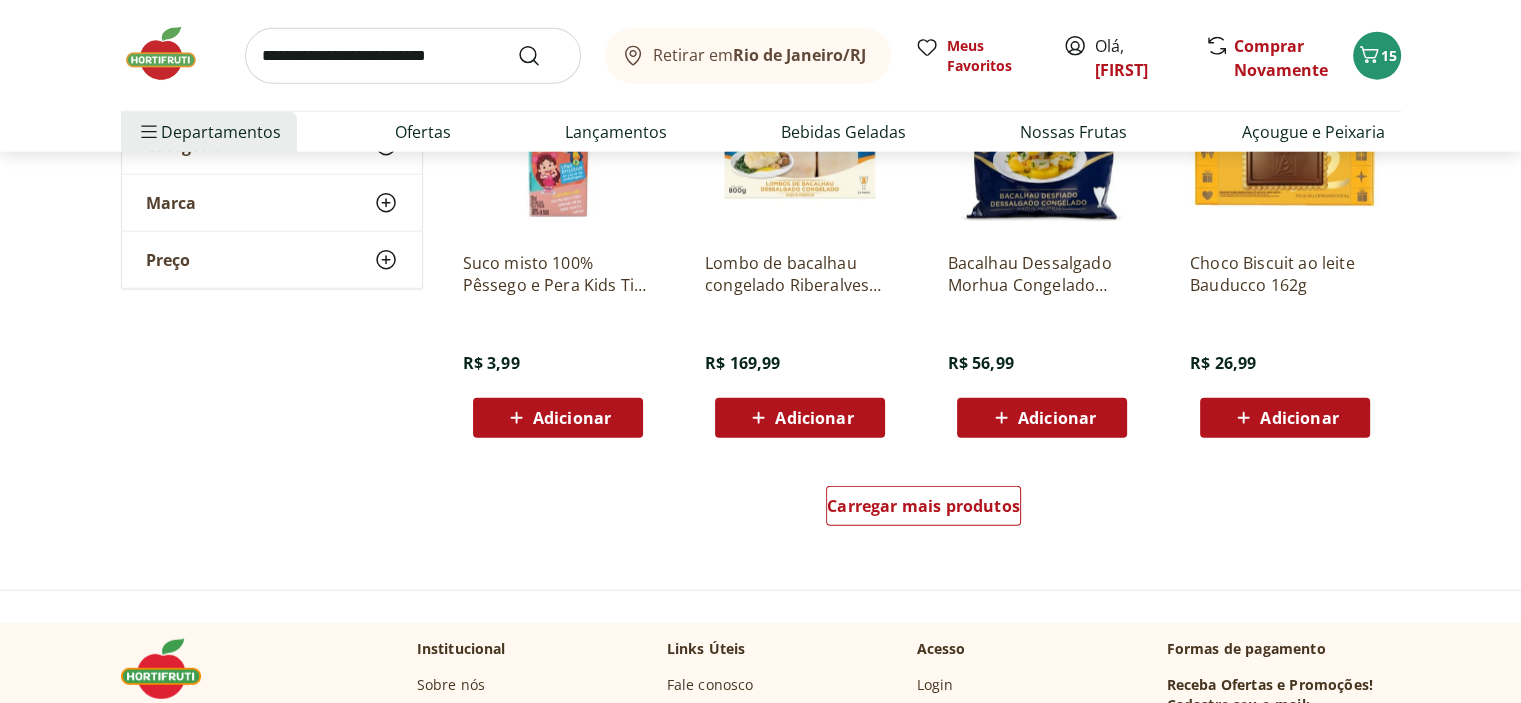 scroll, scrollTop: 5100, scrollLeft: 0, axis: vertical 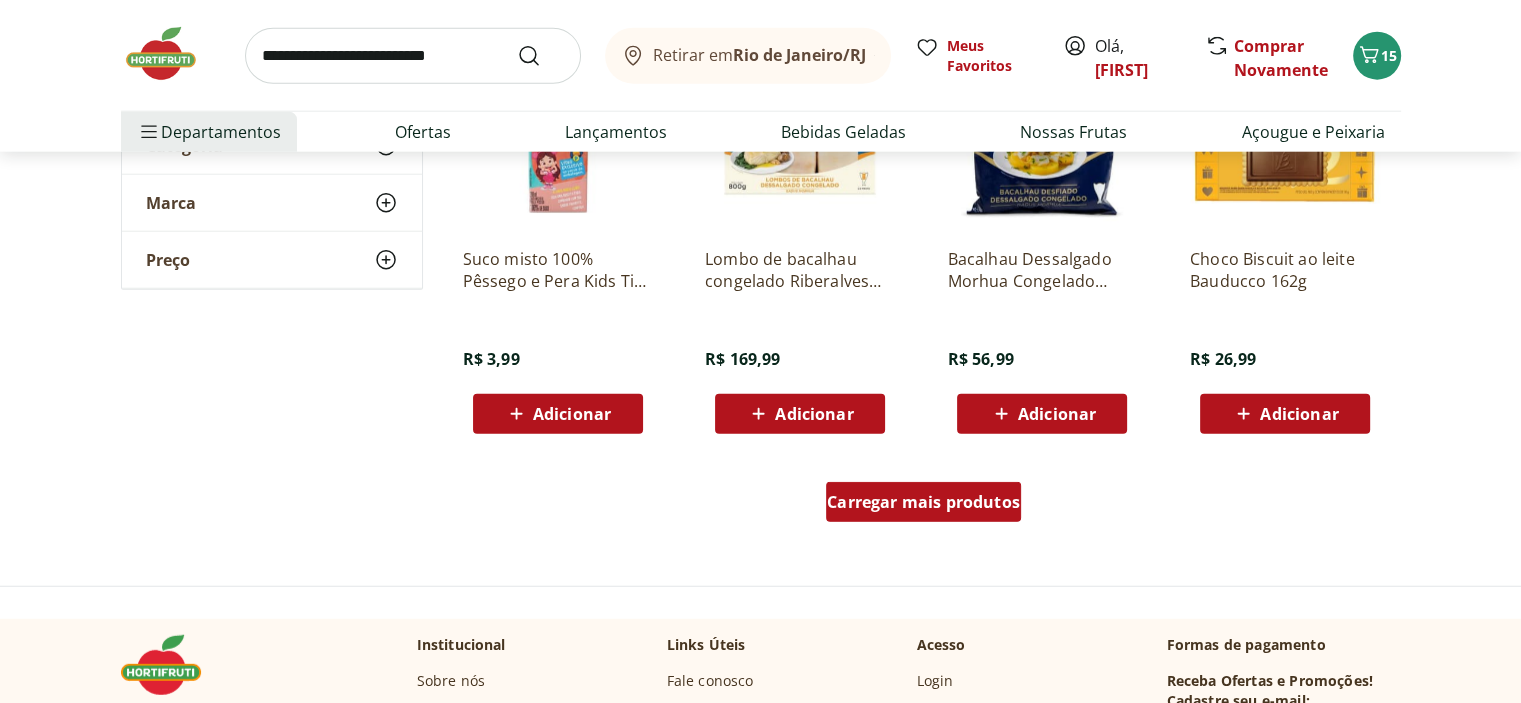 click on "Carregar mais produtos" at bounding box center [923, 502] 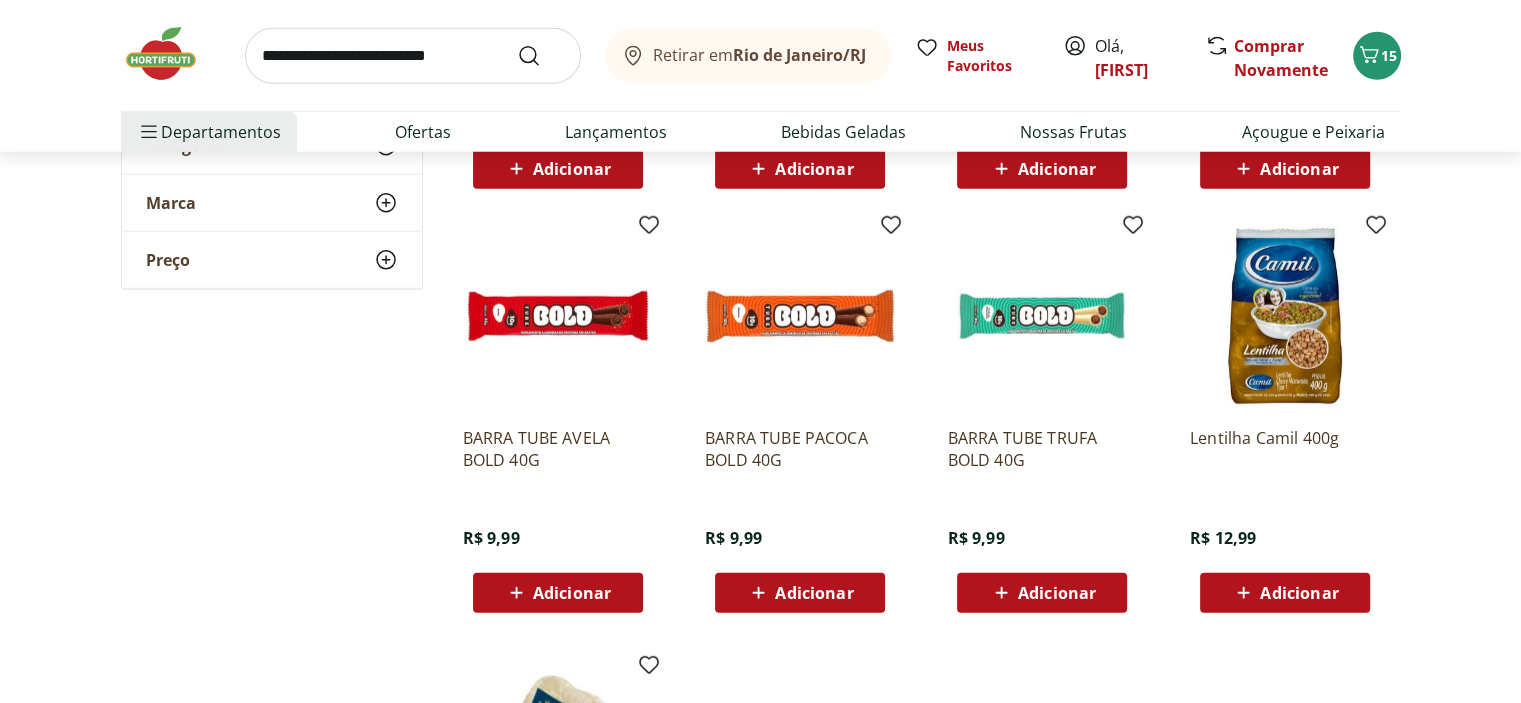 scroll, scrollTop: 5400, scrollLeft: 0, axis: vertical 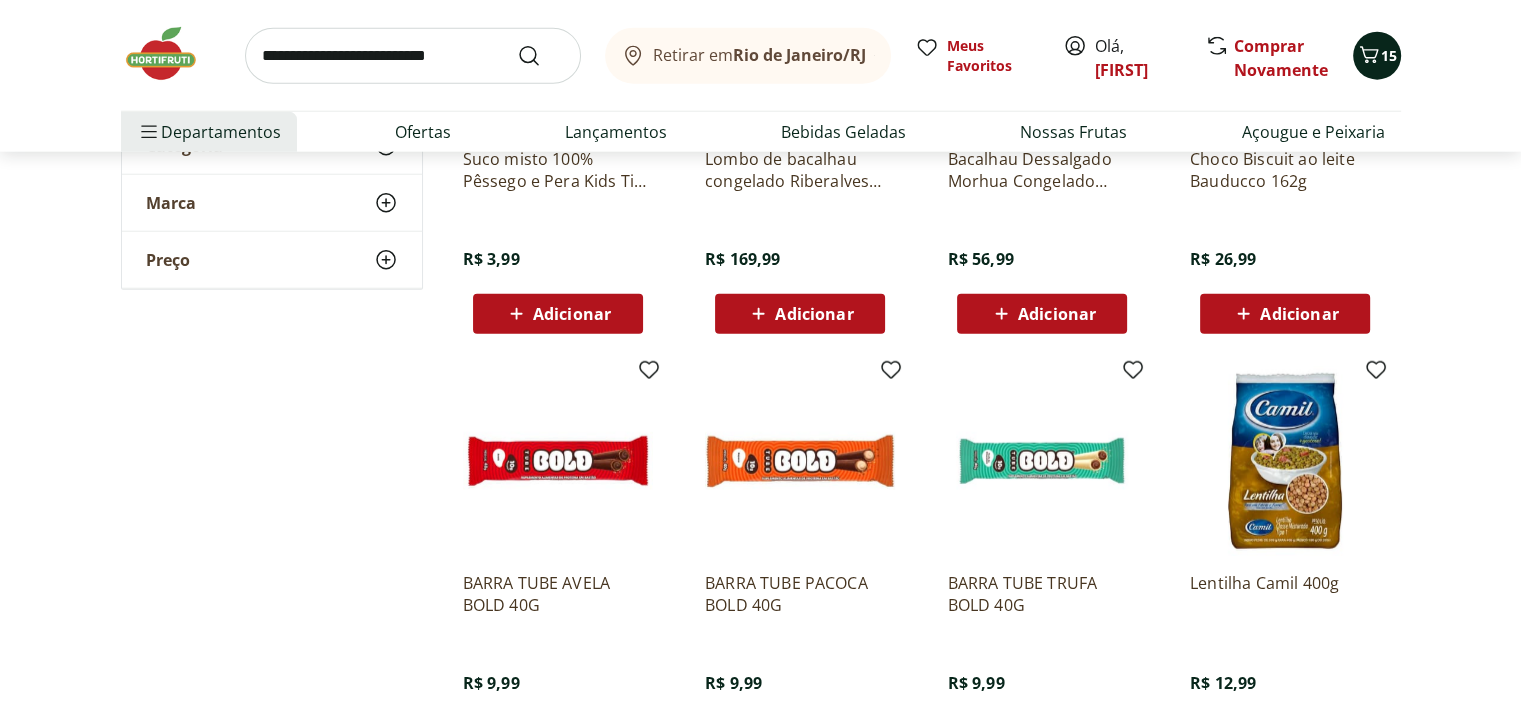 click 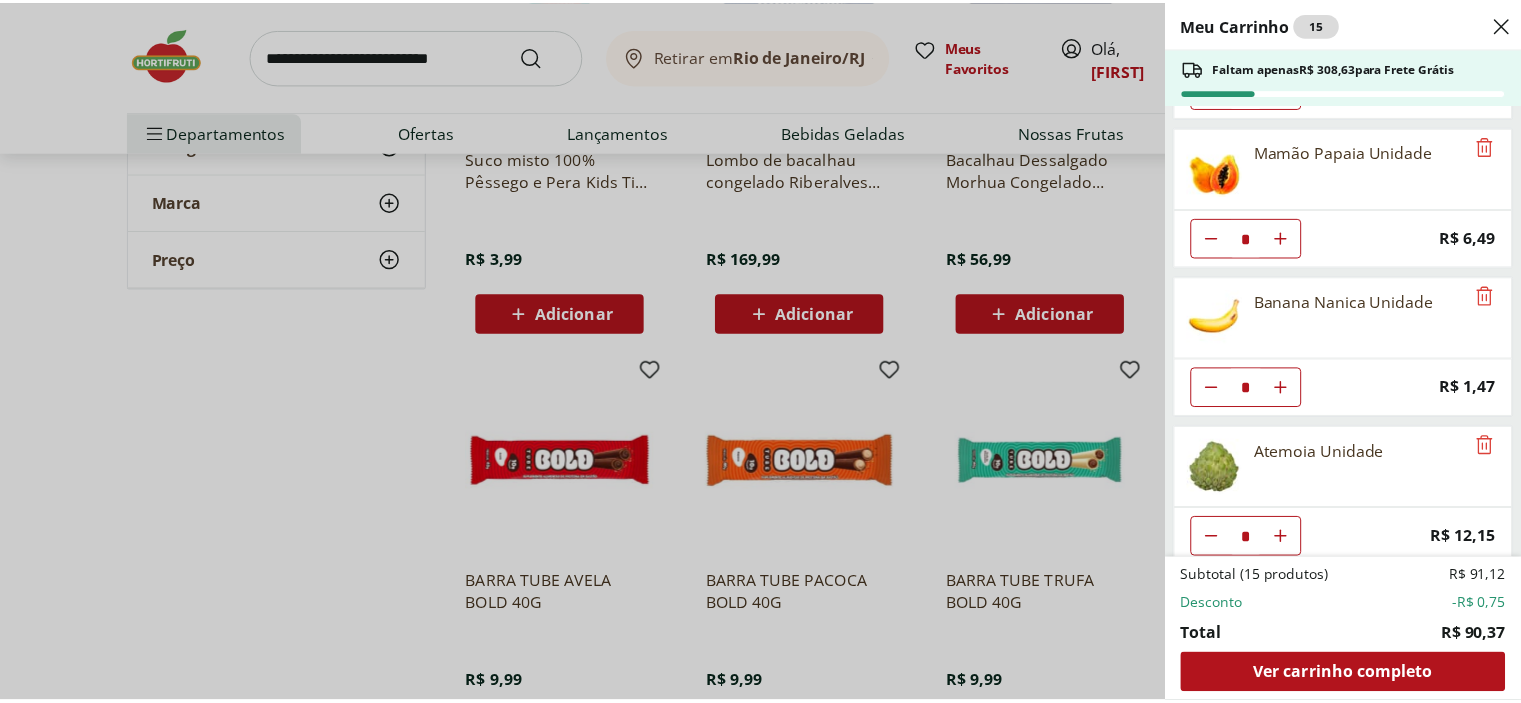 scroll, scrollTop: 743, scrollLeft: 0, axis: vertical 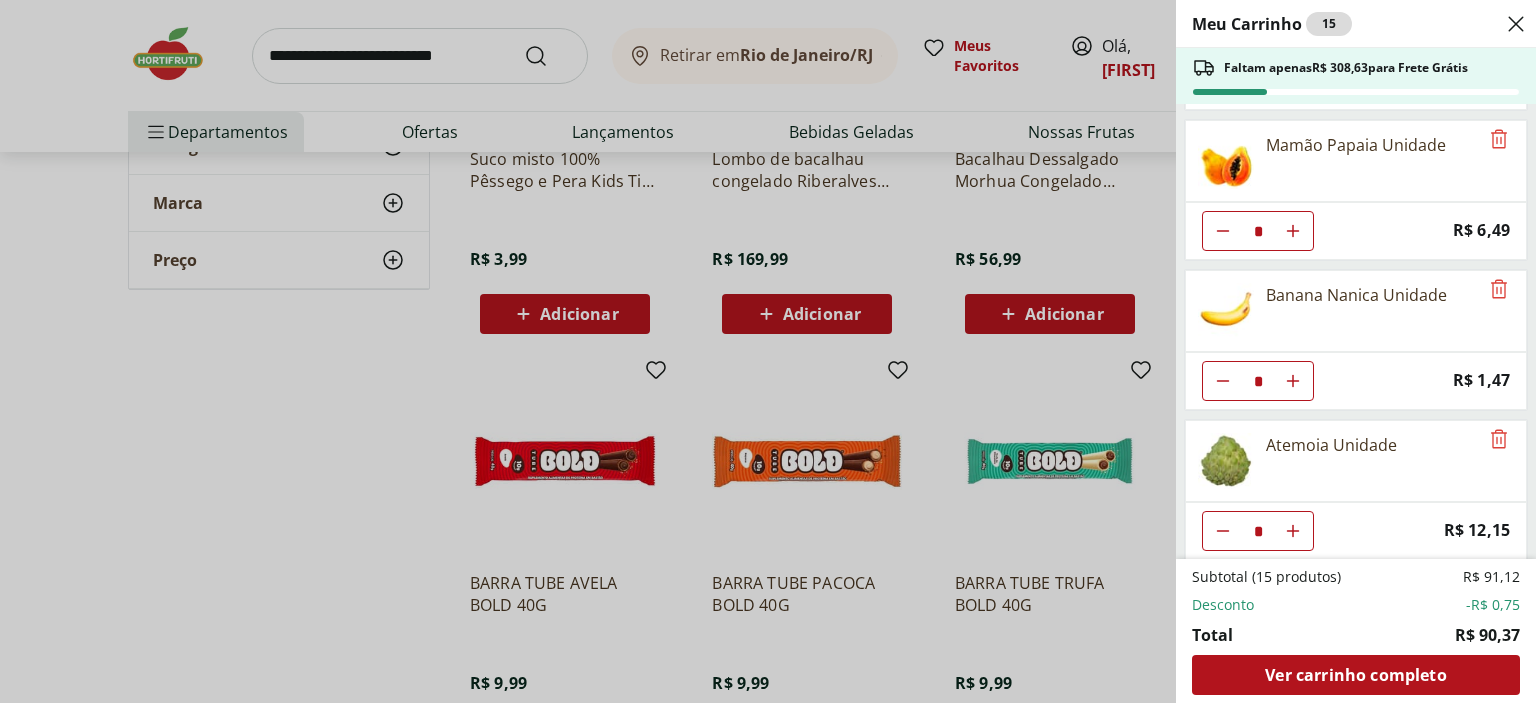 click on "Meu Carrinho 15 Faltam apenas  R$ 308,63  para Frete Grátis Cebola Nacional Unidade * Original price: R$ 1,00 Price: R$ 0,75 Ovos de Codorna com 30 unidades * Price: R$ 10,99 Uva Preta sem Semente Natural da Terra 500g * Price: R$ 9,99 Uva Vermelha sem Semente Natural da Terra 500g * Price: R$ 12,99 Uva Verde sem Semente Natural da Terra 500g * Price: R$ 10,99 Mamão Papaia Unidade * Price: R$ 6,49 Banana Nanica Unidade * Price: R$ 1,47 Atemoia Unidade * Price: R$ 12,15 Subtotal (15 produtos) R$ 91,12 Desconto -R$ 0,75 Total R$ 90,37 Ver carrinho completo" at bounding box center [768, 351] 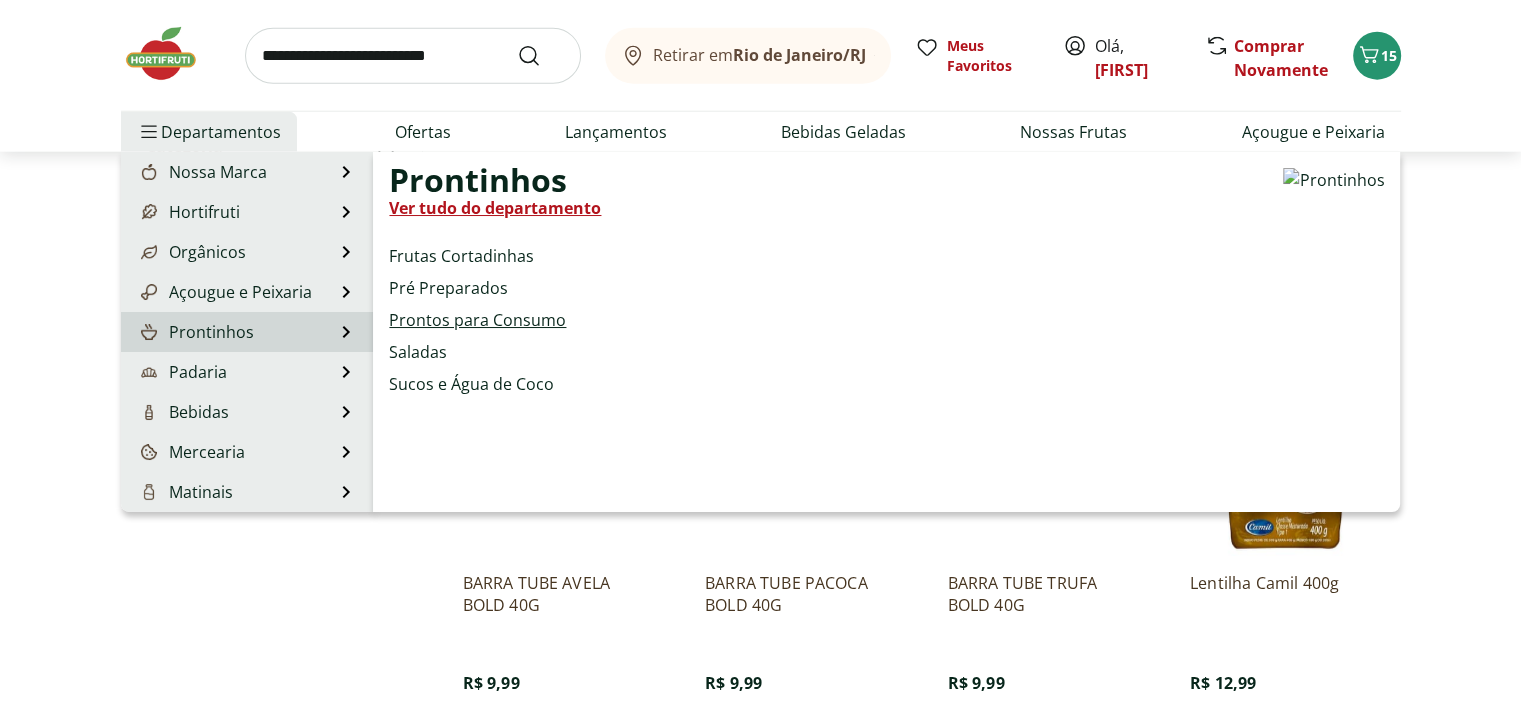 click on "Prontos para Consumo" at bounding box center [477, 320] 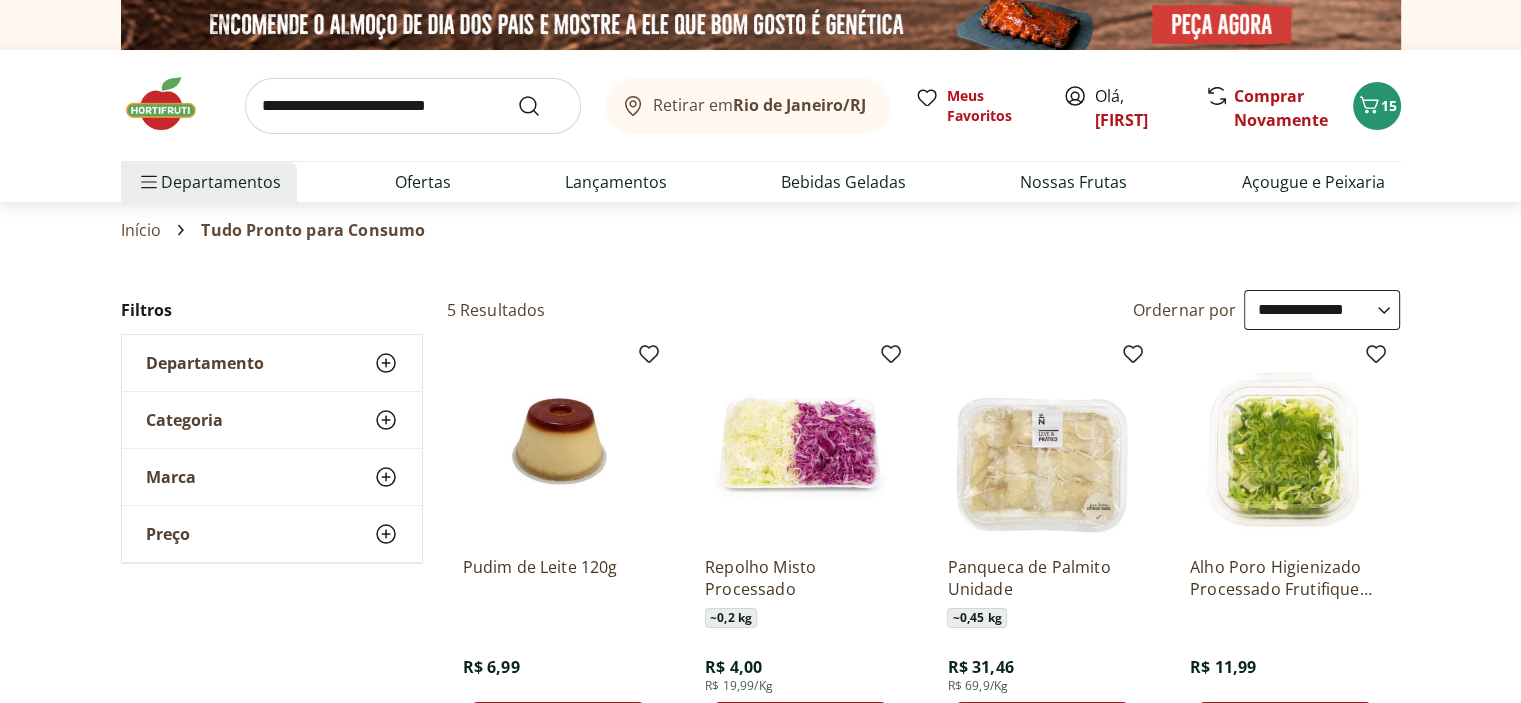 scroll, scrollTop: 0, scrollLeft: 0, axis: both 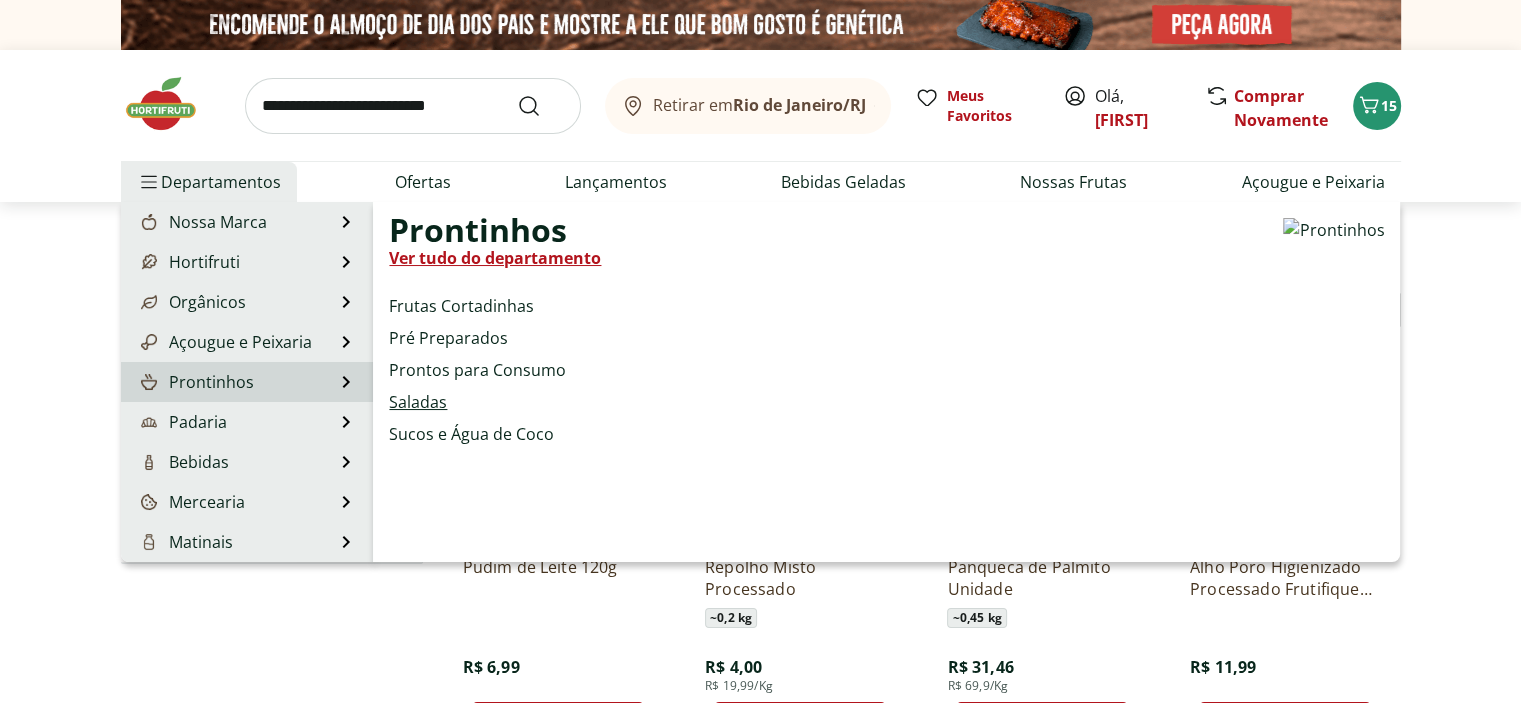 click on "Saladas" at bounding box center [418, 402] 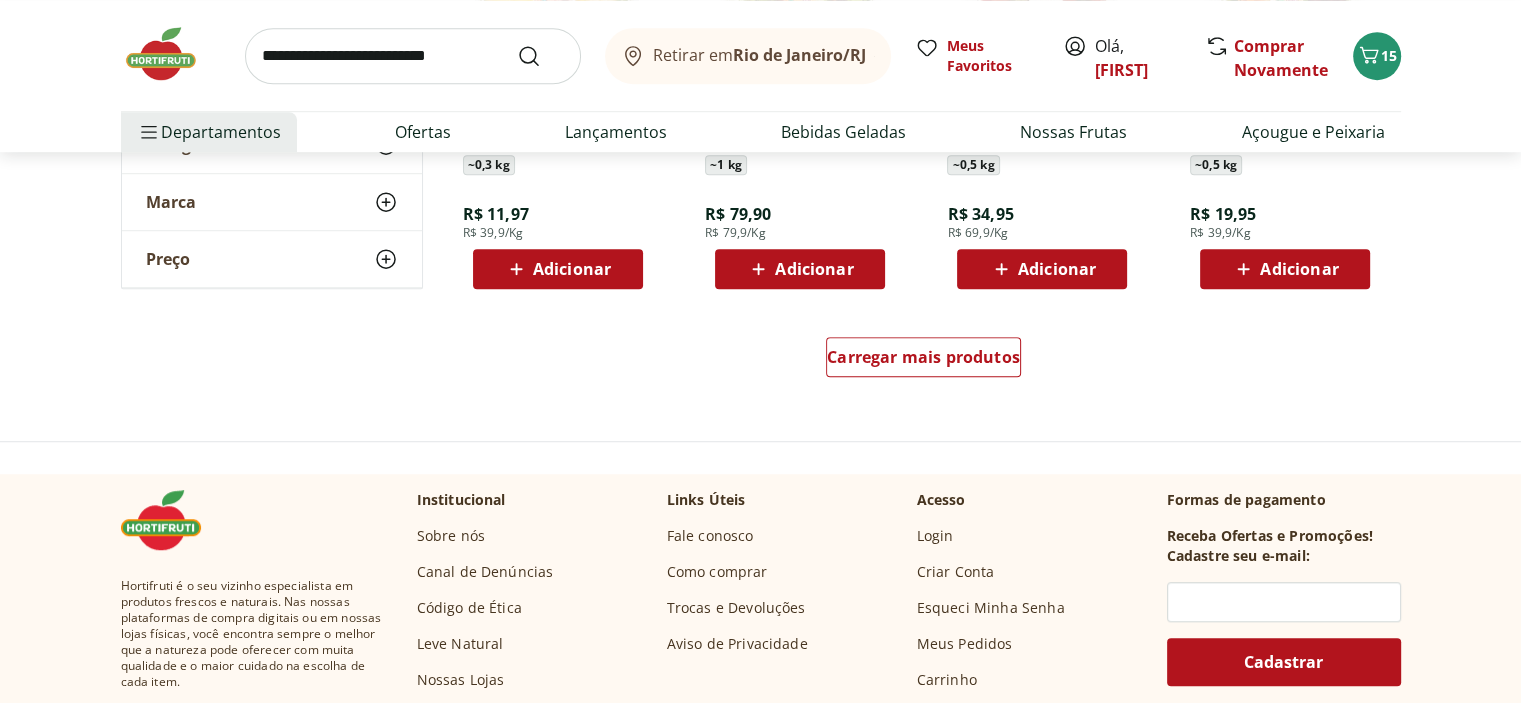 scroll, scrollTop: 1300, scrollLeft: 0, axis: vertical 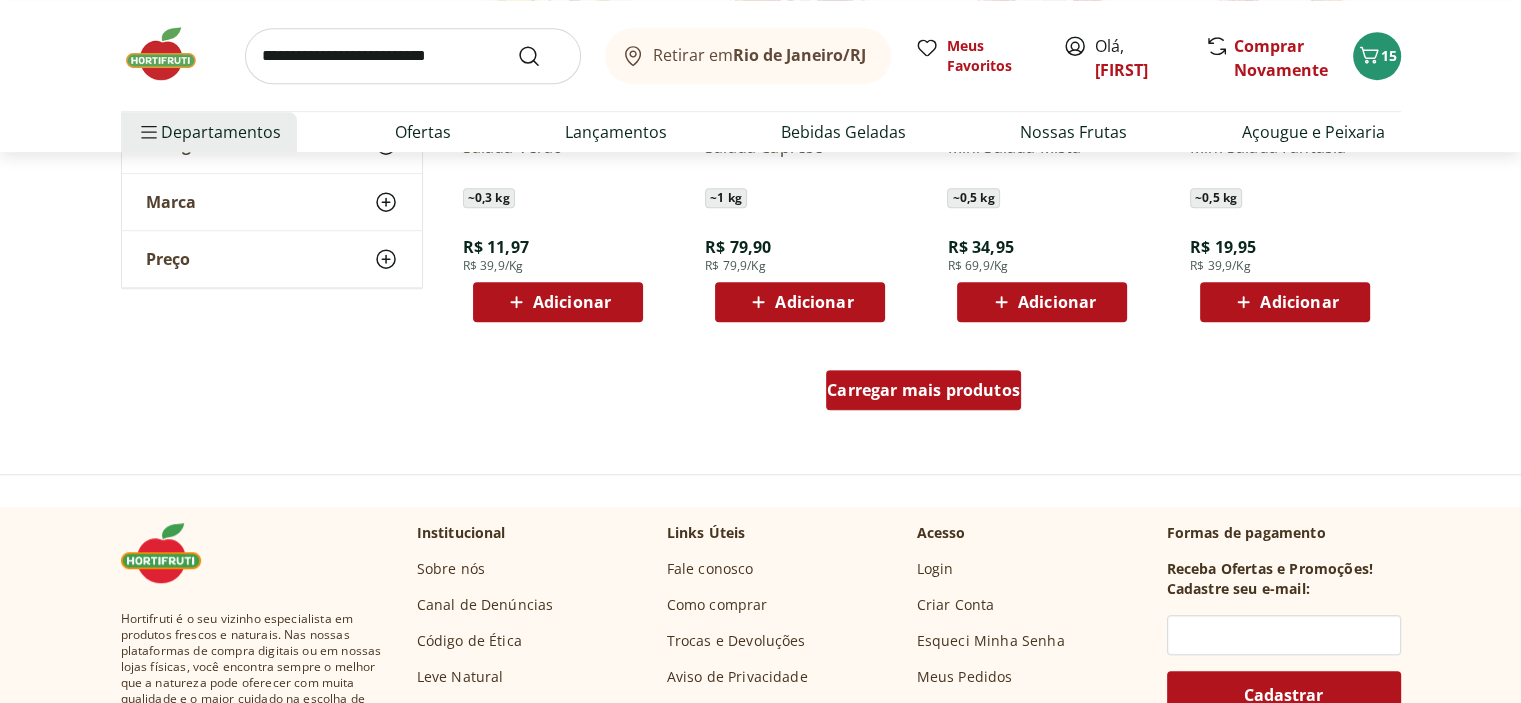click on "Carregar mais produtos" at bounding box center (923, 390) 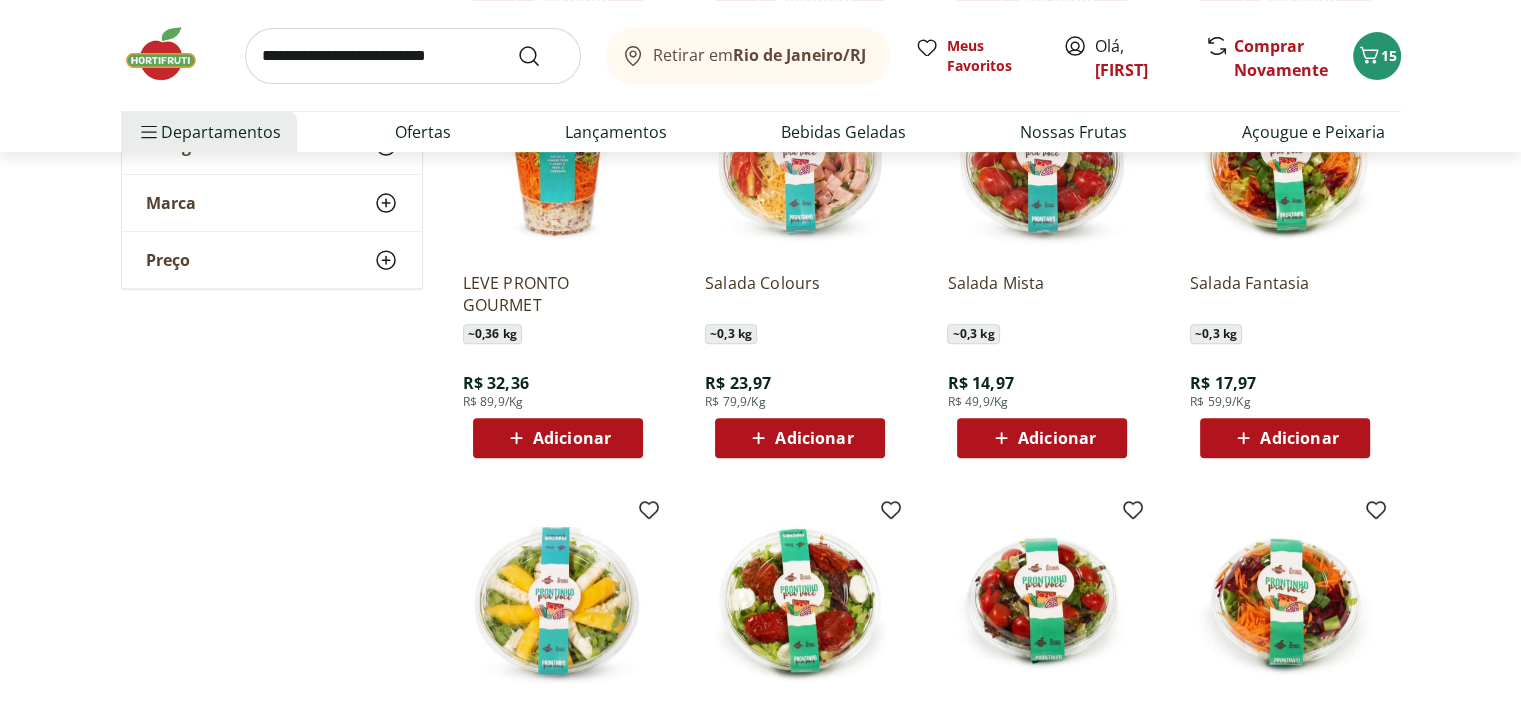 scroll, scrollTop: 700, scrollLeft: 0, axis: vertical 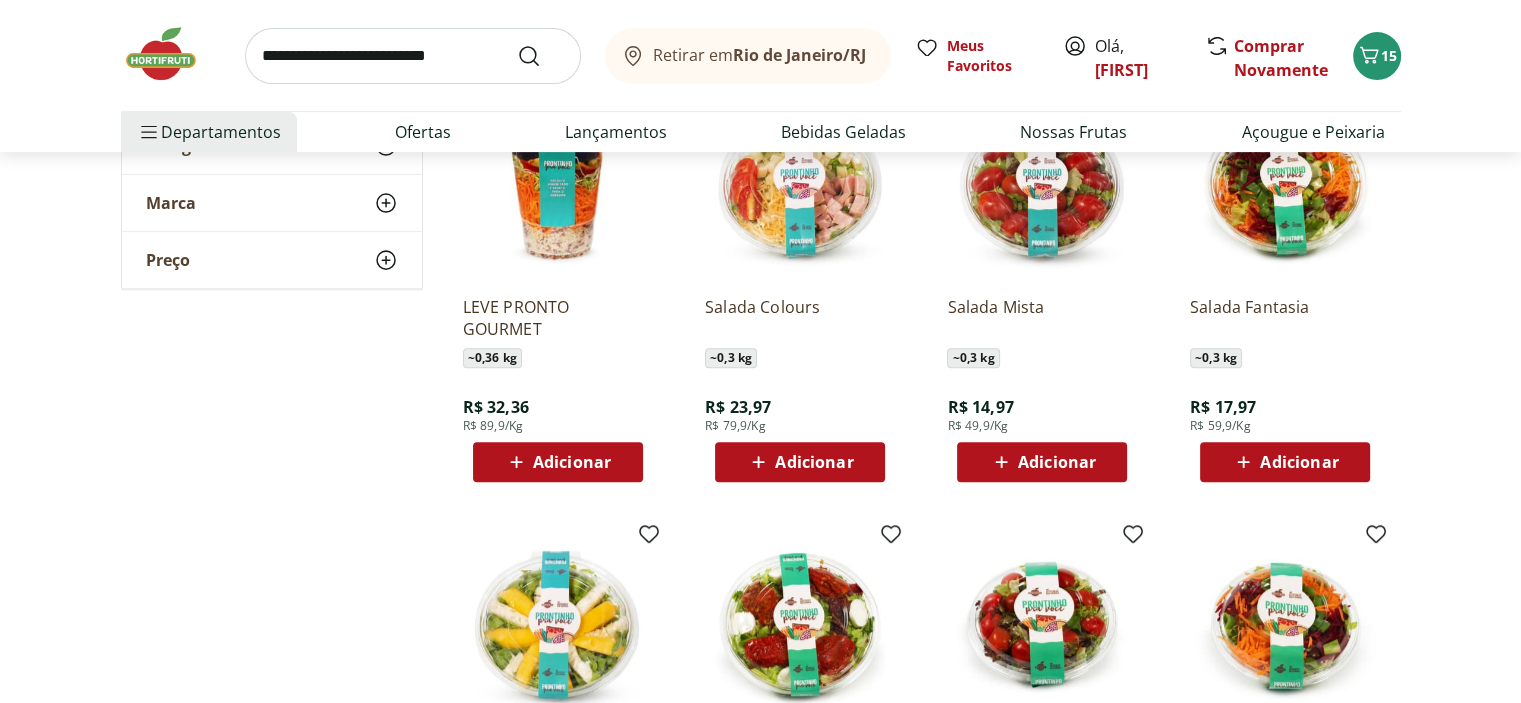 click on "Adicionar" at bounding box center (1057, 462) 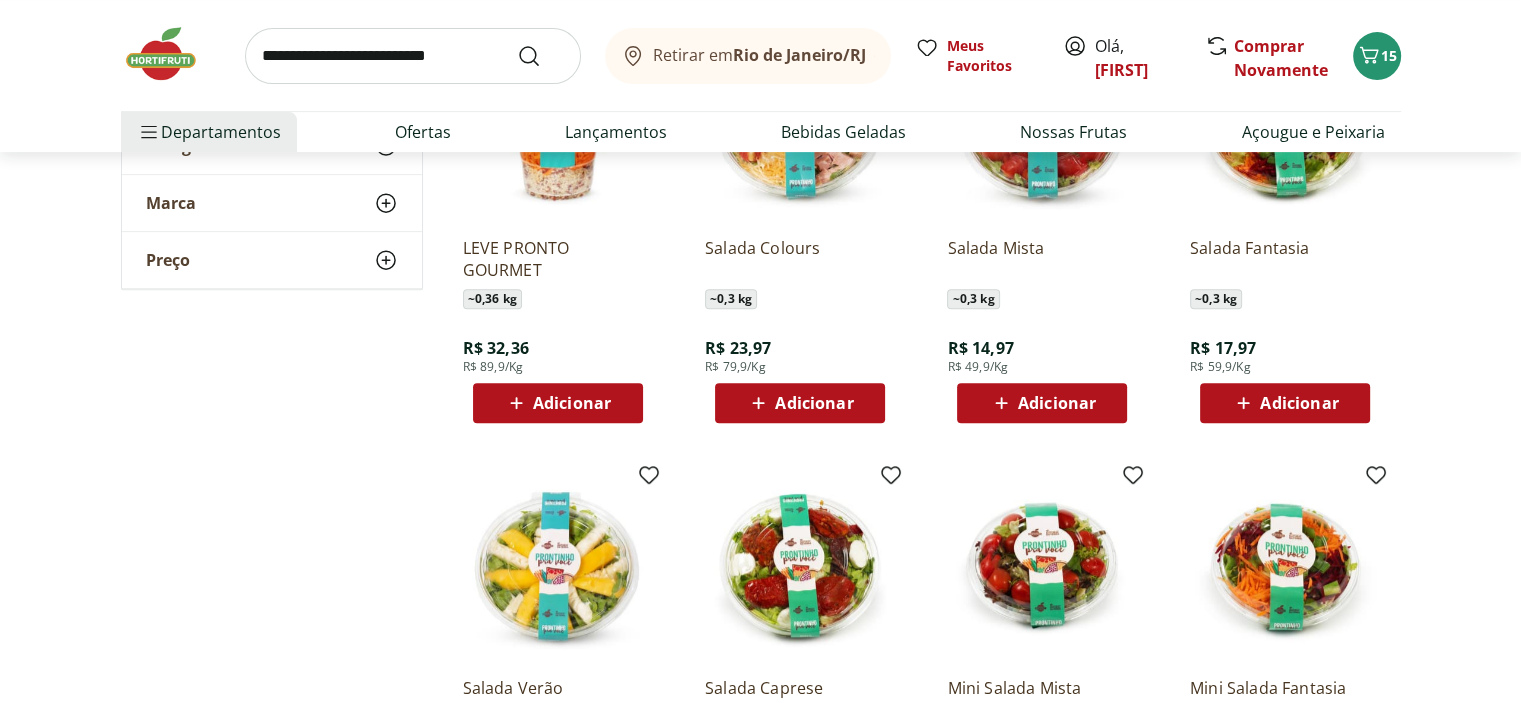 scroll, scrollTop: 500, scrollLeft: 0, axis: vertical 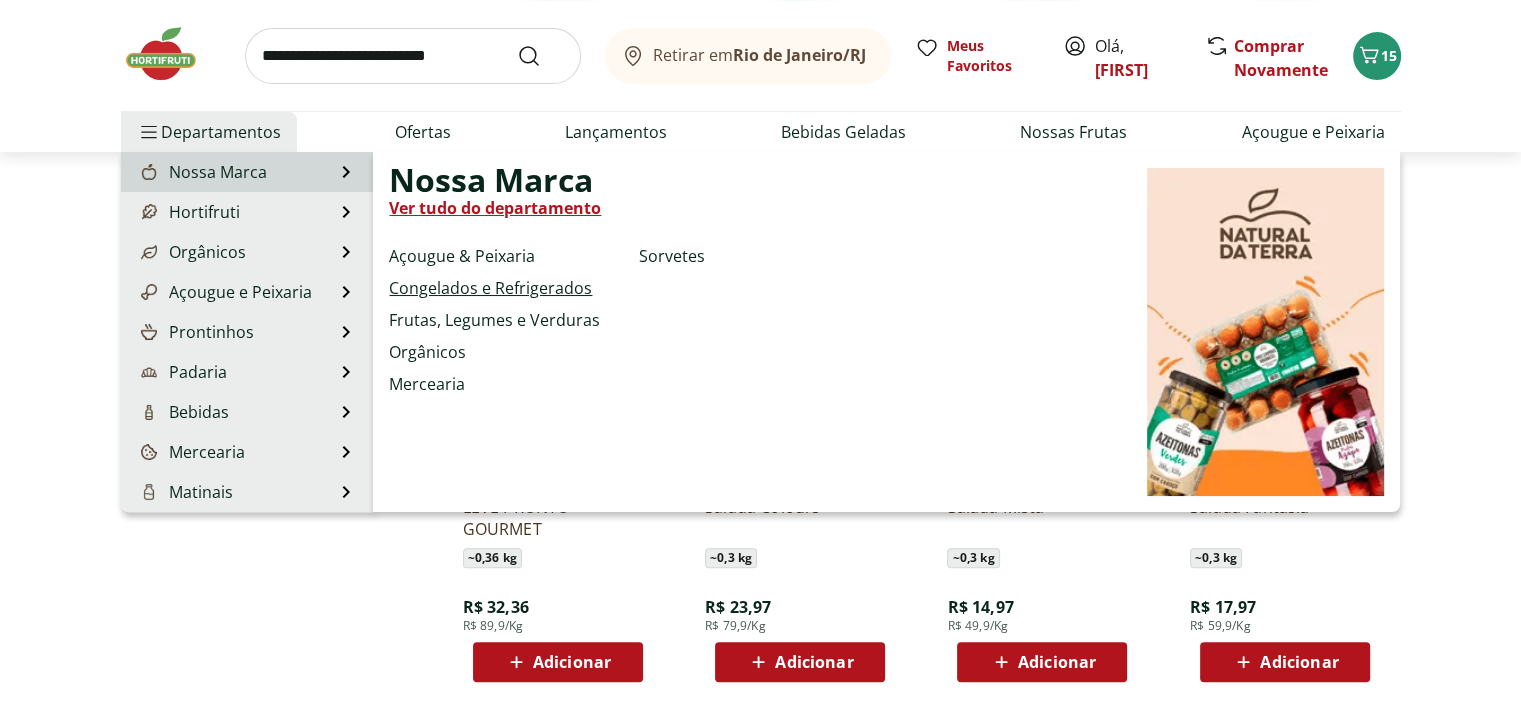 click on "Congelados e Refrigerados" at bounding box center [490, 288] 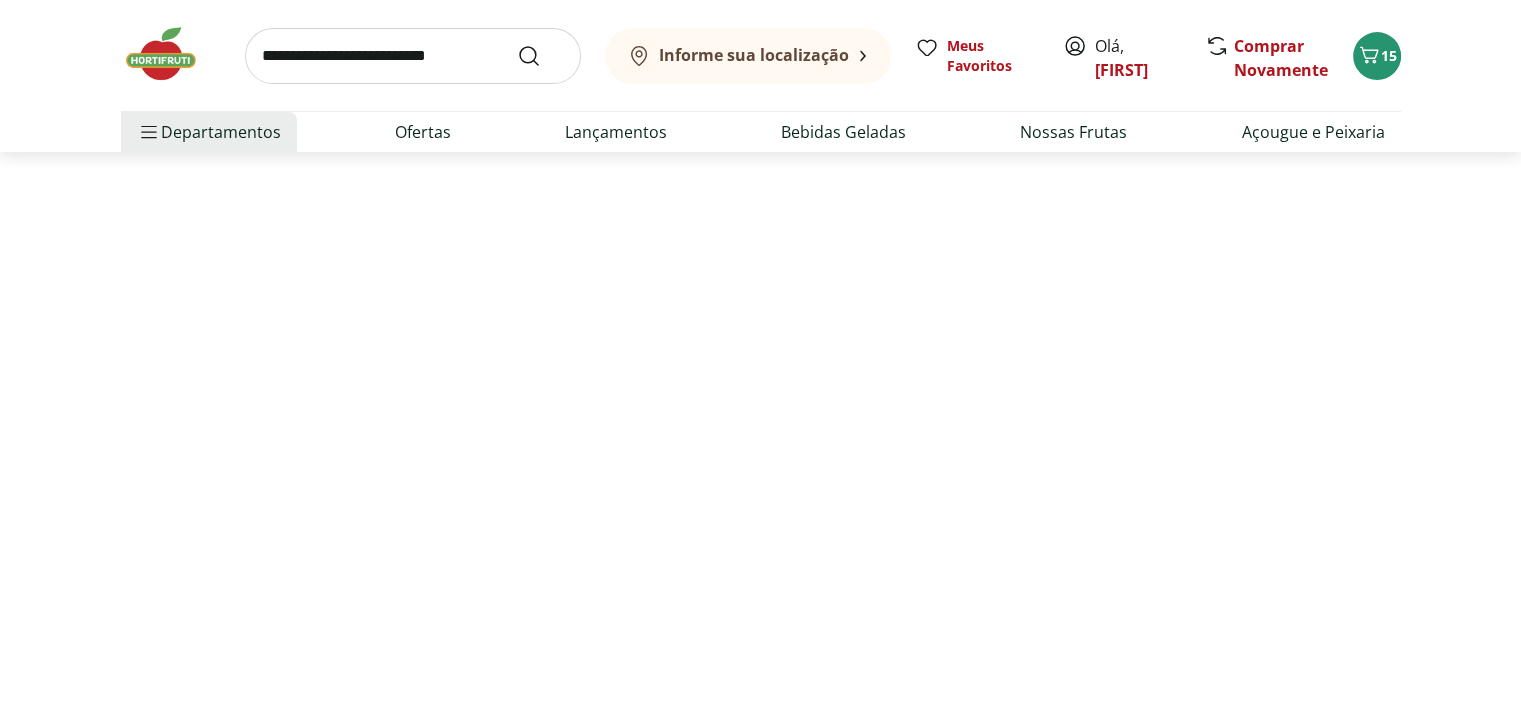 scroll, scrollTop: 0, scrollLeft: 0, axis: both 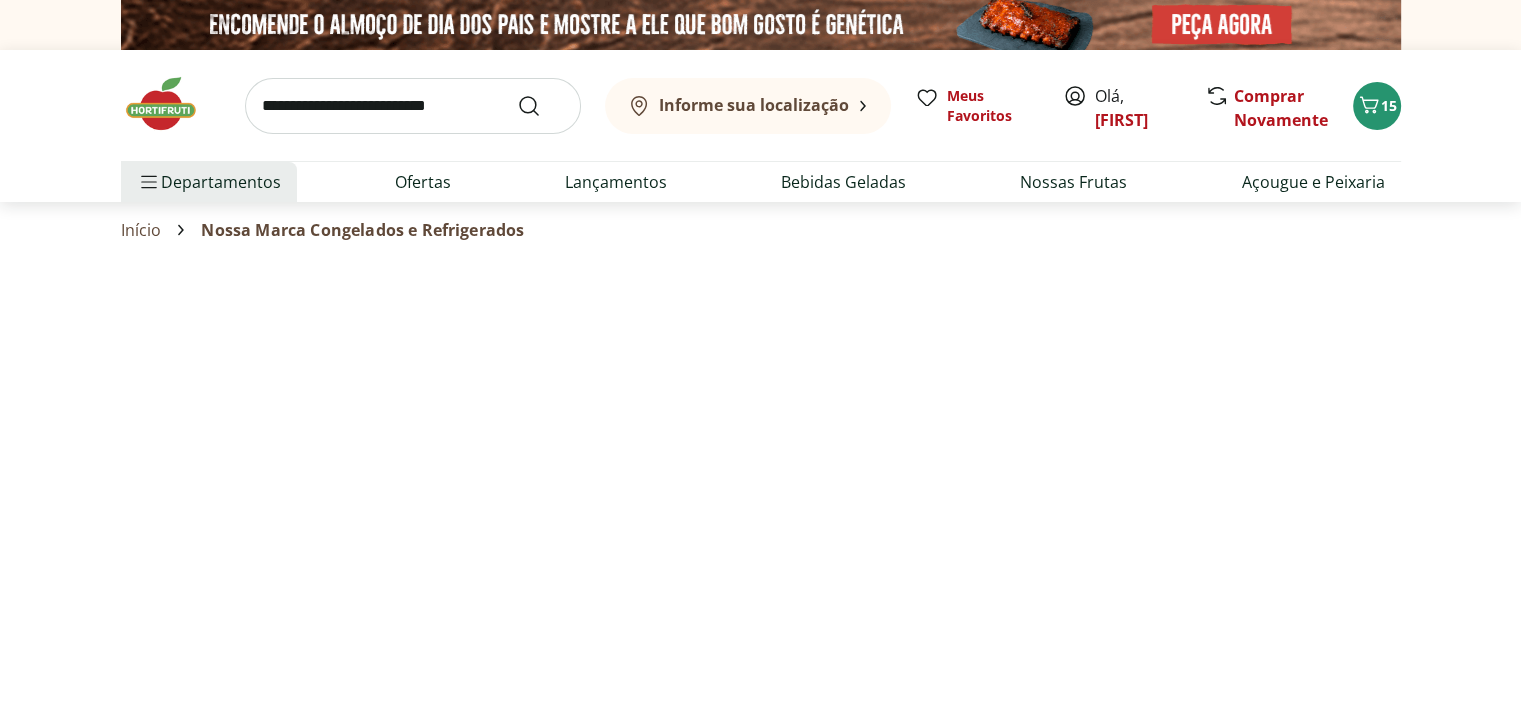 select on "**********" 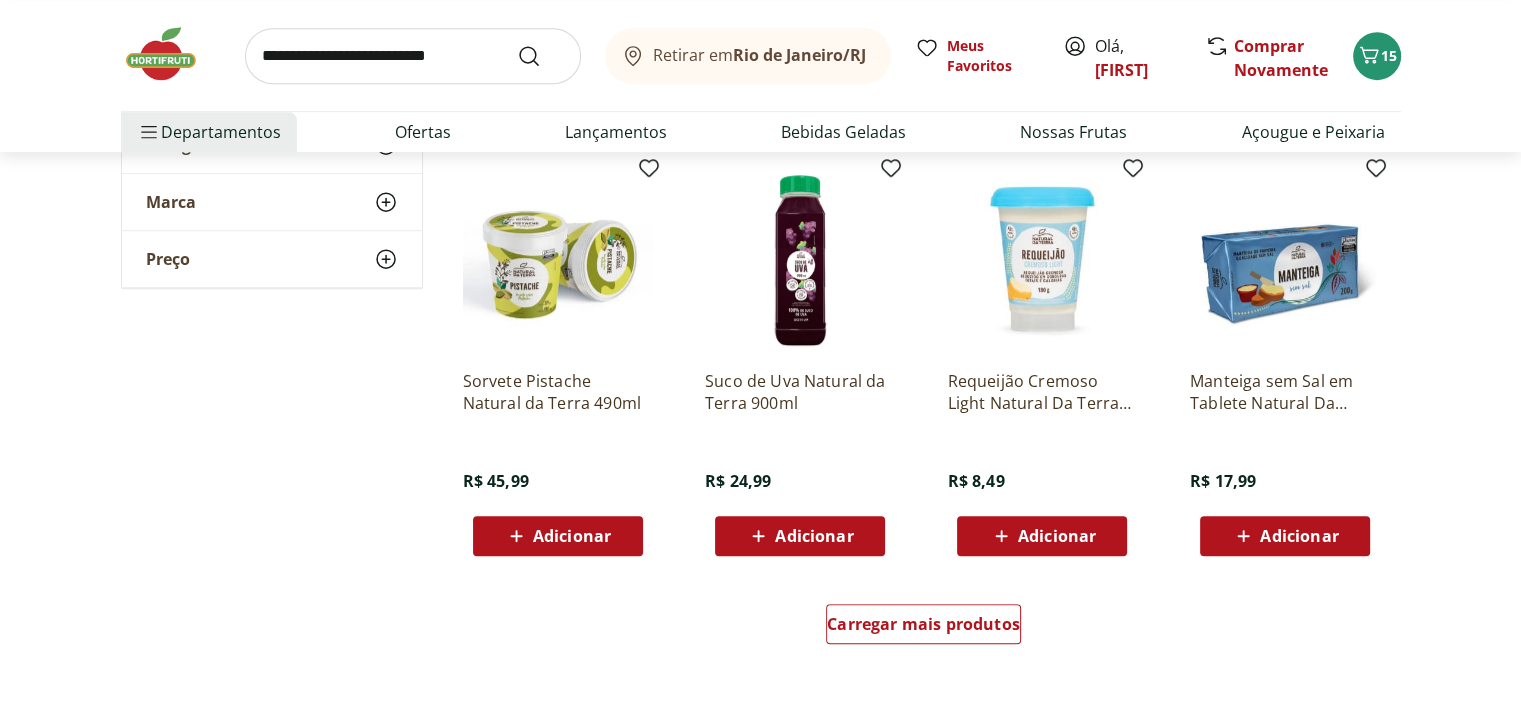 scroll, scrollTop: 1100, scrollLeft: 0, axis: vertical 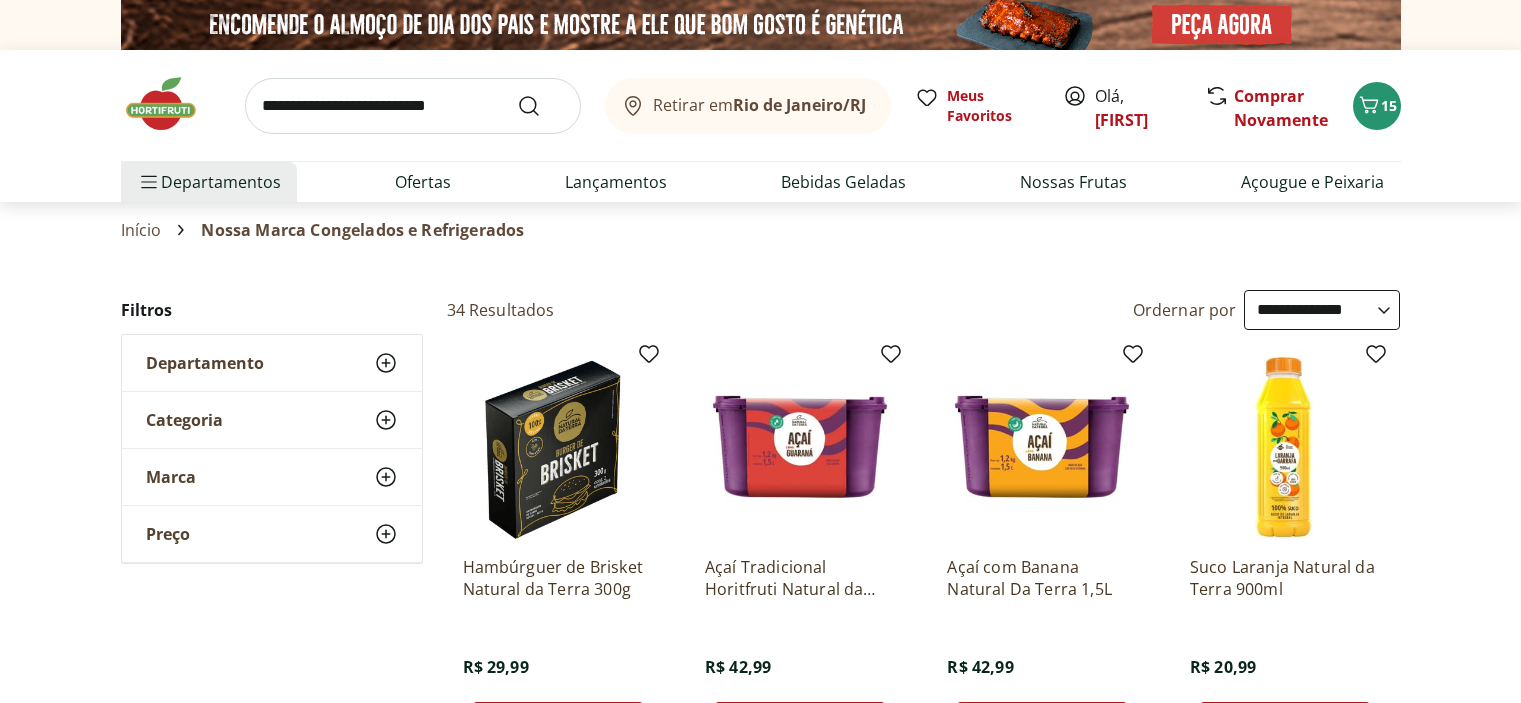 select on "**********" 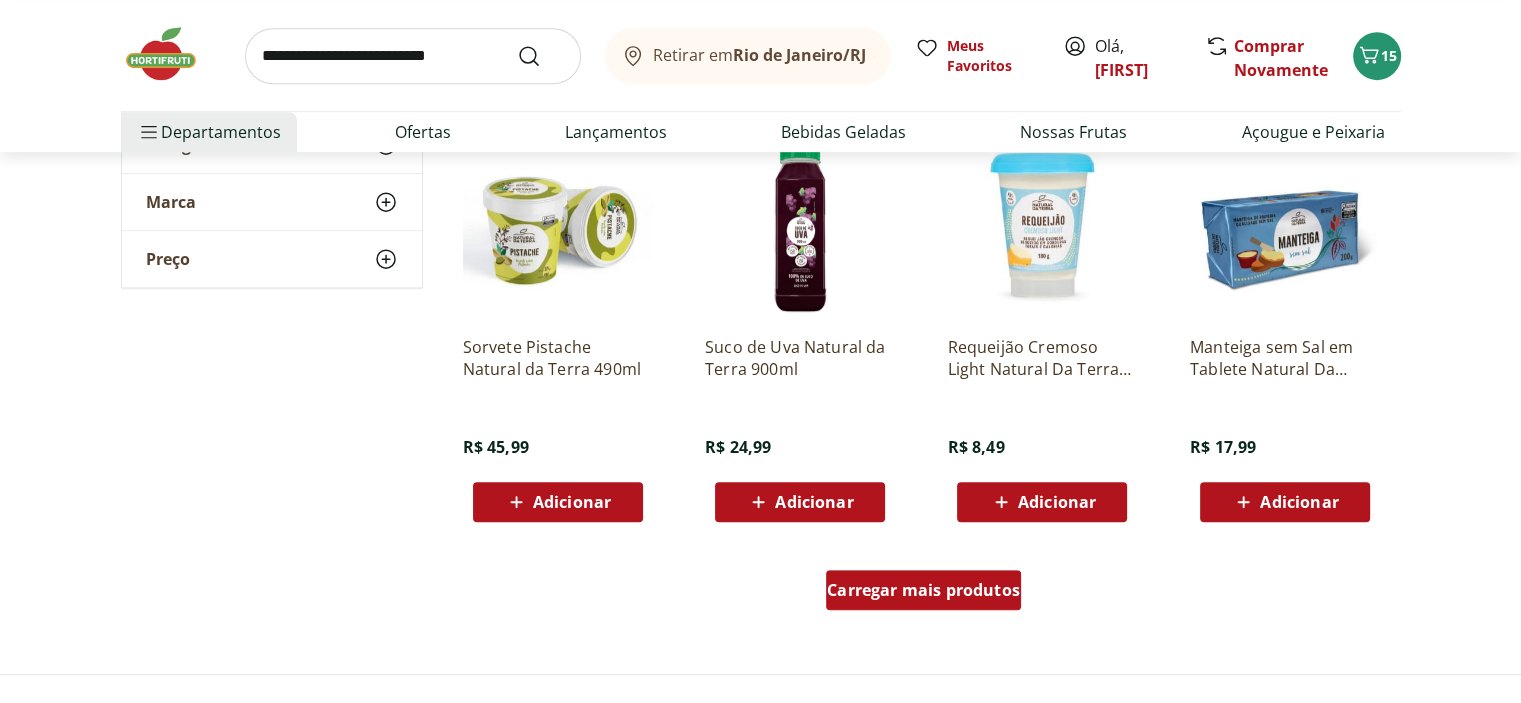 scroll, scrollTop: 0, scrollLeft: 0, axis: both 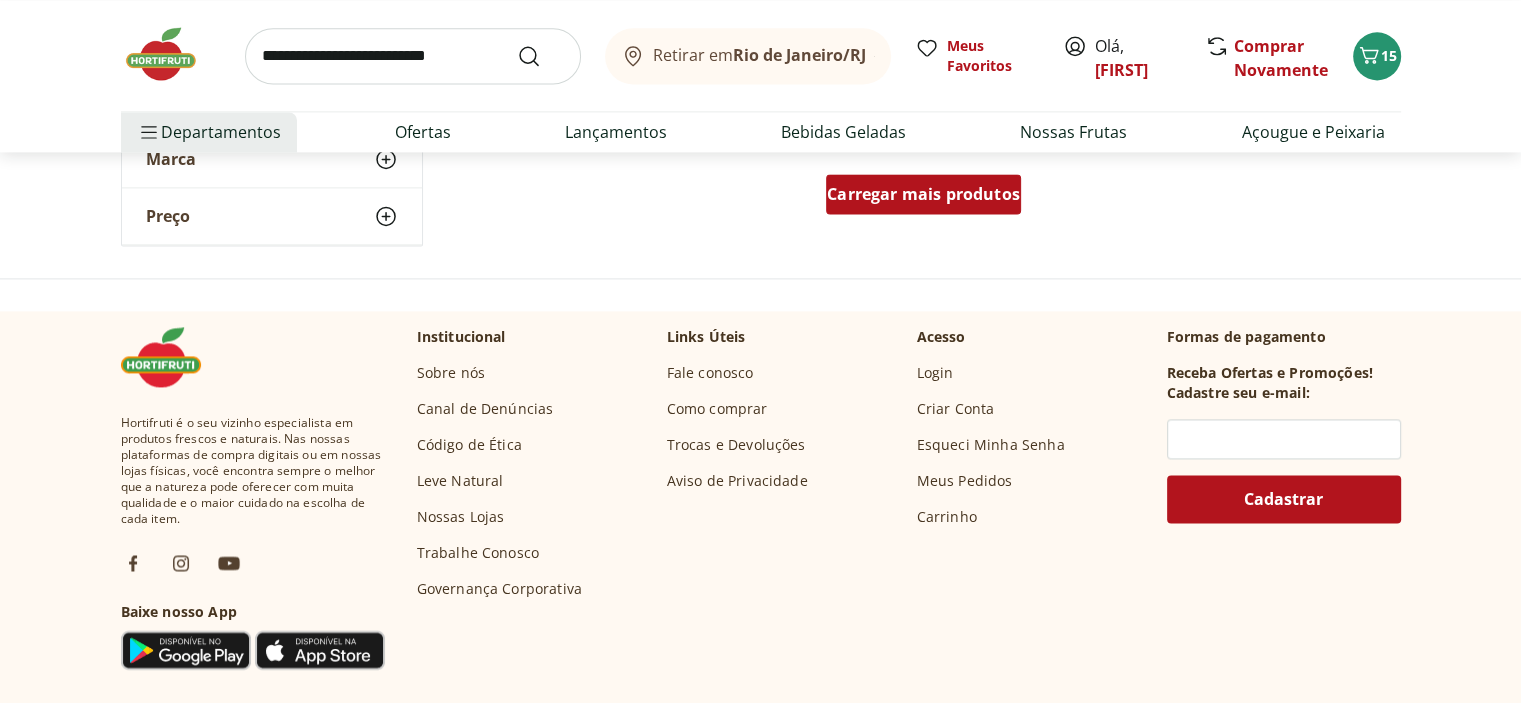 click on "Carregar mais produtos" at bounding box center (923, 194) 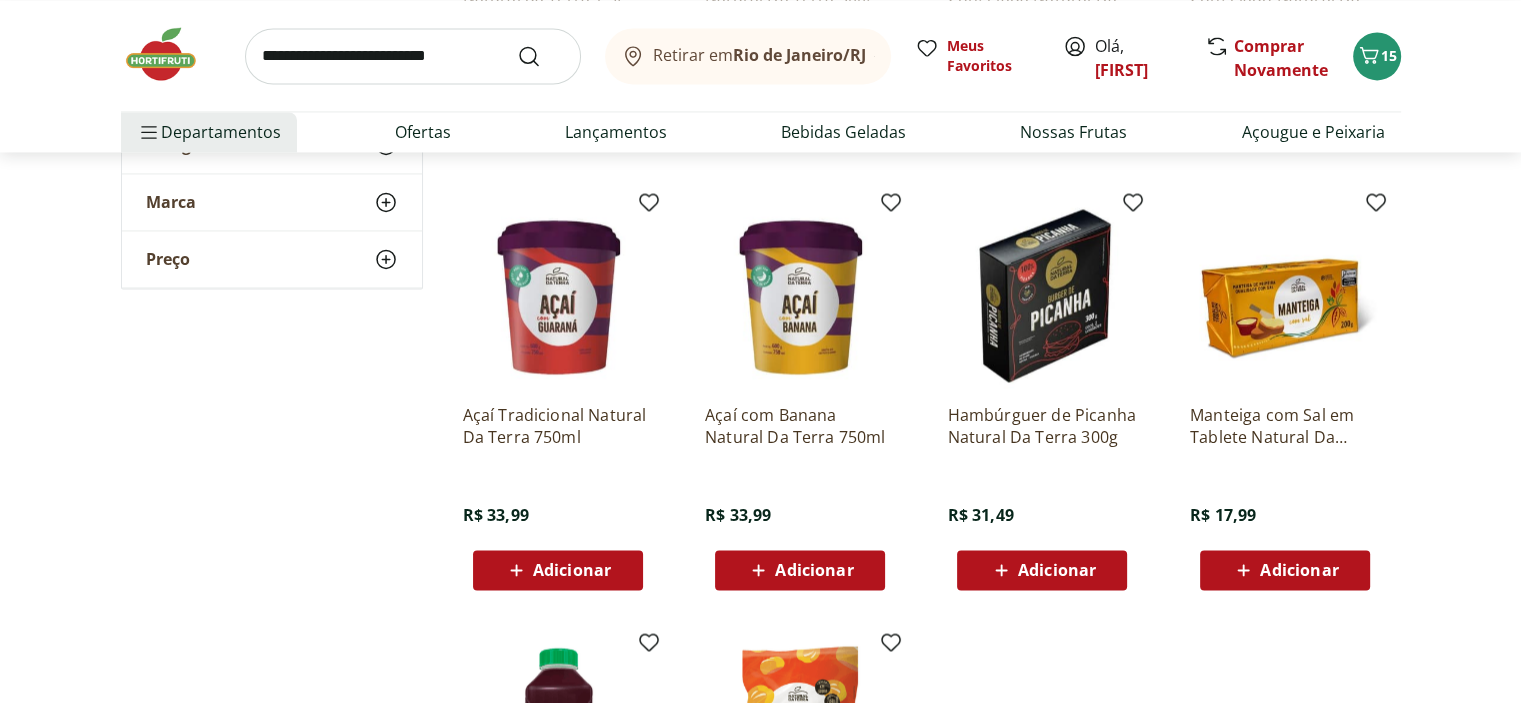 scroll, scrollTop: 2700, scrollLeft: 0, axis: vertical 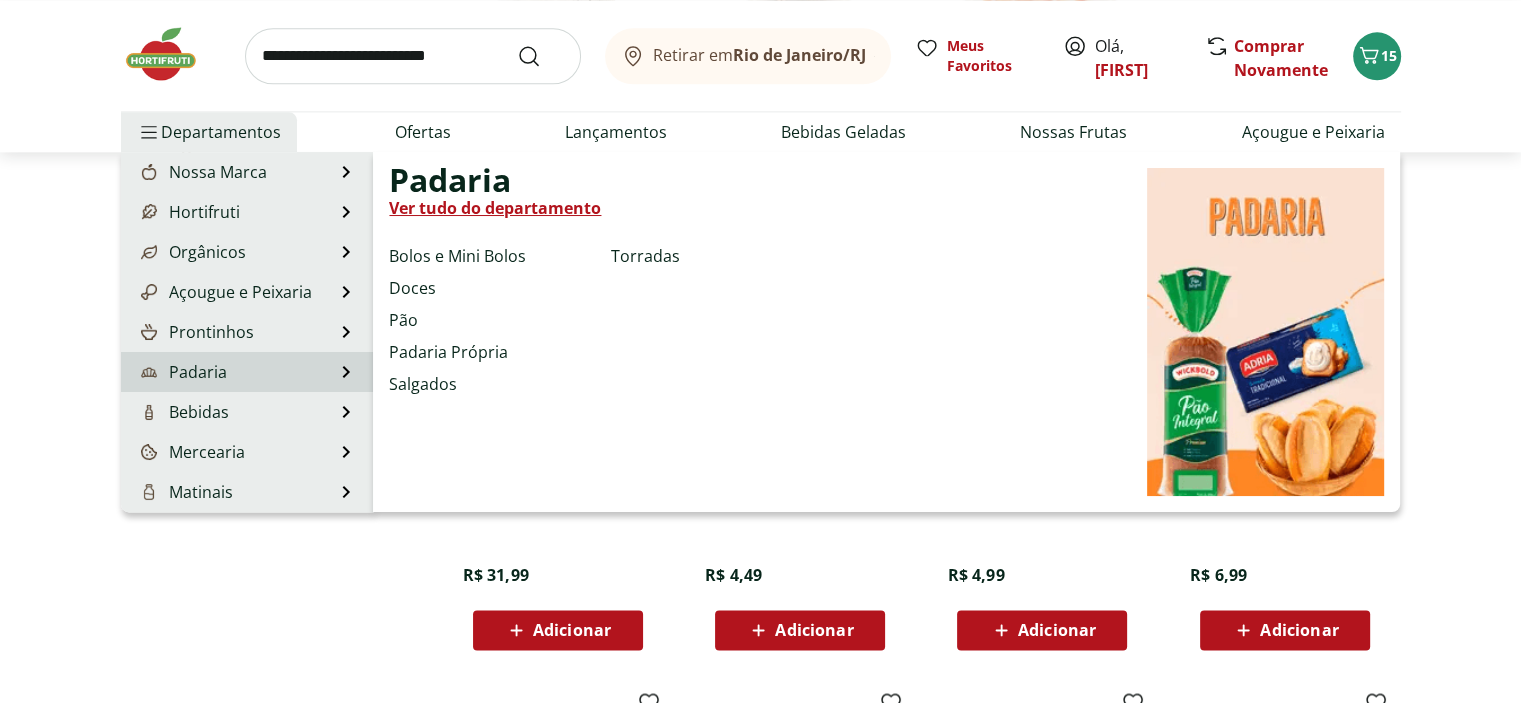 click on "Ver tudo do departamento" at bounding box center [495, 208] 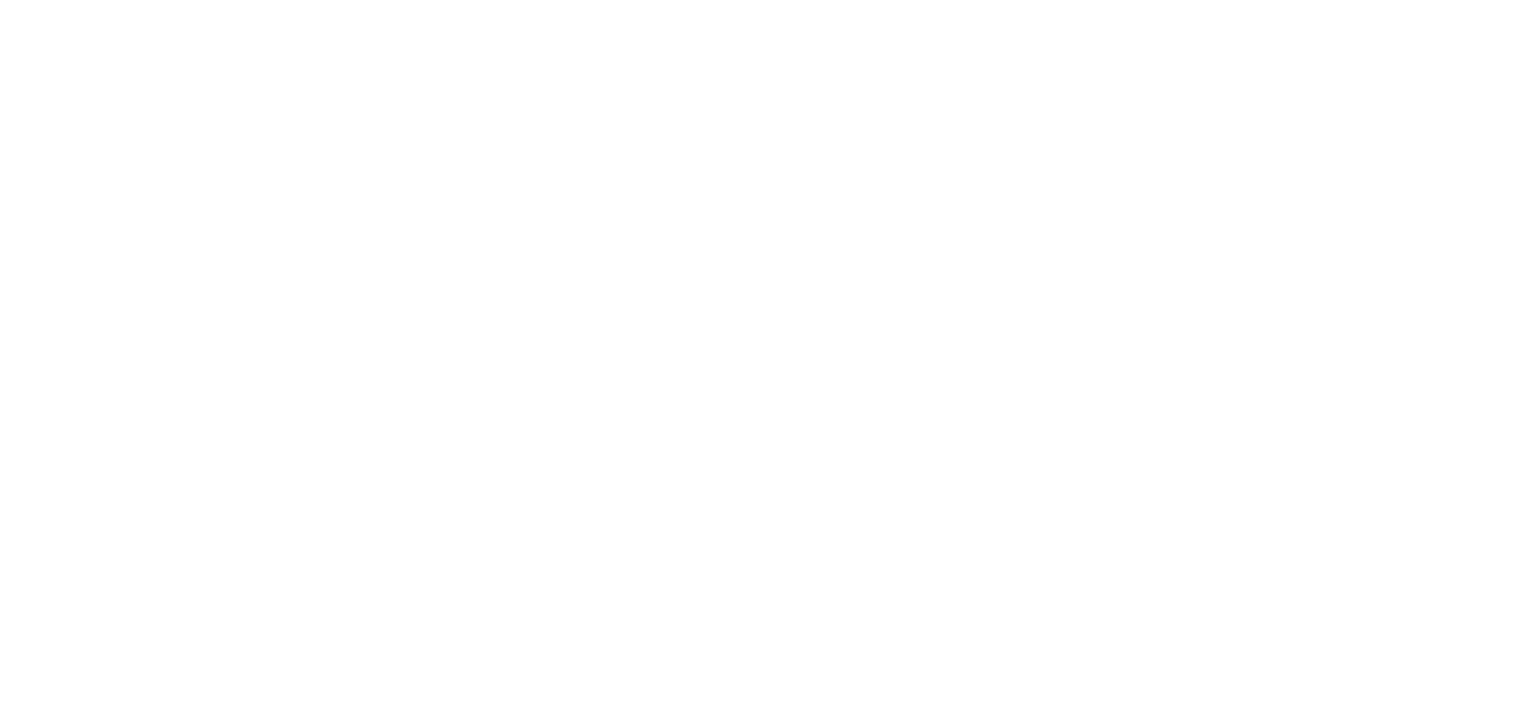 scroll, scrollTop: 0, scrollLeft: 0, axis: both 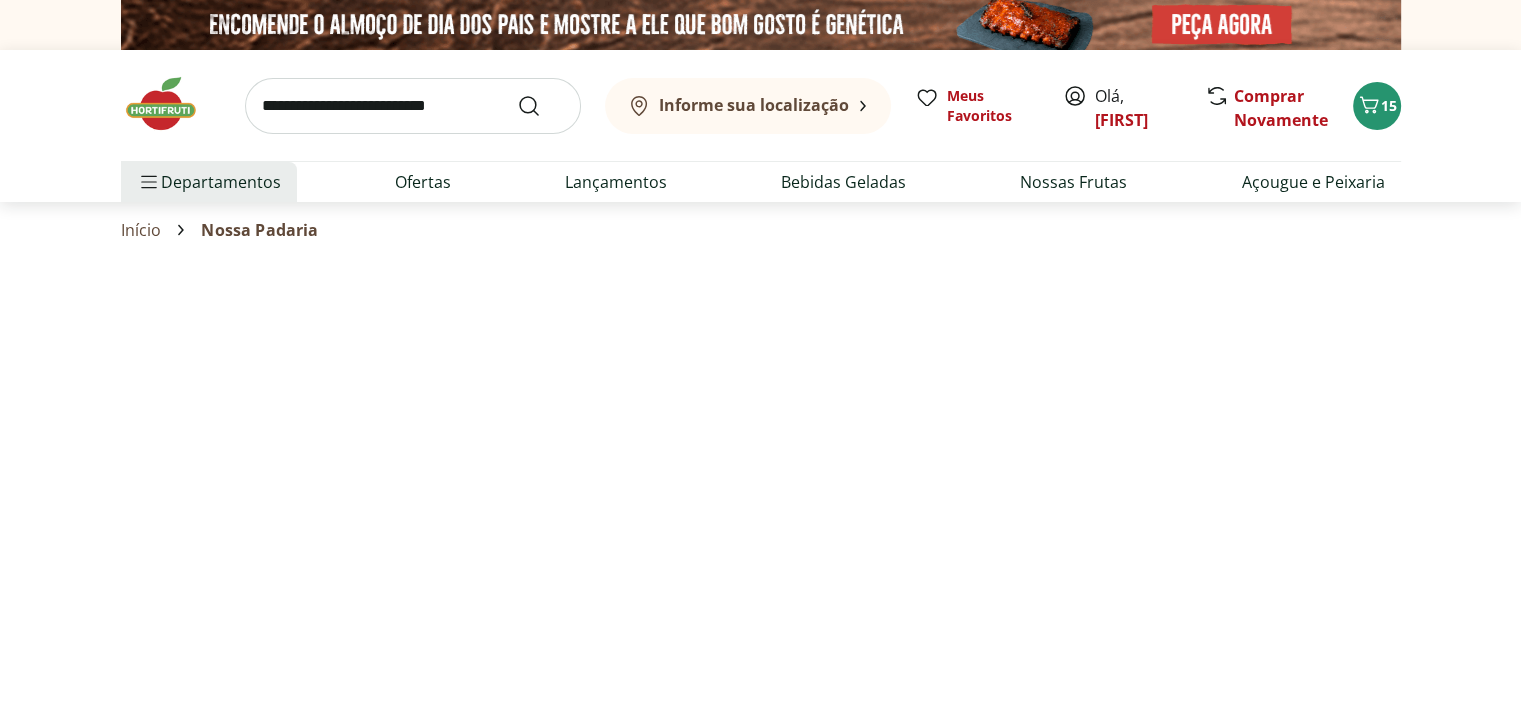 select on "**********" 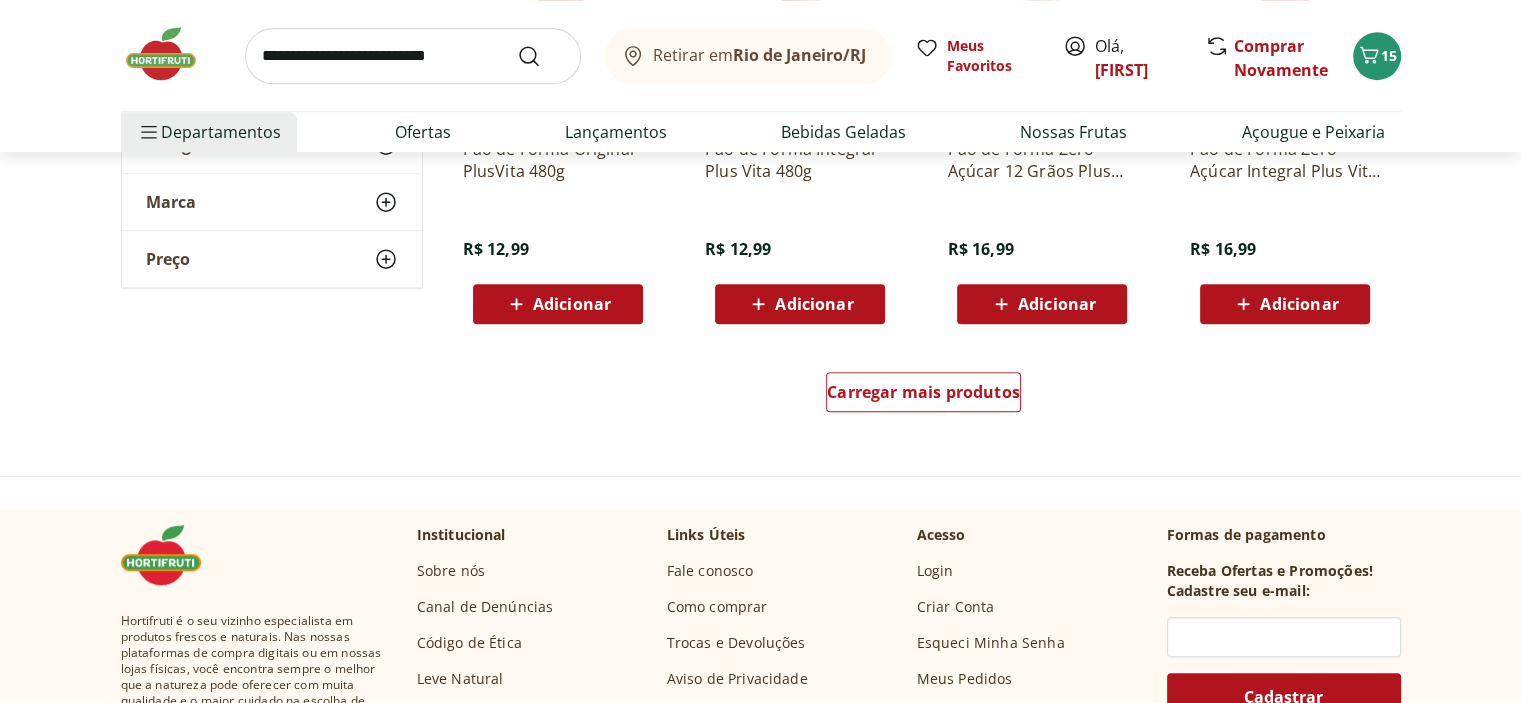 scroll, scrollTop: 1300, scrollLeft: 0, axis: vertical 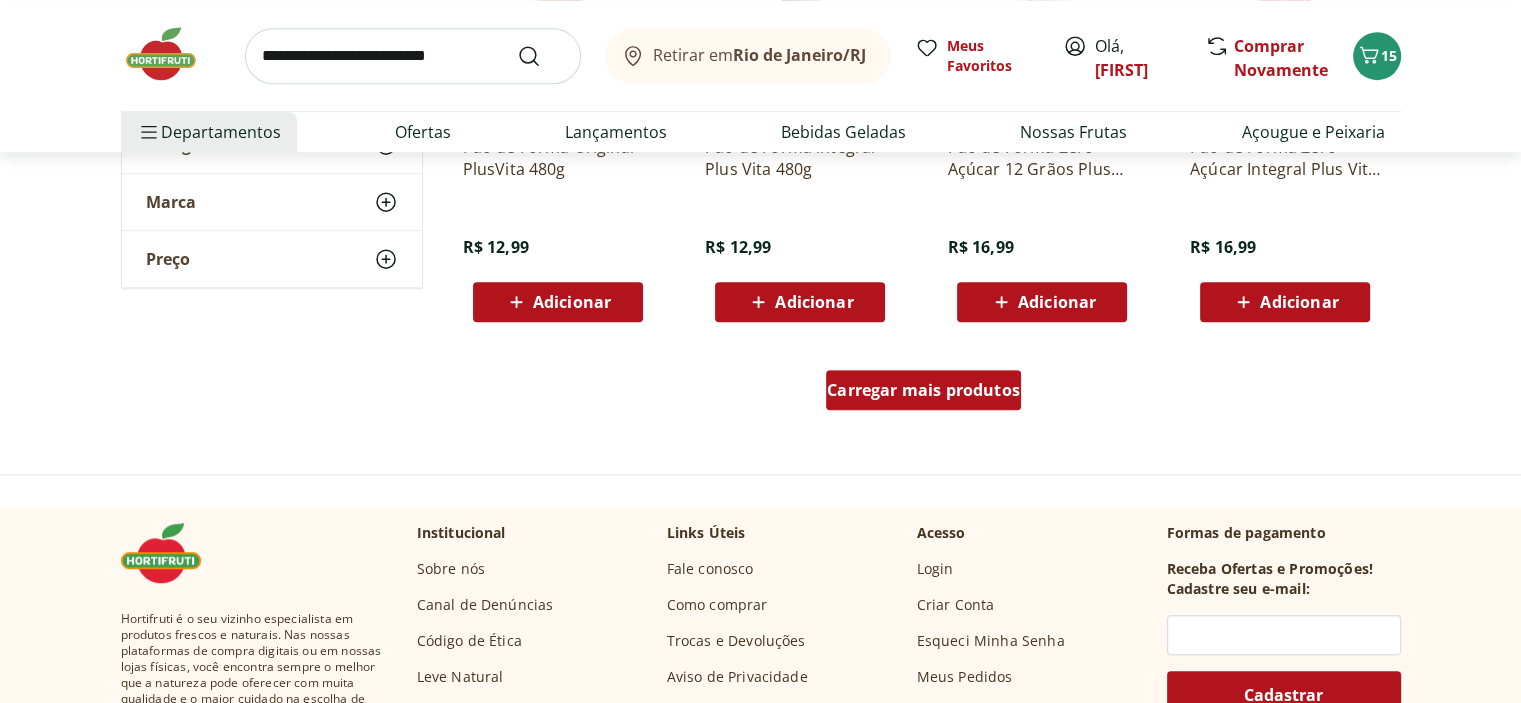 click on "Carregar mais produtos" at bounding box center [923, 390] 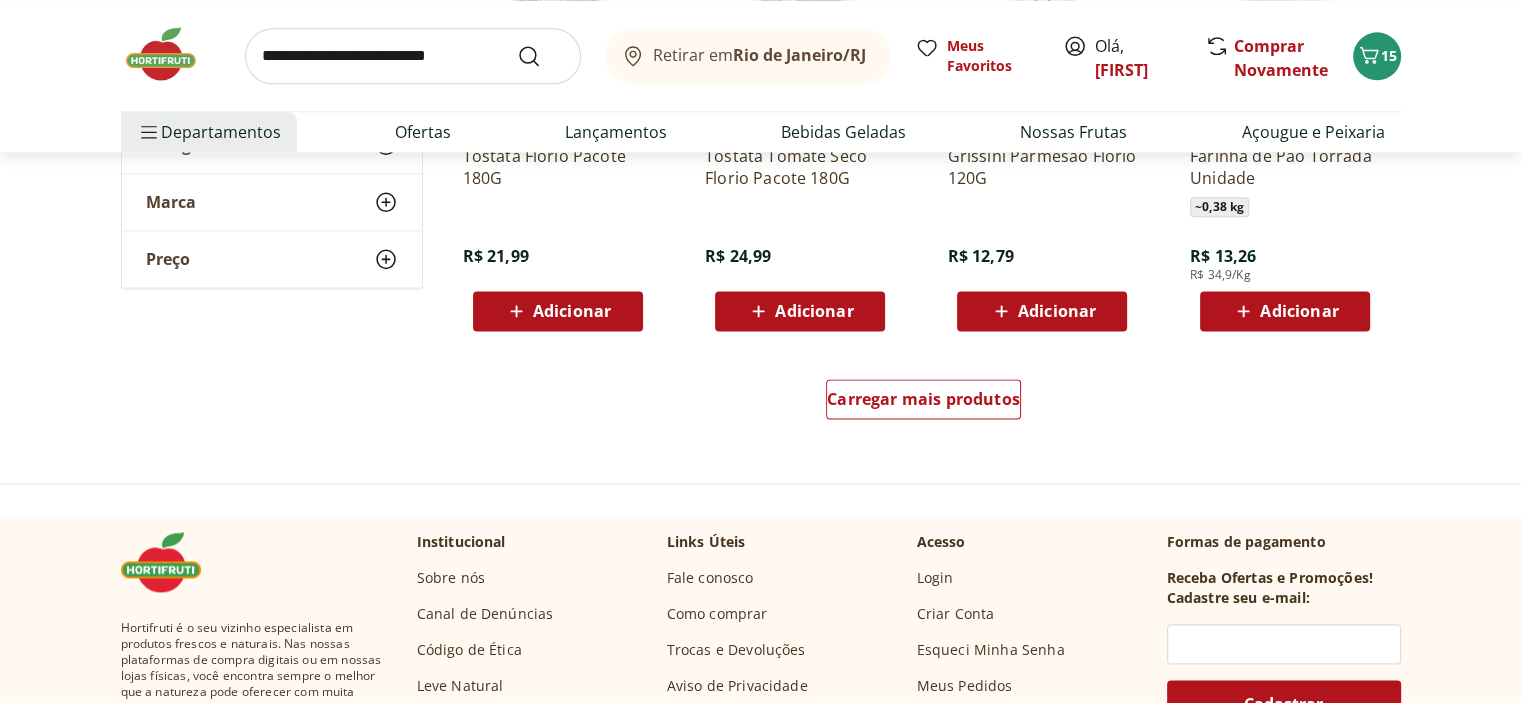 scroll, scrollTop: 2600, scrollLeft: 0, axis: vertical 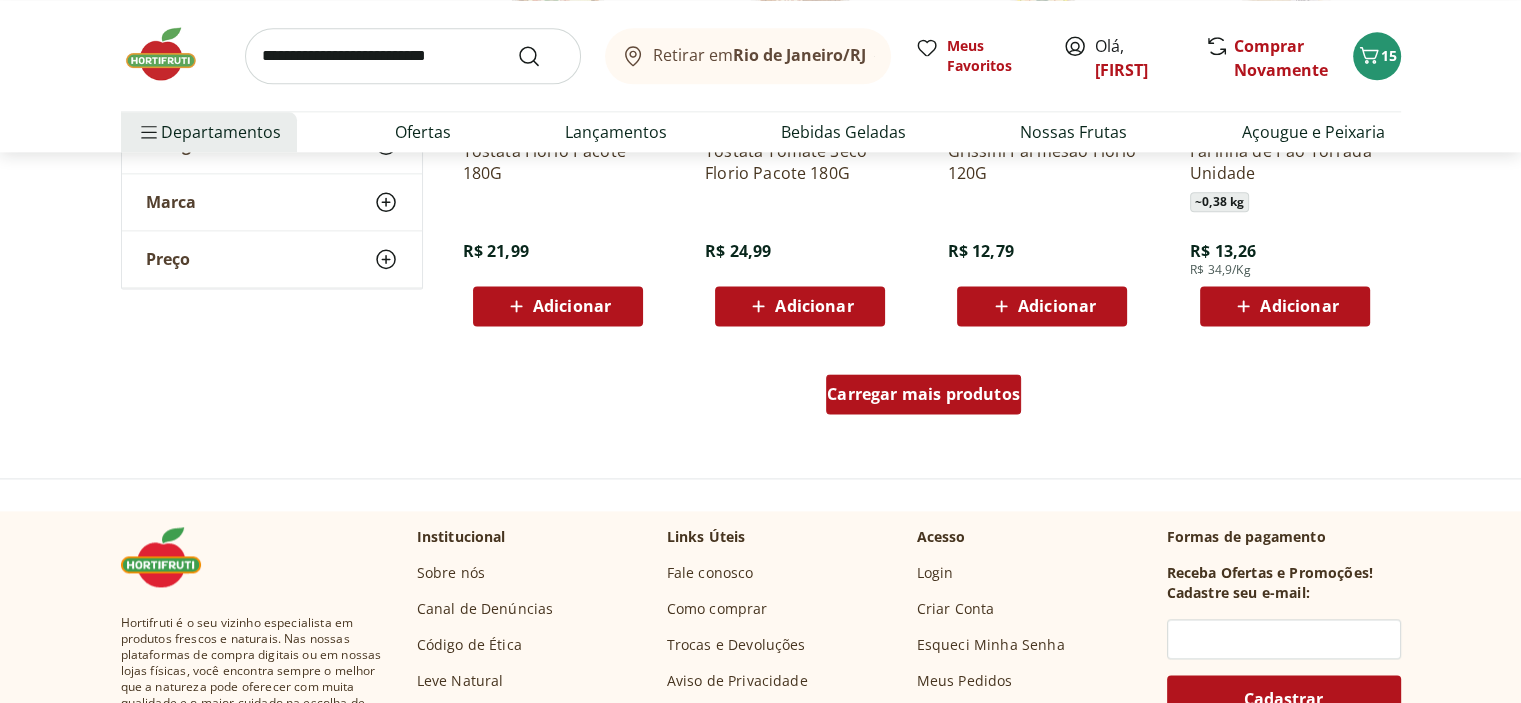click on "Carregar mais produtos" at bounding box center [923, 394] 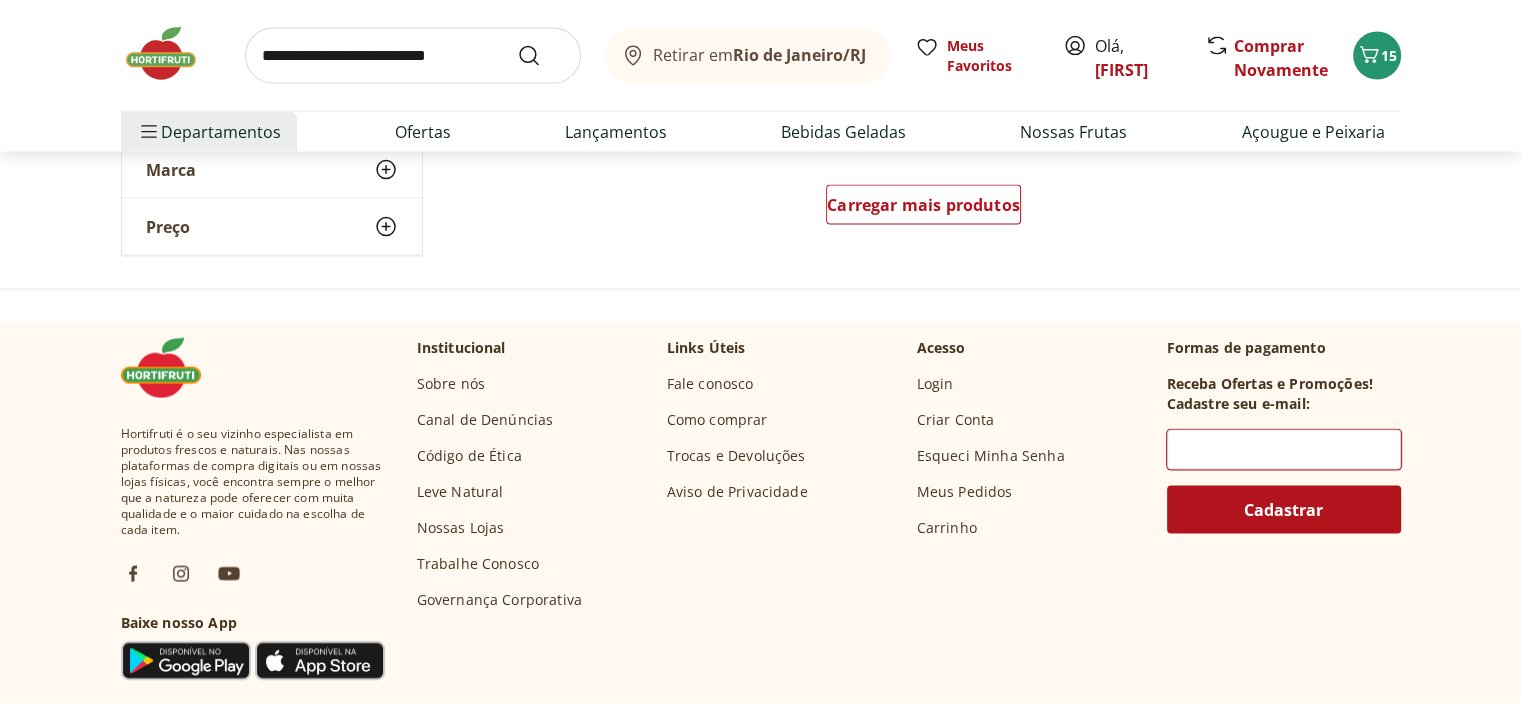 scroll, scrollTop: 4100, scrollLeft: 0, axis: vertical 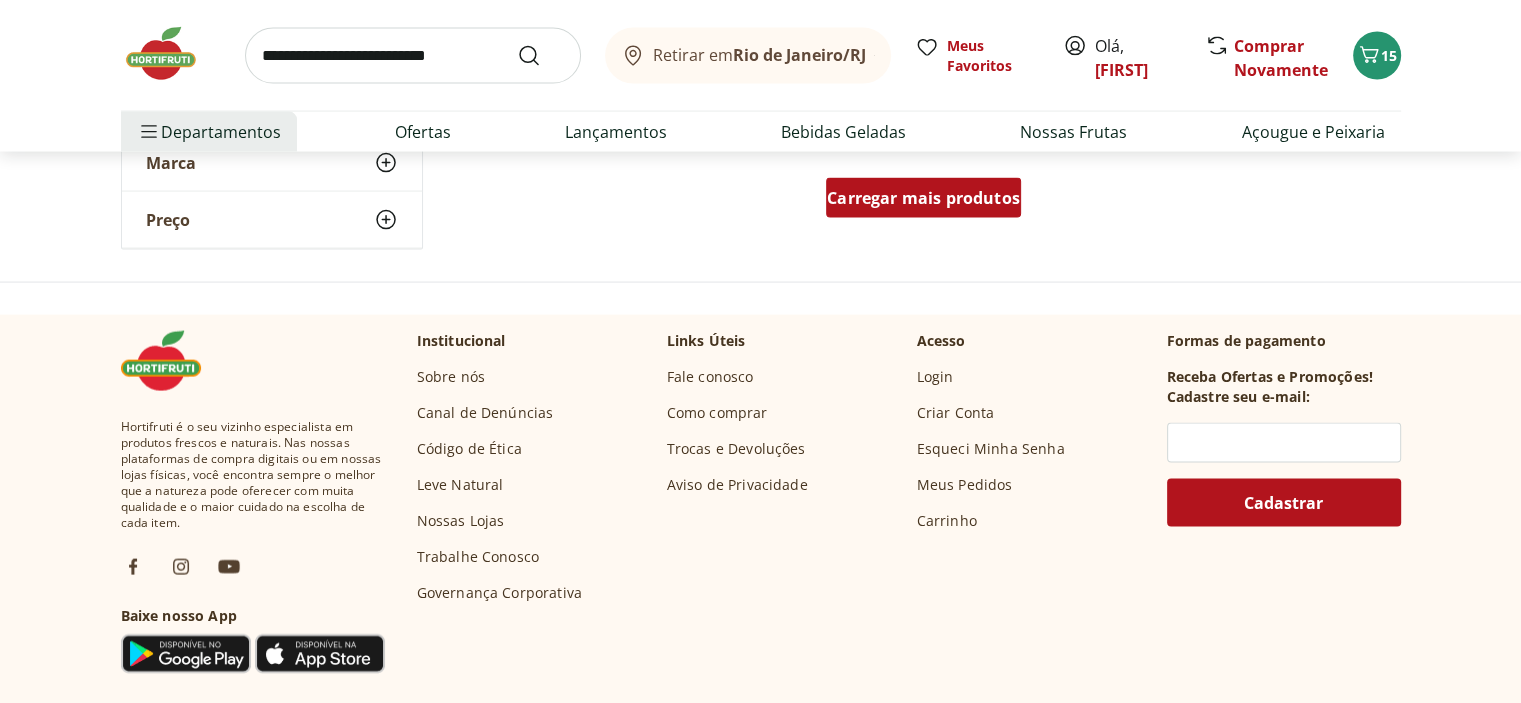 click on "Carregar mais produtos" at bounding box center [923, 198] 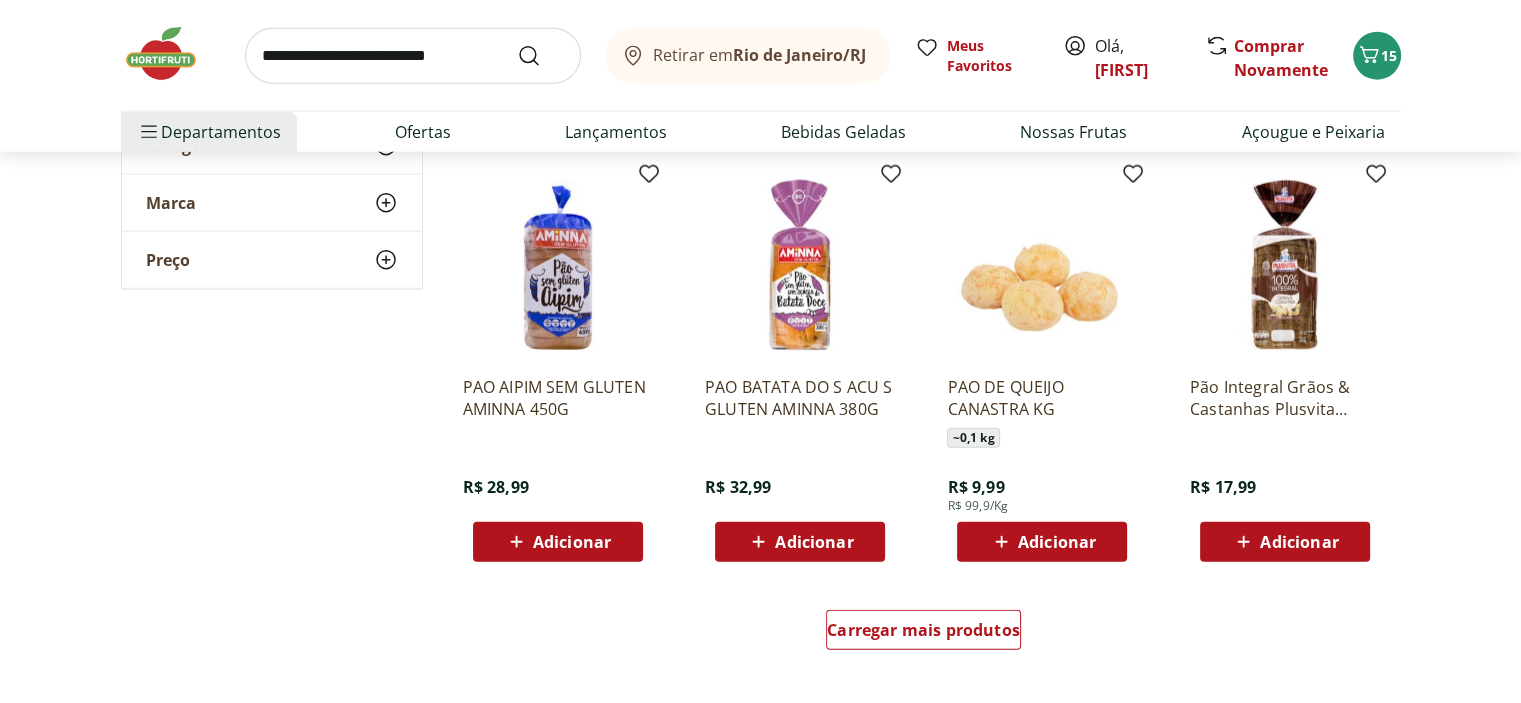 scroll, scrollTop: 5300, scrollLeft: 0, axis: vertical 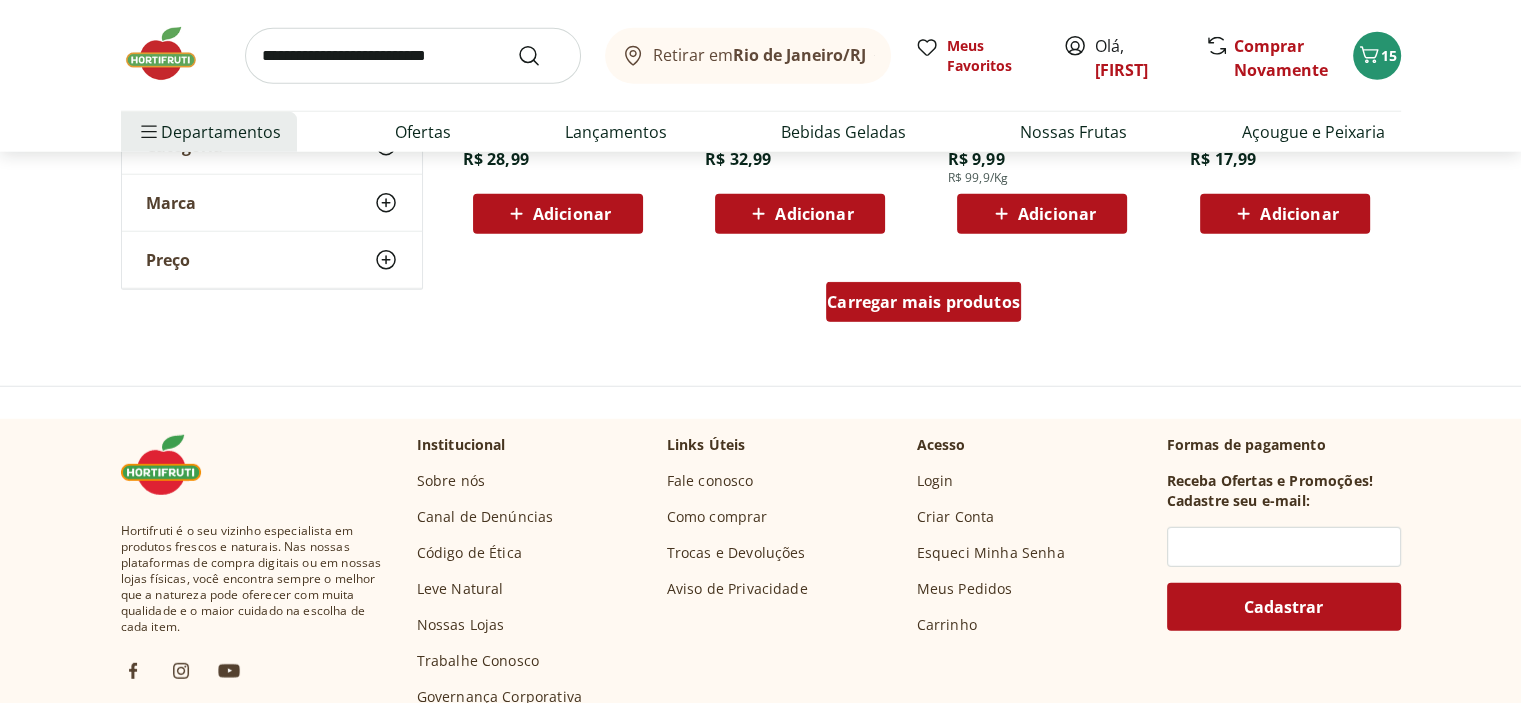 click on "Carregar mais produtos" at bounding box center (923, 302) 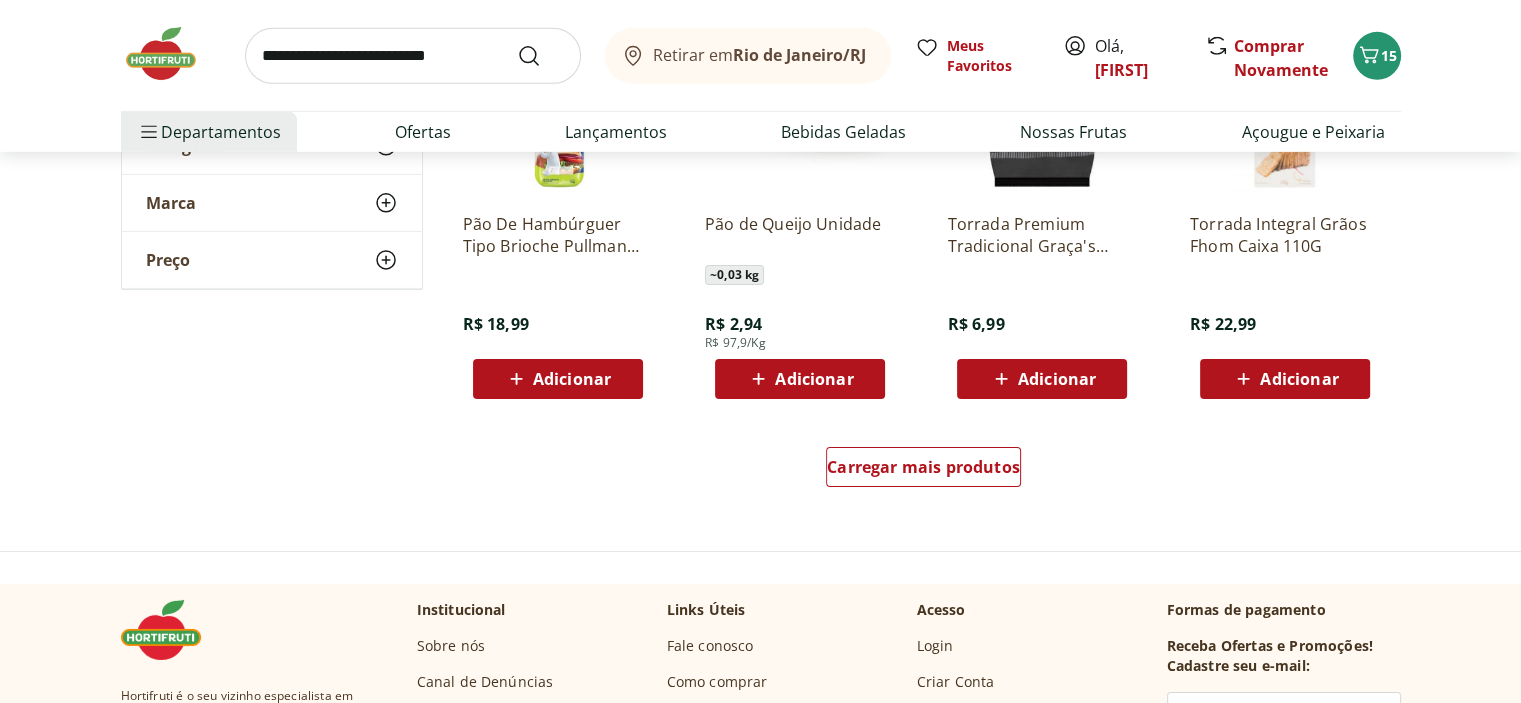 scroll, scrollTop: 6500, scrollLeft: 0, axis: vertical 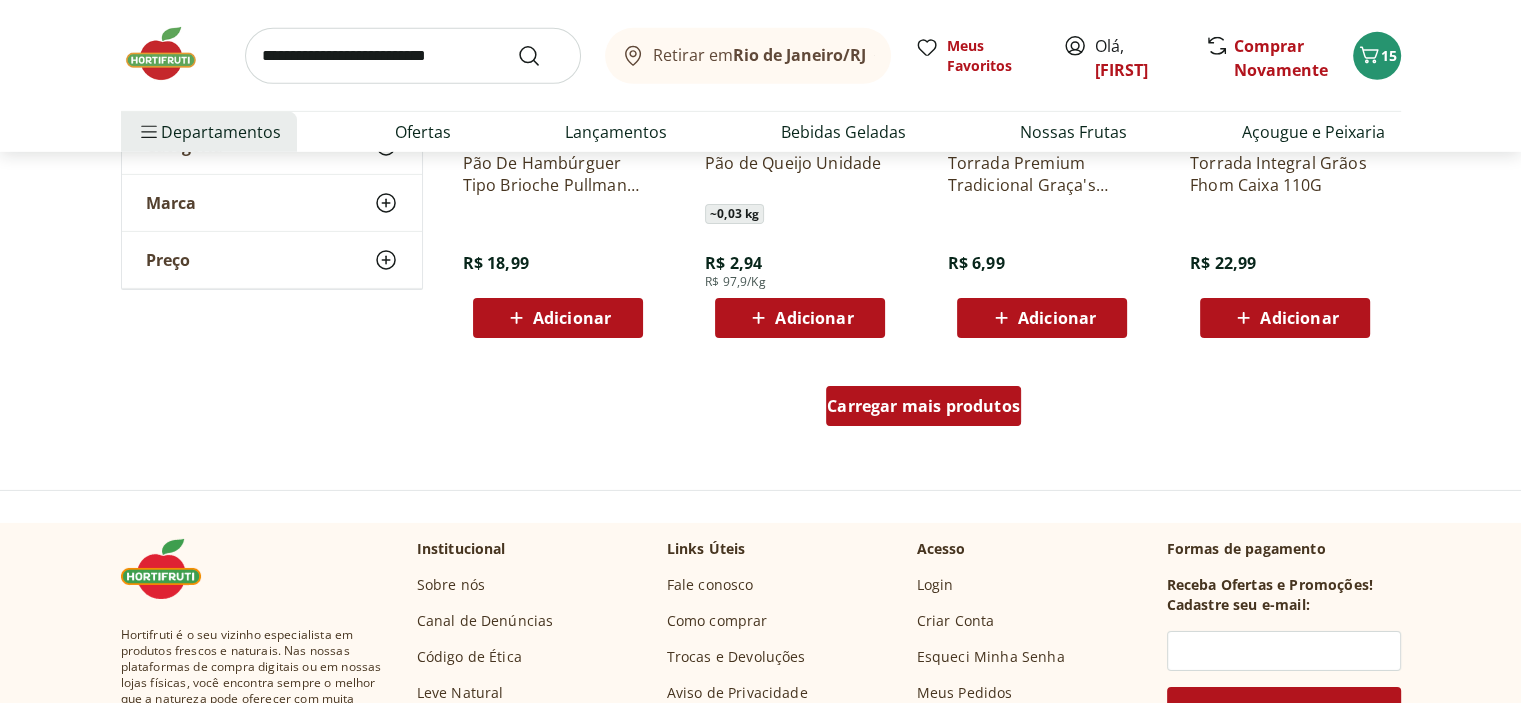 click on "Carregar mais produtos" at bounding box center (923, 406) 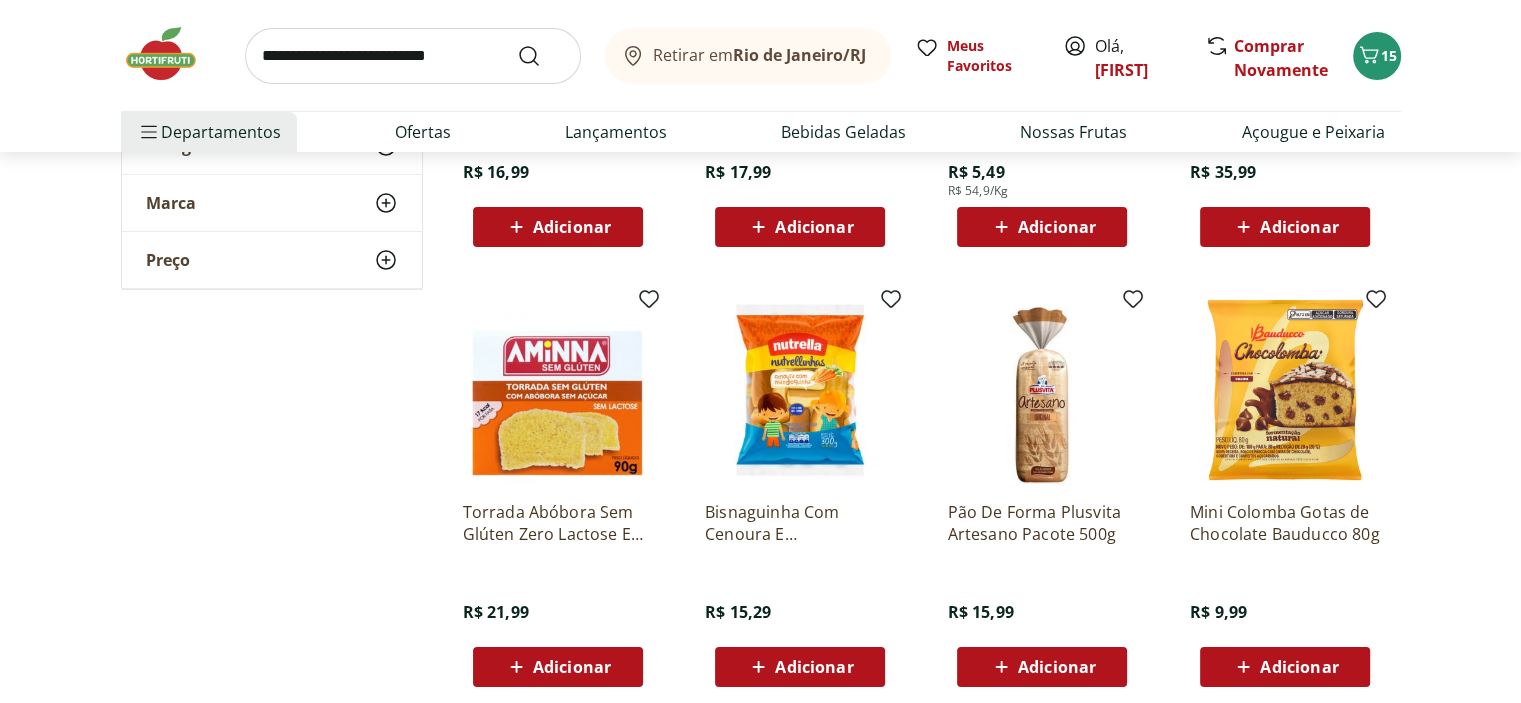 scroll, scrollTop: 7800, scrollLeft: 0, axis: vertical 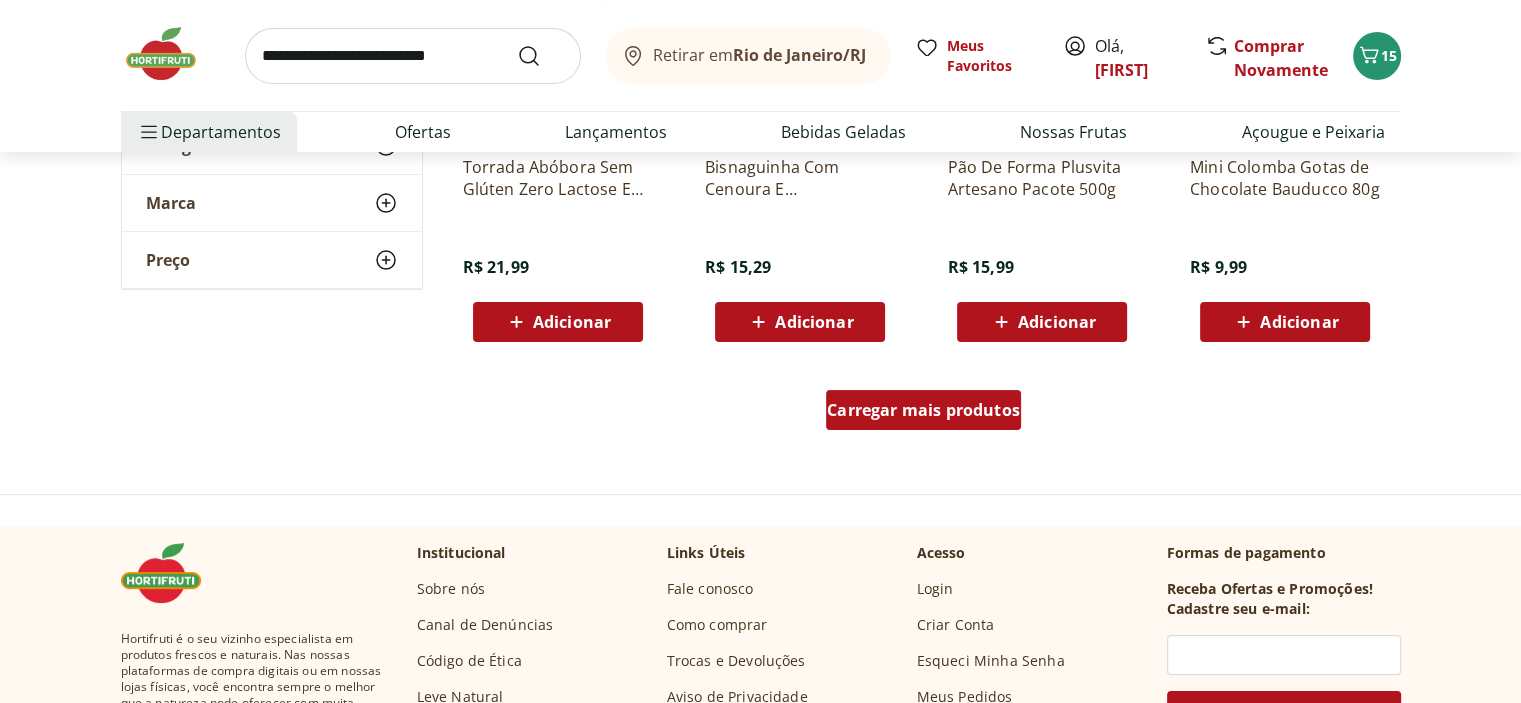 click on "Carregar mais produtos" at bounding box center [923, 410] 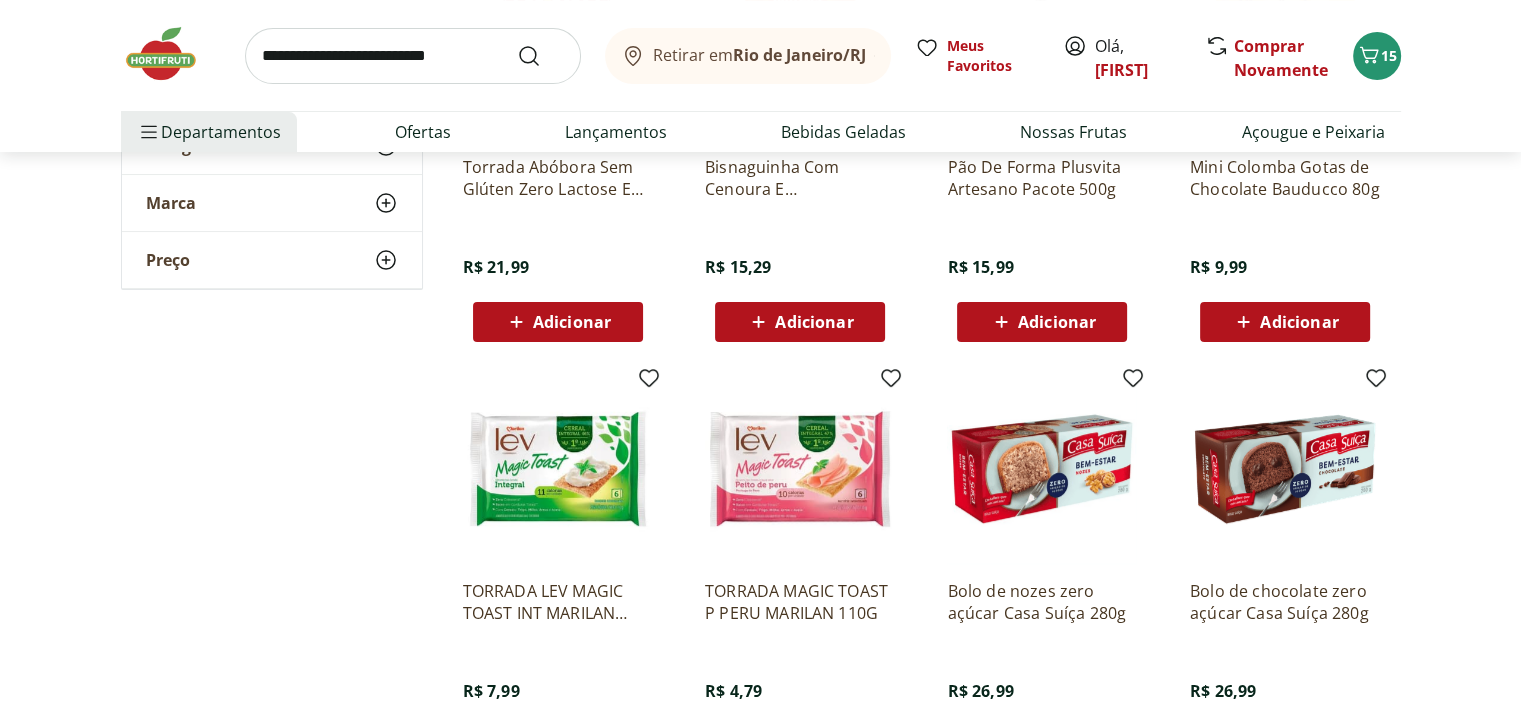 scroll, scrollTop: 7600, scrollLeft: 0, axis: vertical 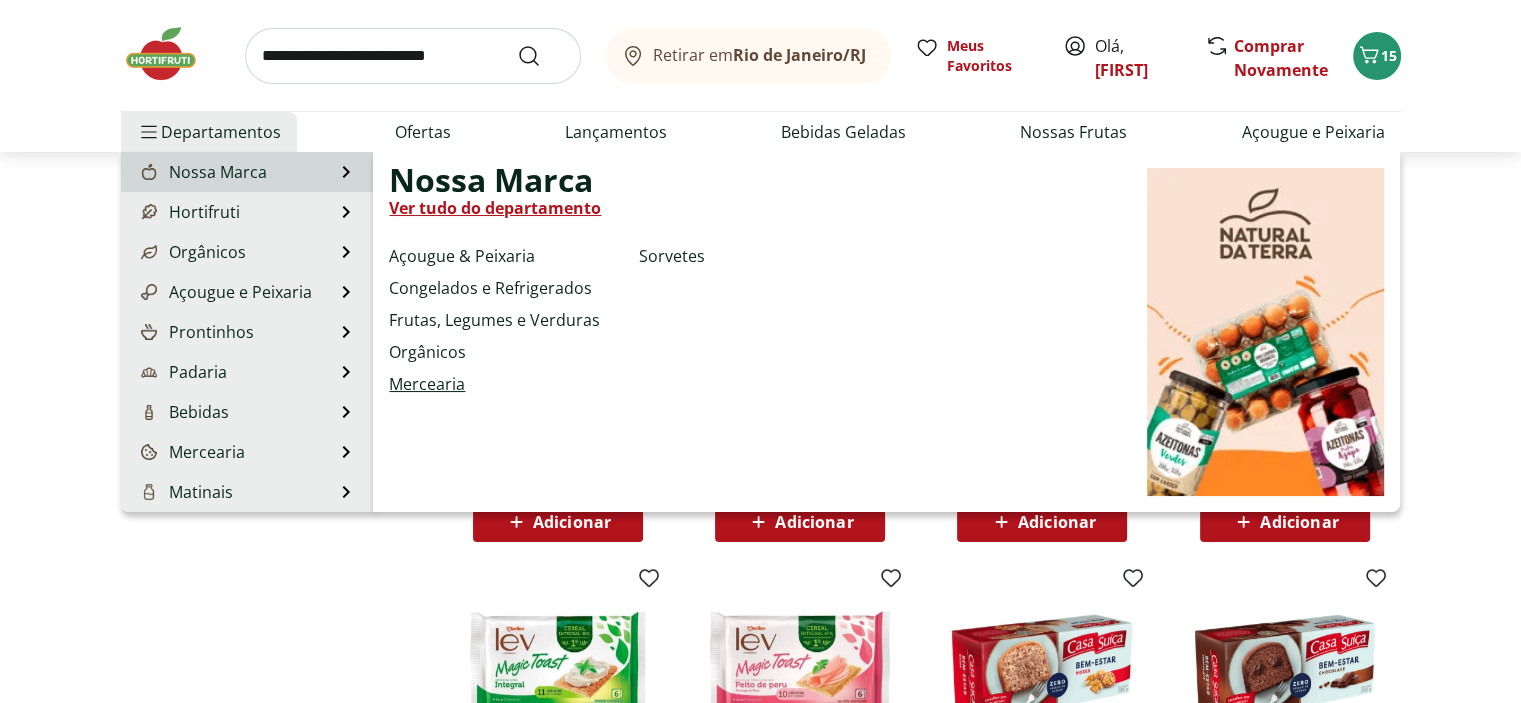 click on "Mercearia" at bounding box center [427, 384] 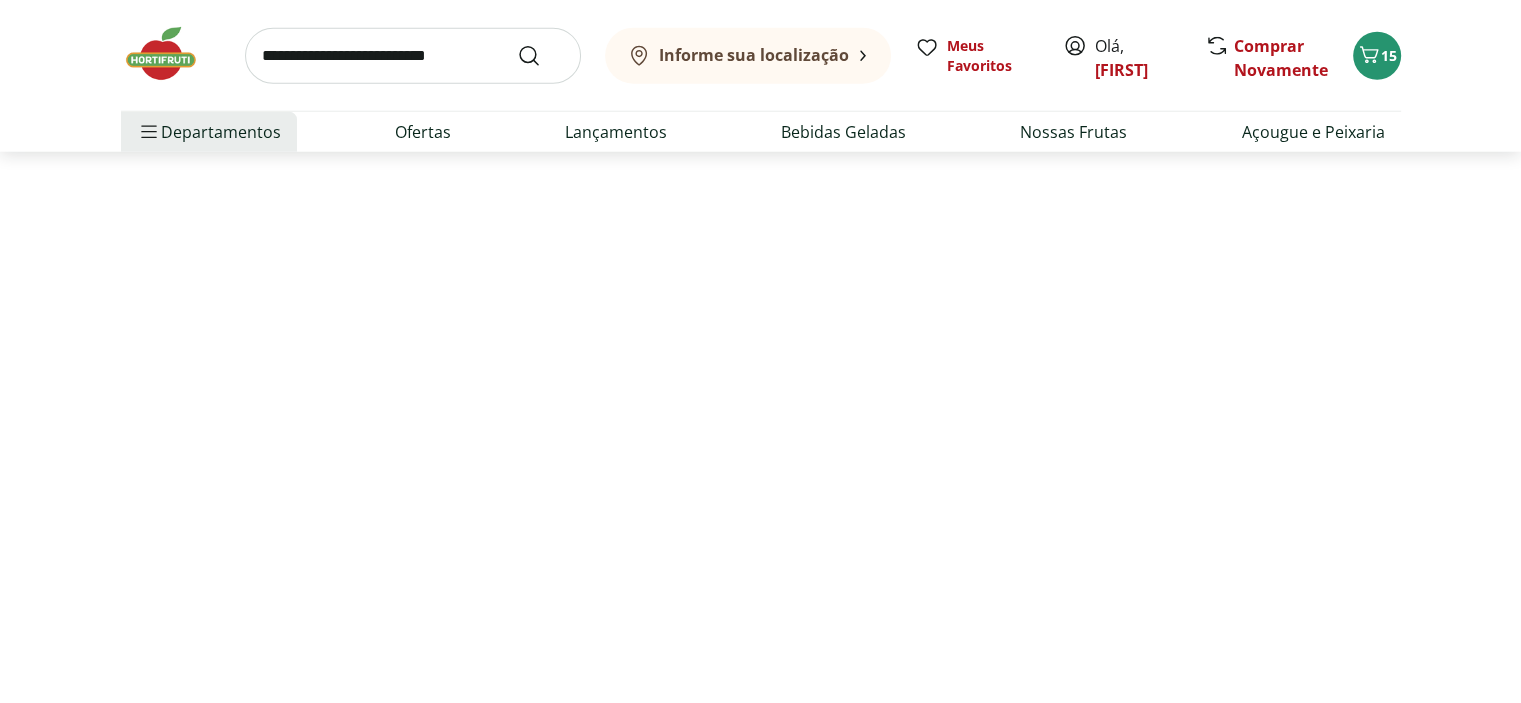 scroll, scrollTop: 0, scrollLeft: 0, axis: both 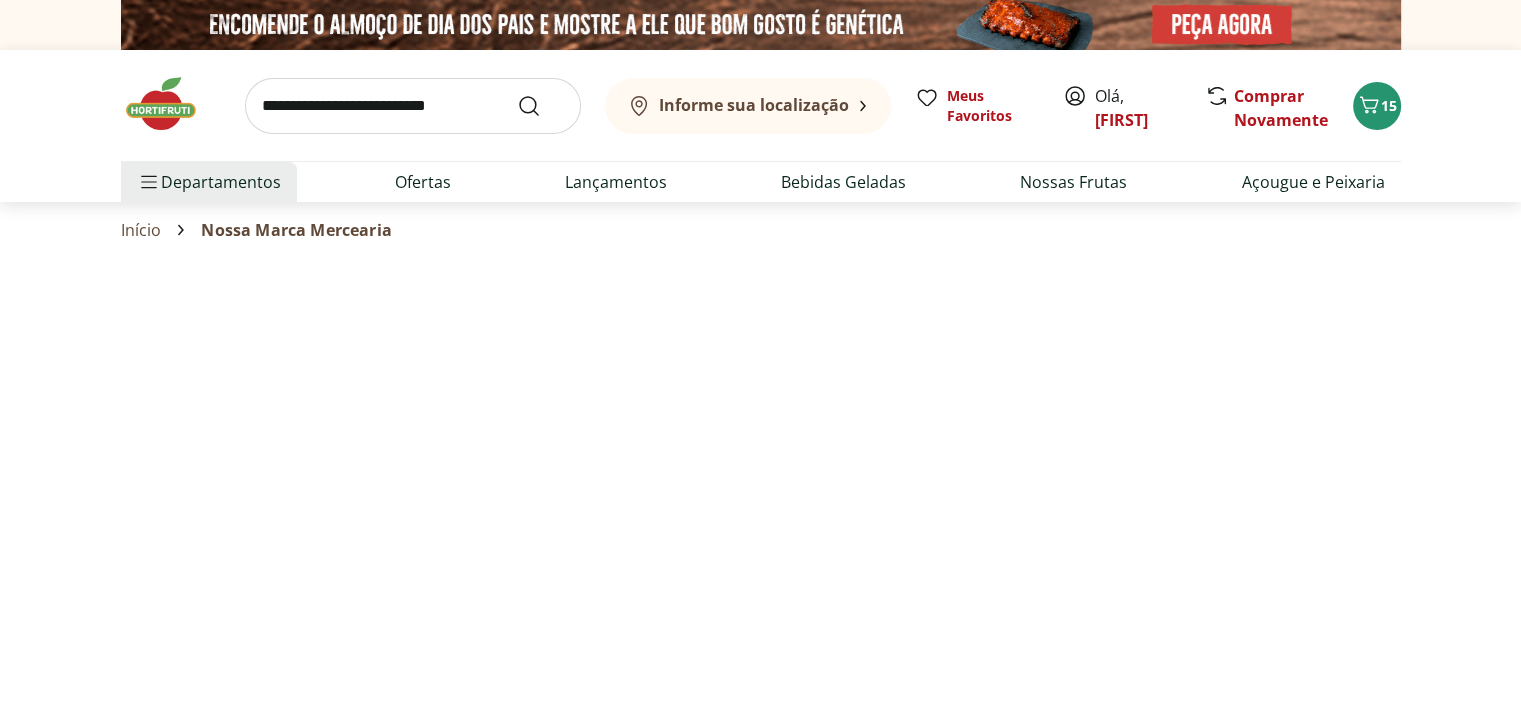 select on "**********" 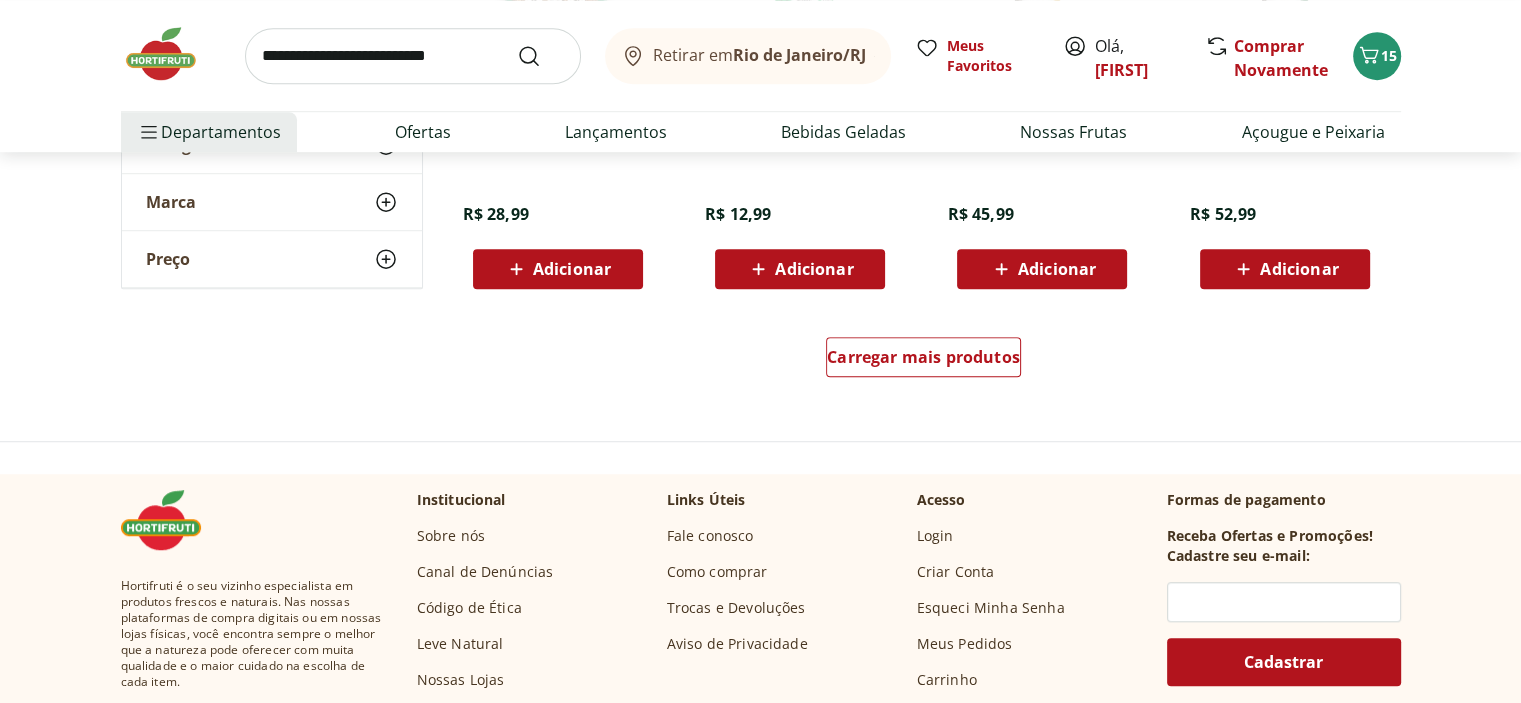 scroll, scrollTop: 1300, scrollLeft: 0, axis: vertical 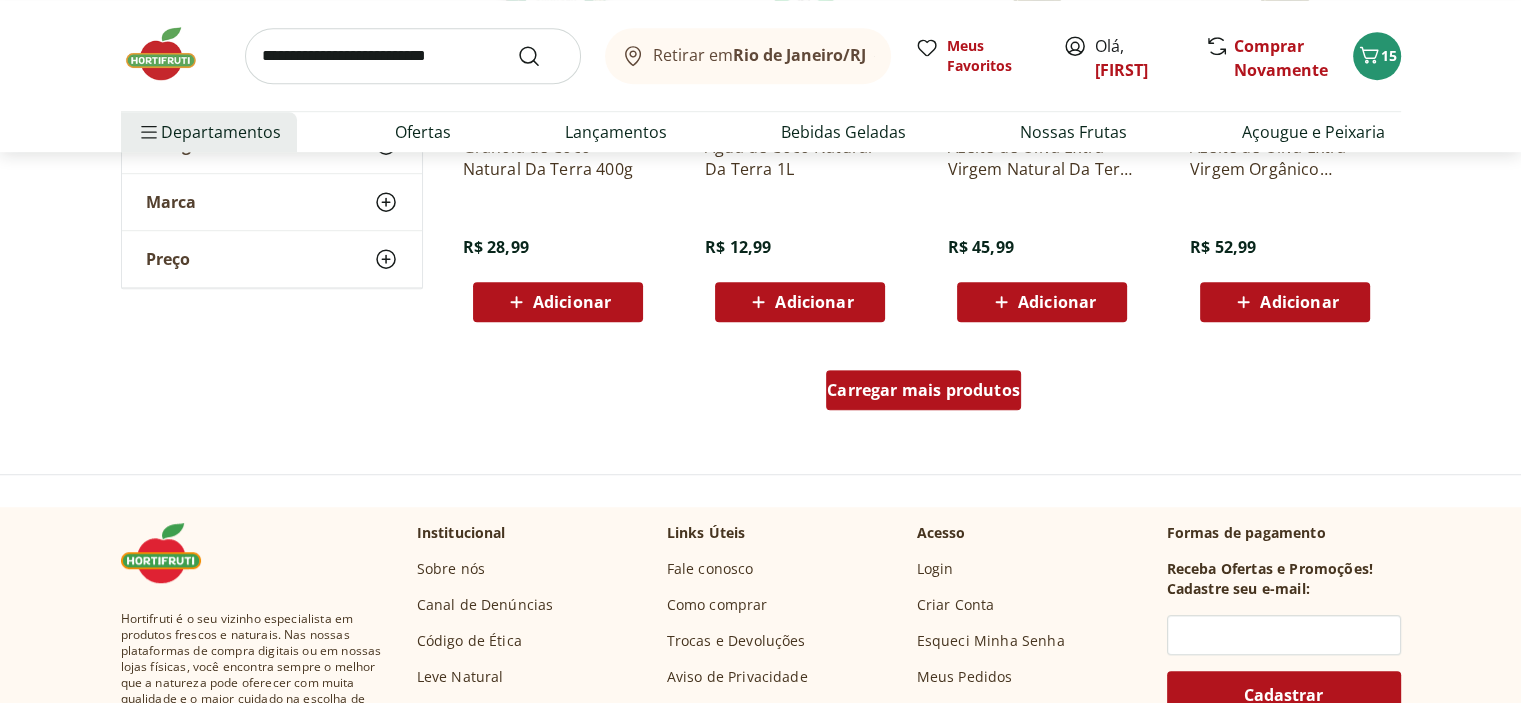 click on "Carregar mais produtos" at bounding box center (923, 390) 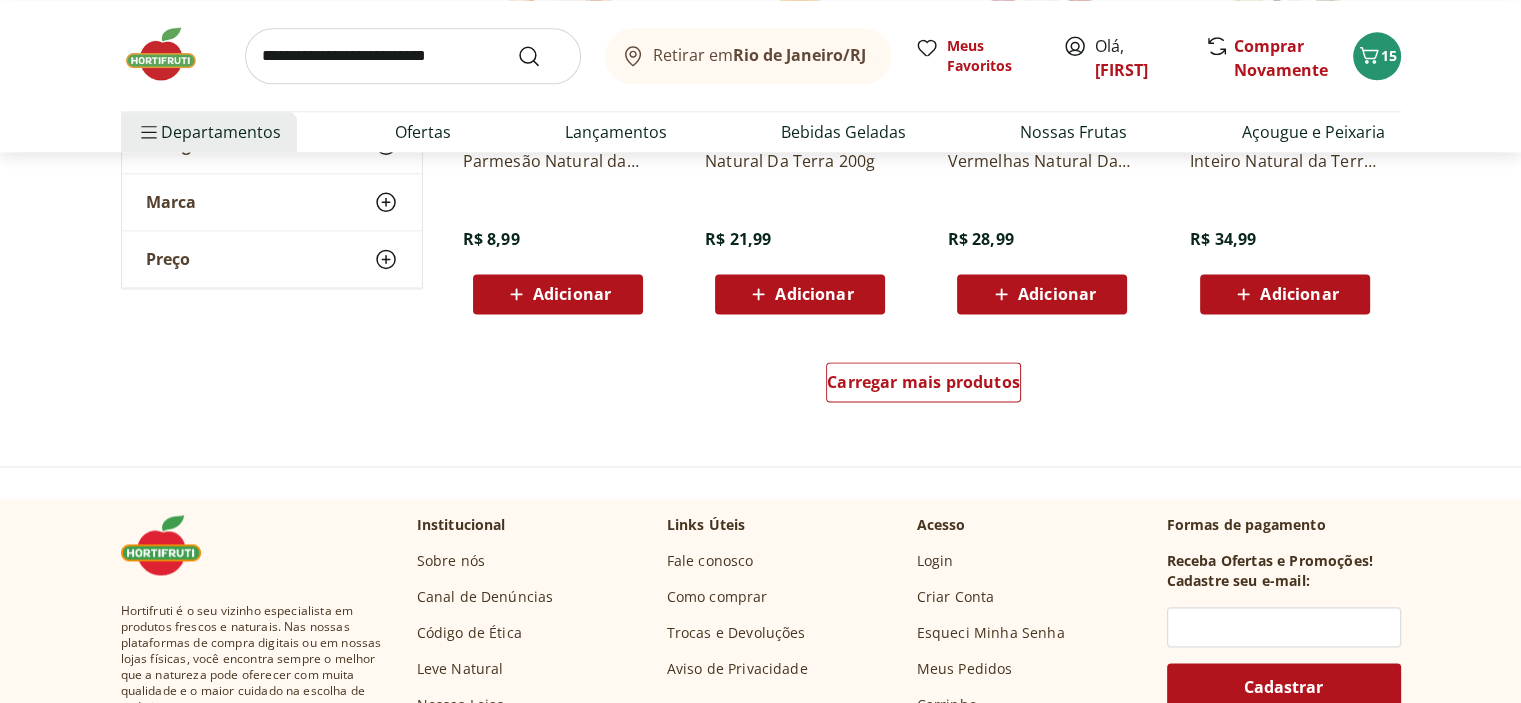 scroll, scrollTop: 2700, scrollLeft: 0, axis: vertical 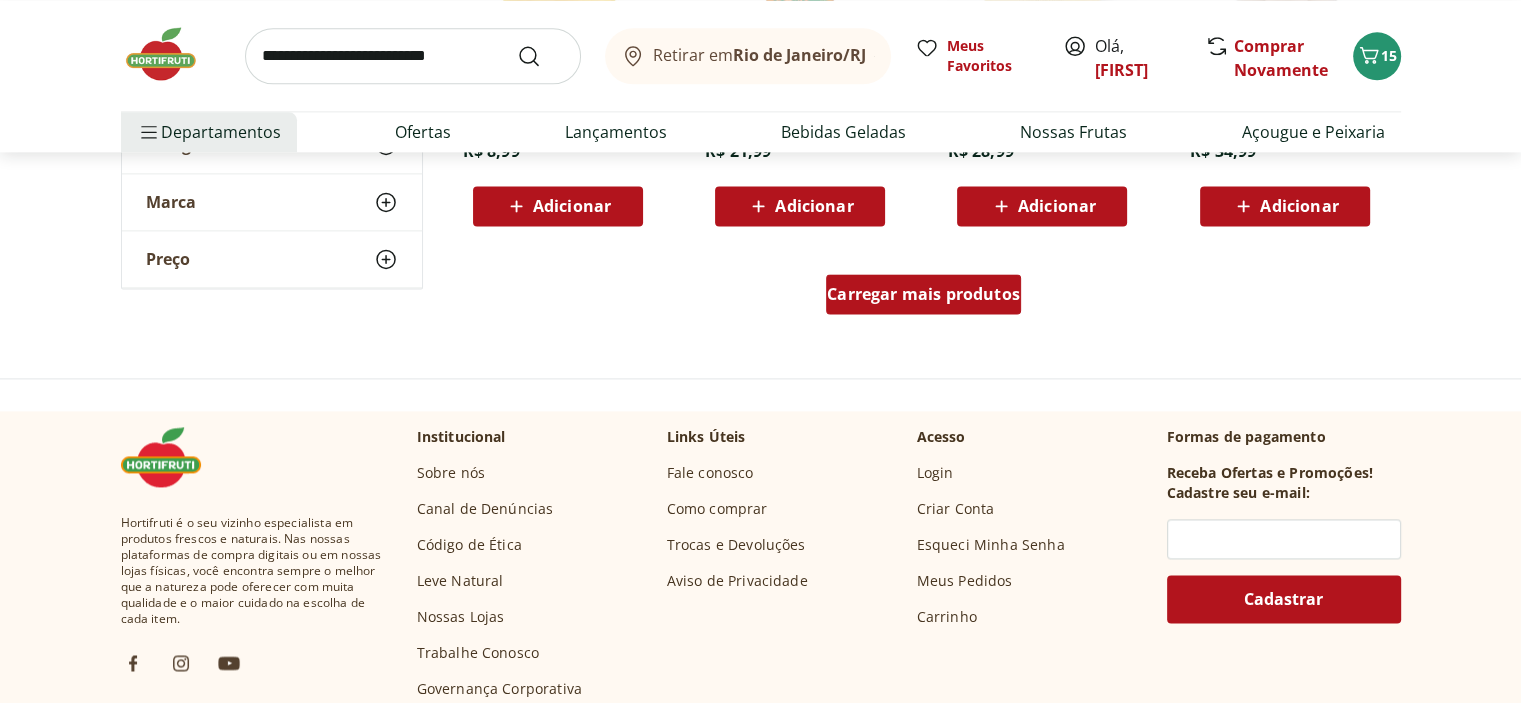 click on "Carregar mais produtos" at bounding box center [923, 294] 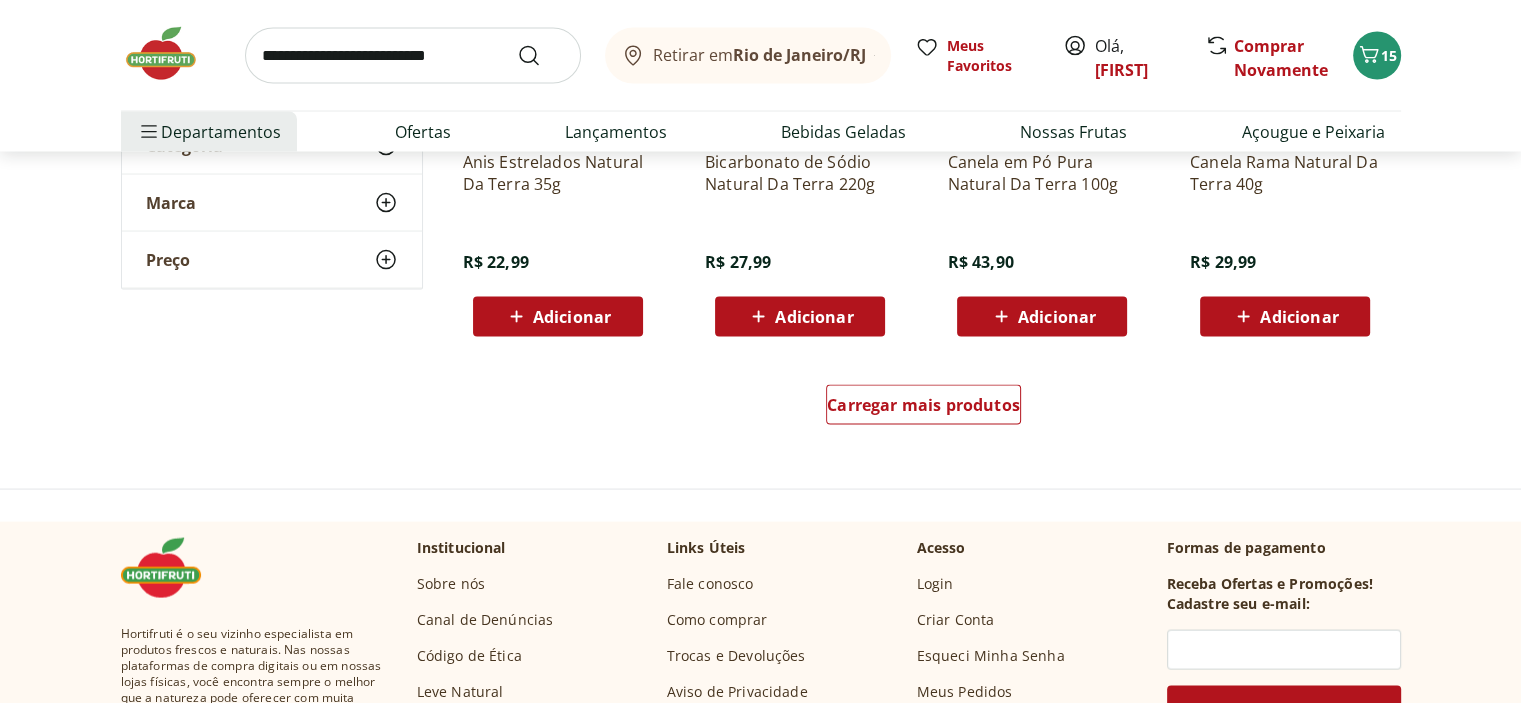 scroll, scrollTop: 4000, scrollLeft: 0, axis: vertical 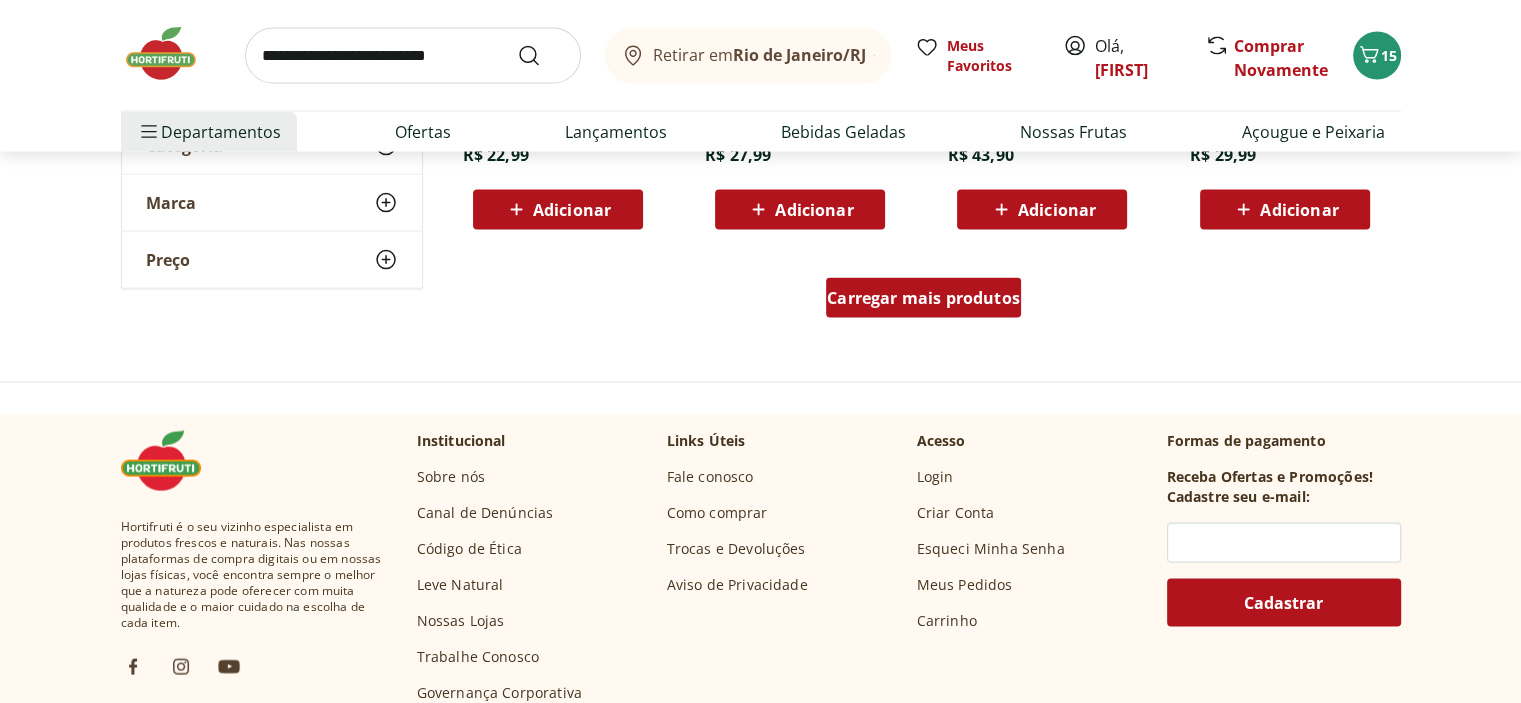 click on "Carregar mais produtos" at bounding box center (923, 298) 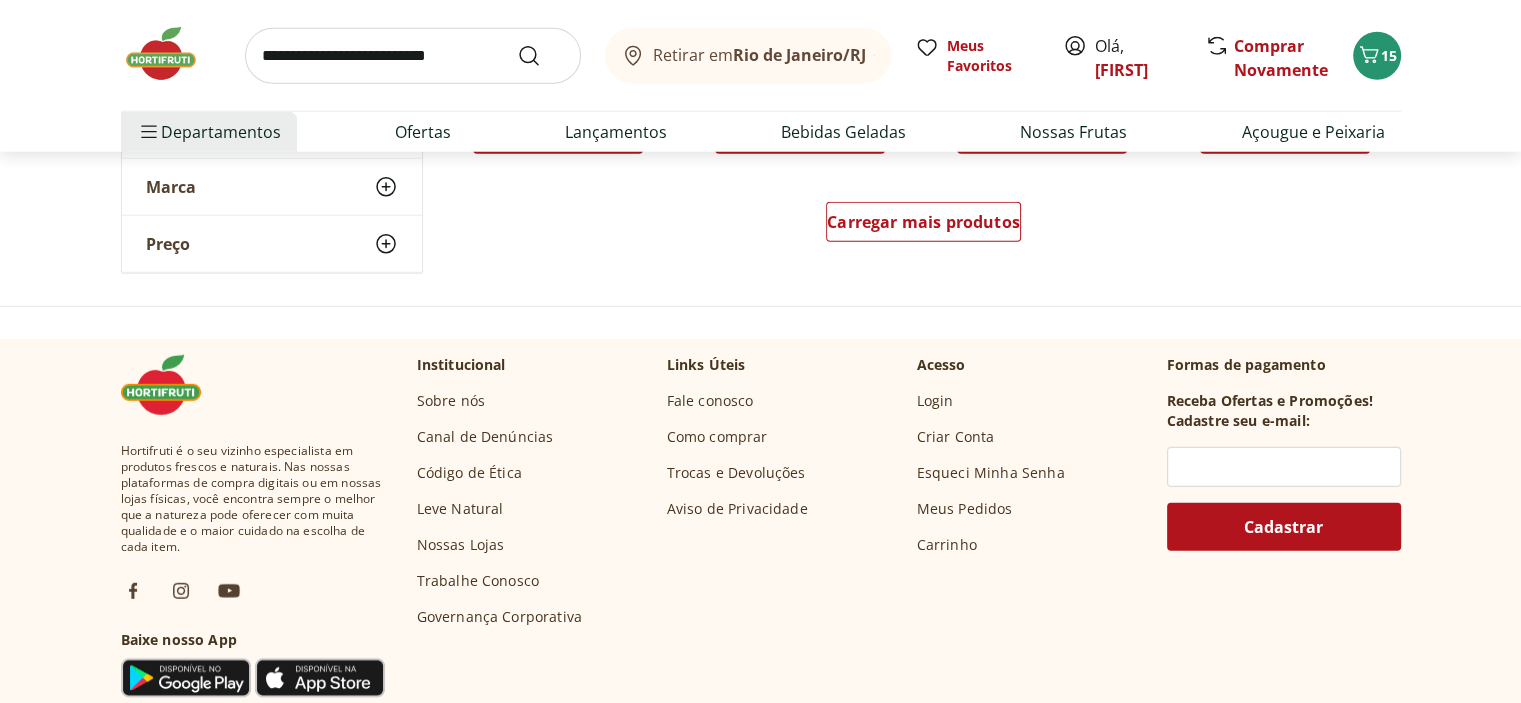 scroll, scrollTop: 5400, scrollLeft: 0, axis: vertical 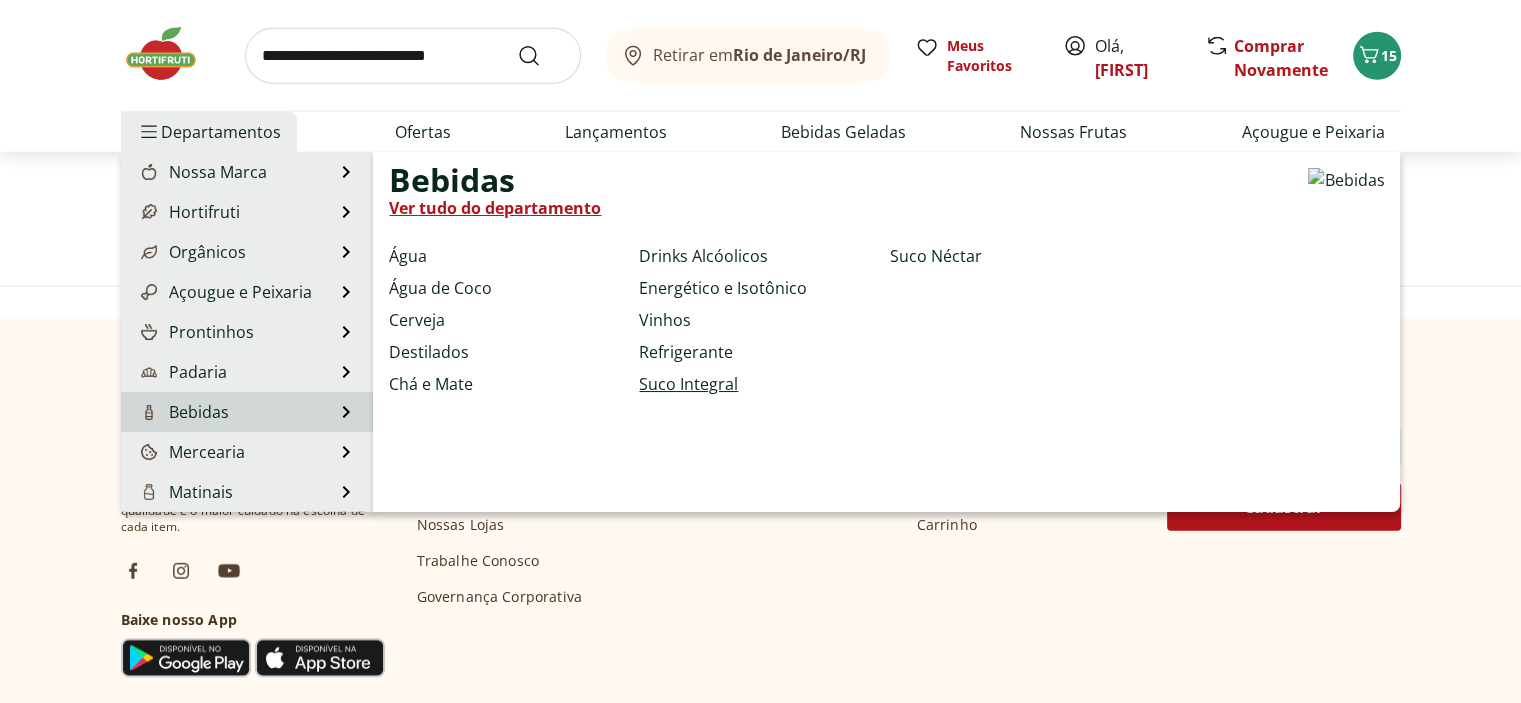 click on "Suco Integral" at bounding box center (688, 384) 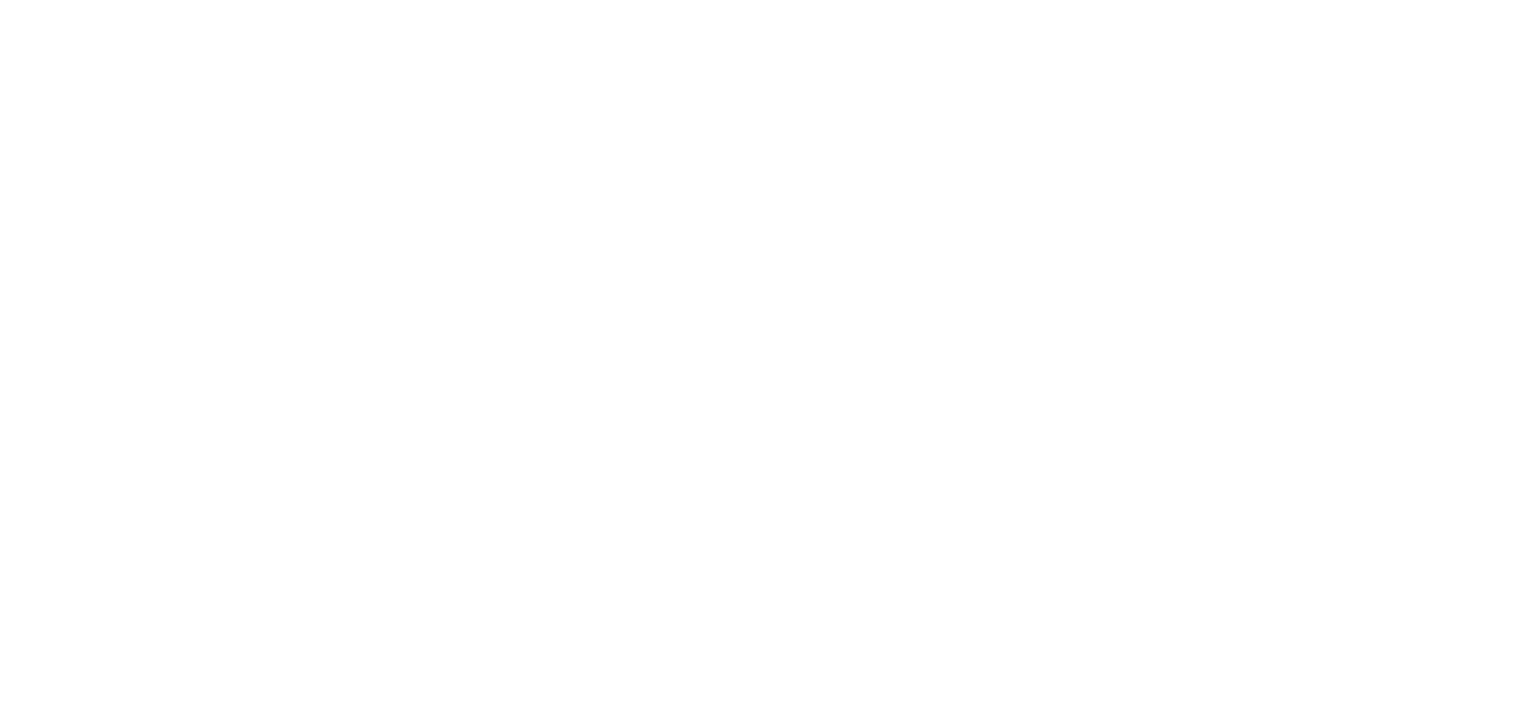 scroll, scrollTop: 0, scrollLeft: 0, axis: both 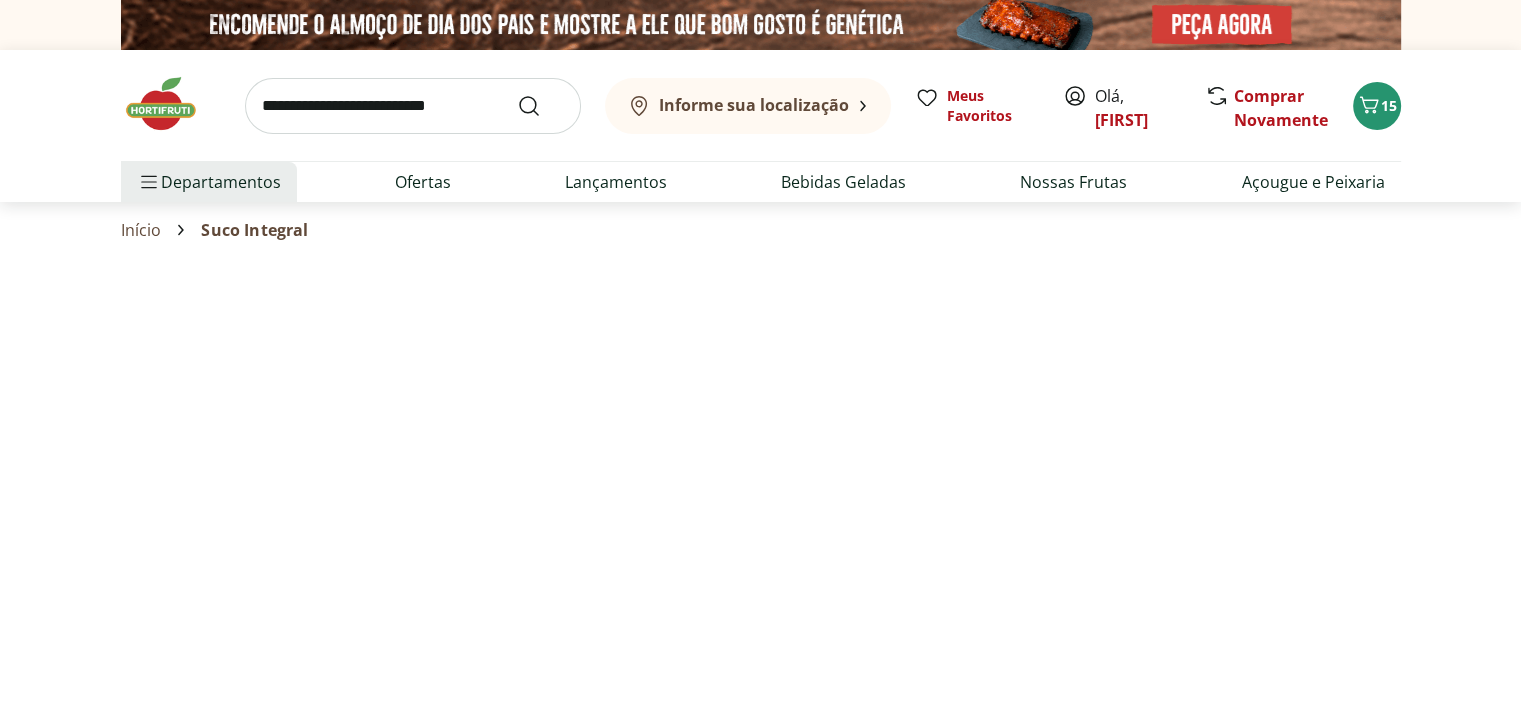 select on "**********" 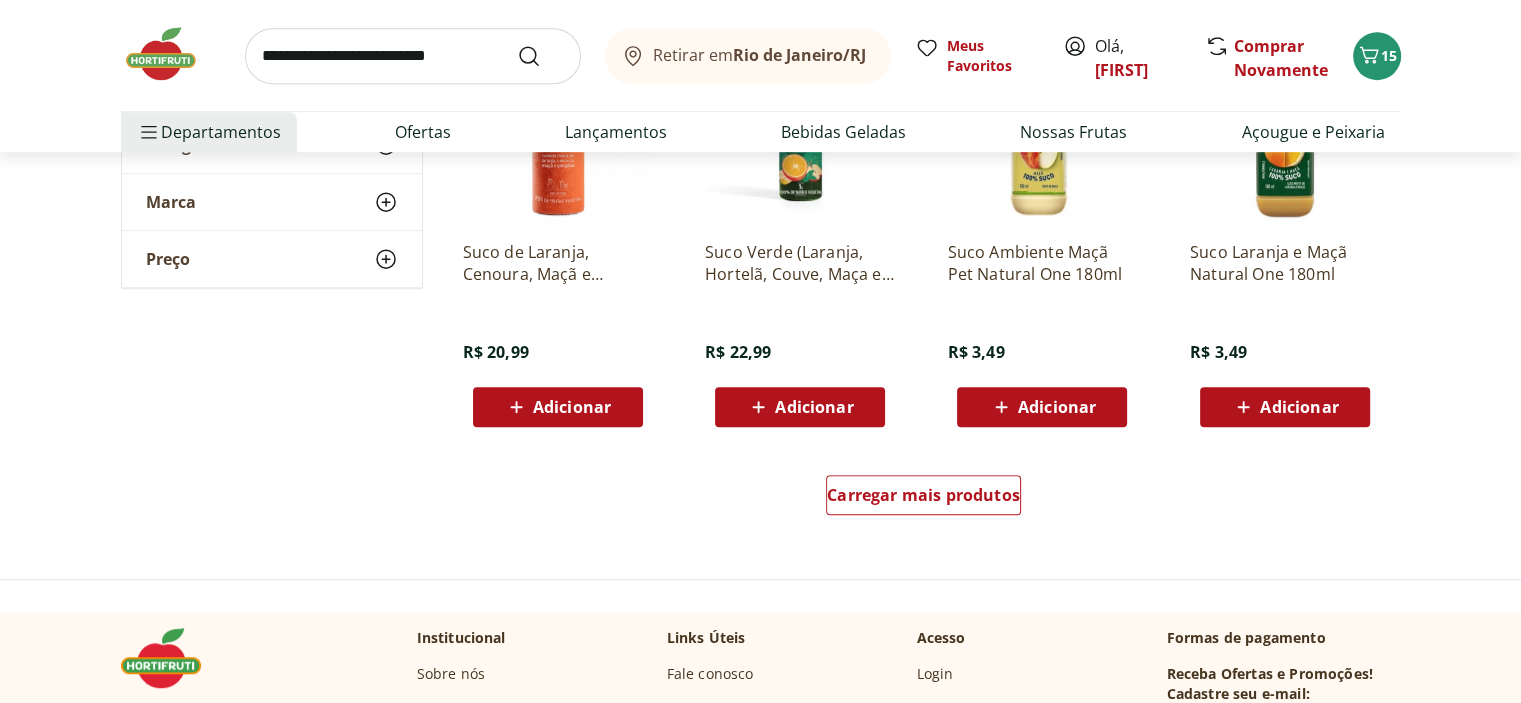 scroll, scrollTop: 1200, scrollLeft: 0, axis: vertical 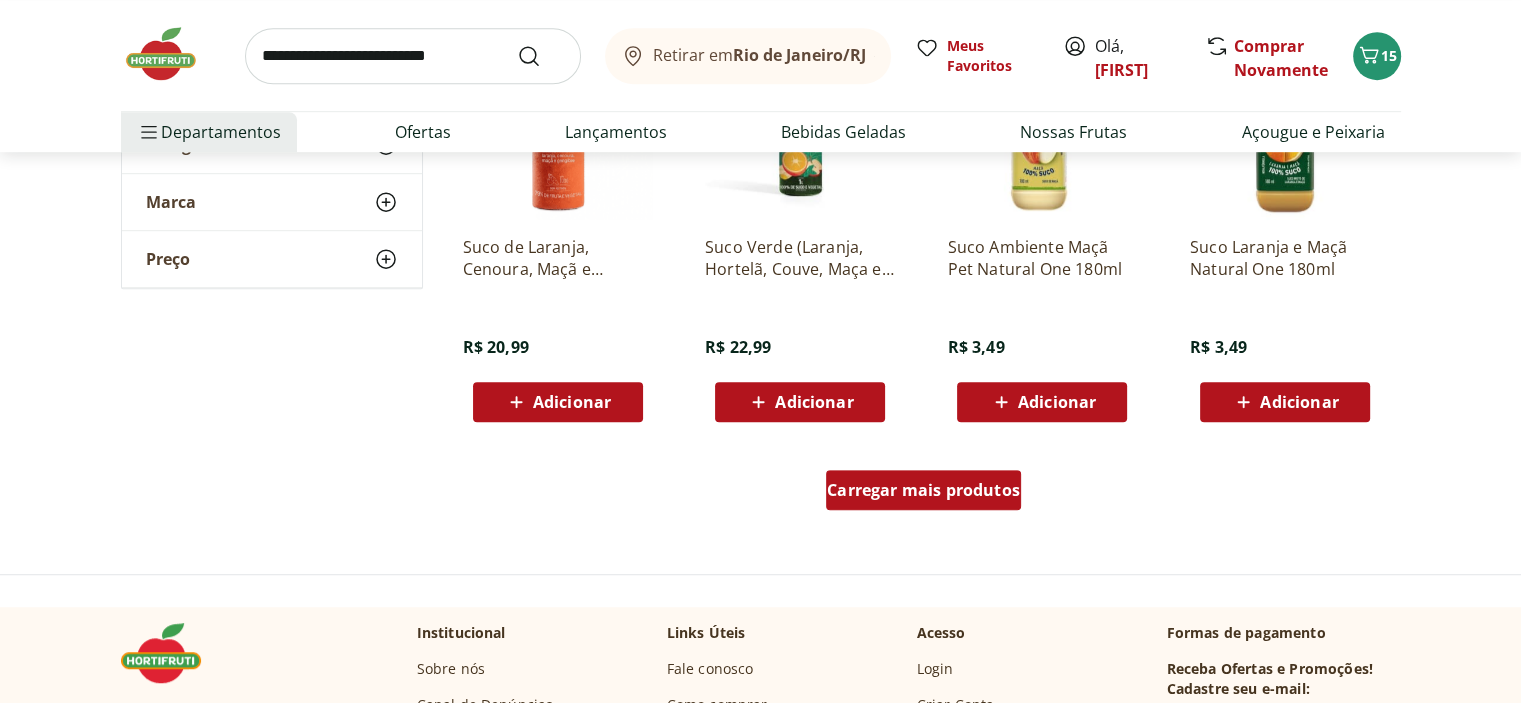 click on "Carregar mais produtos" at bounding box center [923, 490] 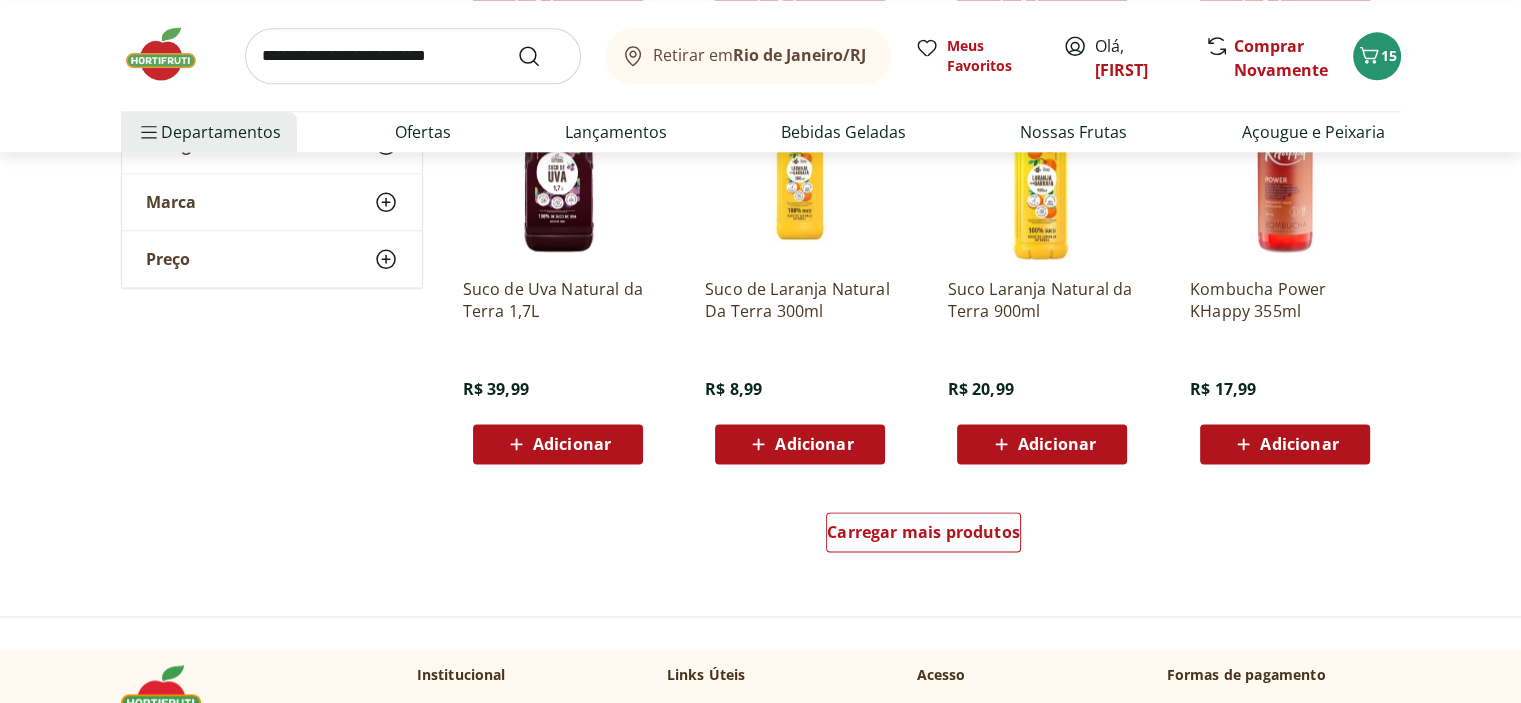 scroll, scrollTop: 2500, scrollLeft: 0, axis: vertical 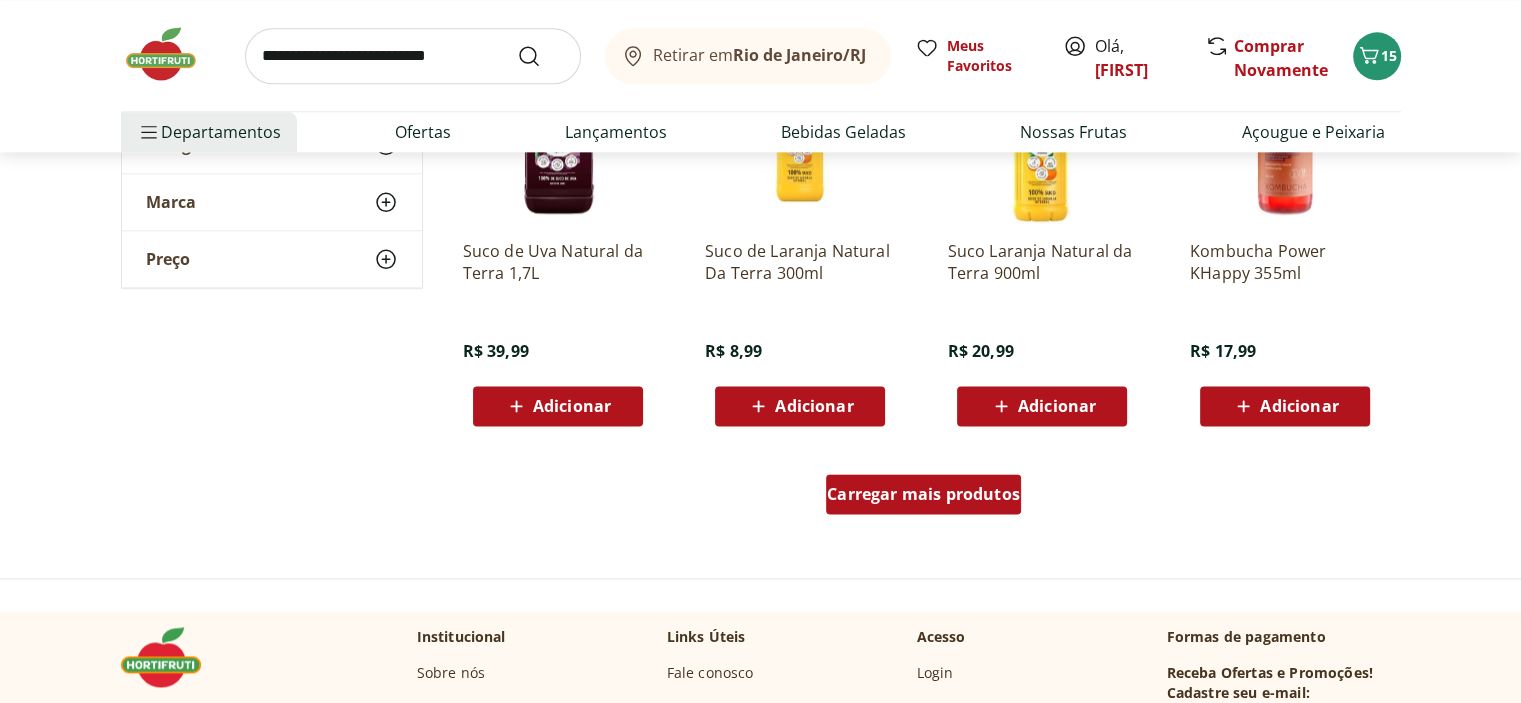 click on "Carregar mais produtos" at bounding box center [923, 494] 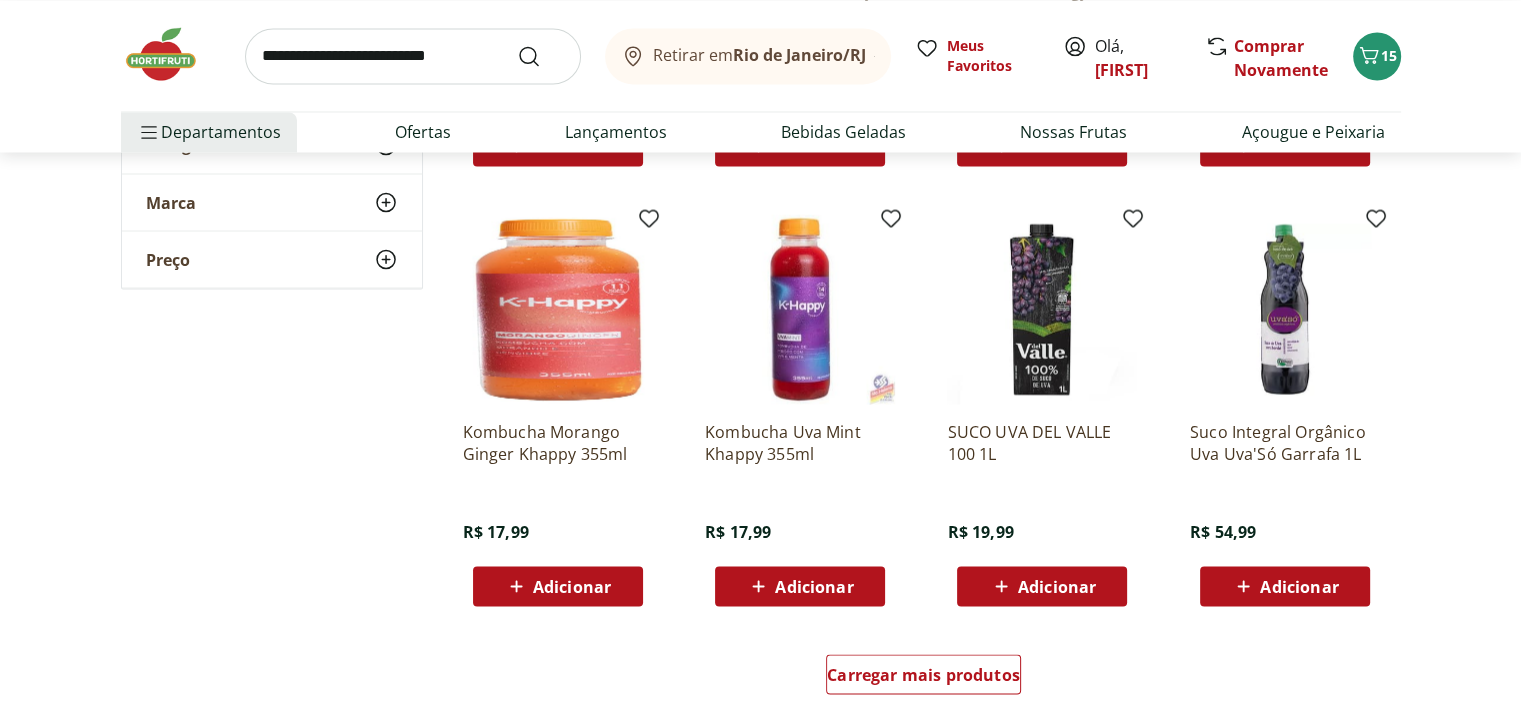 scroll, scrollTop: 3800, scrollLeft: 0, axis: vertical 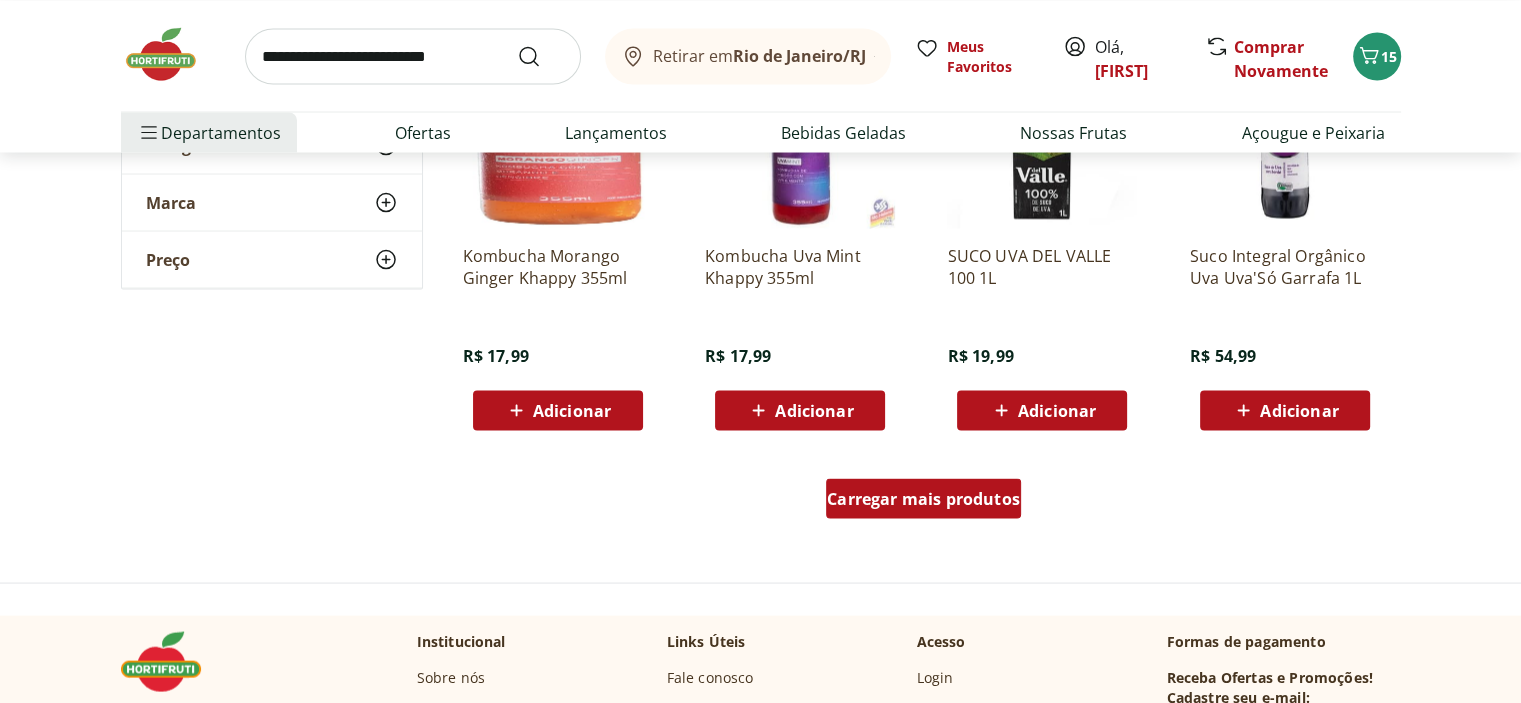 click on "Carregar mais produtos" at bounding box center [923, 498] 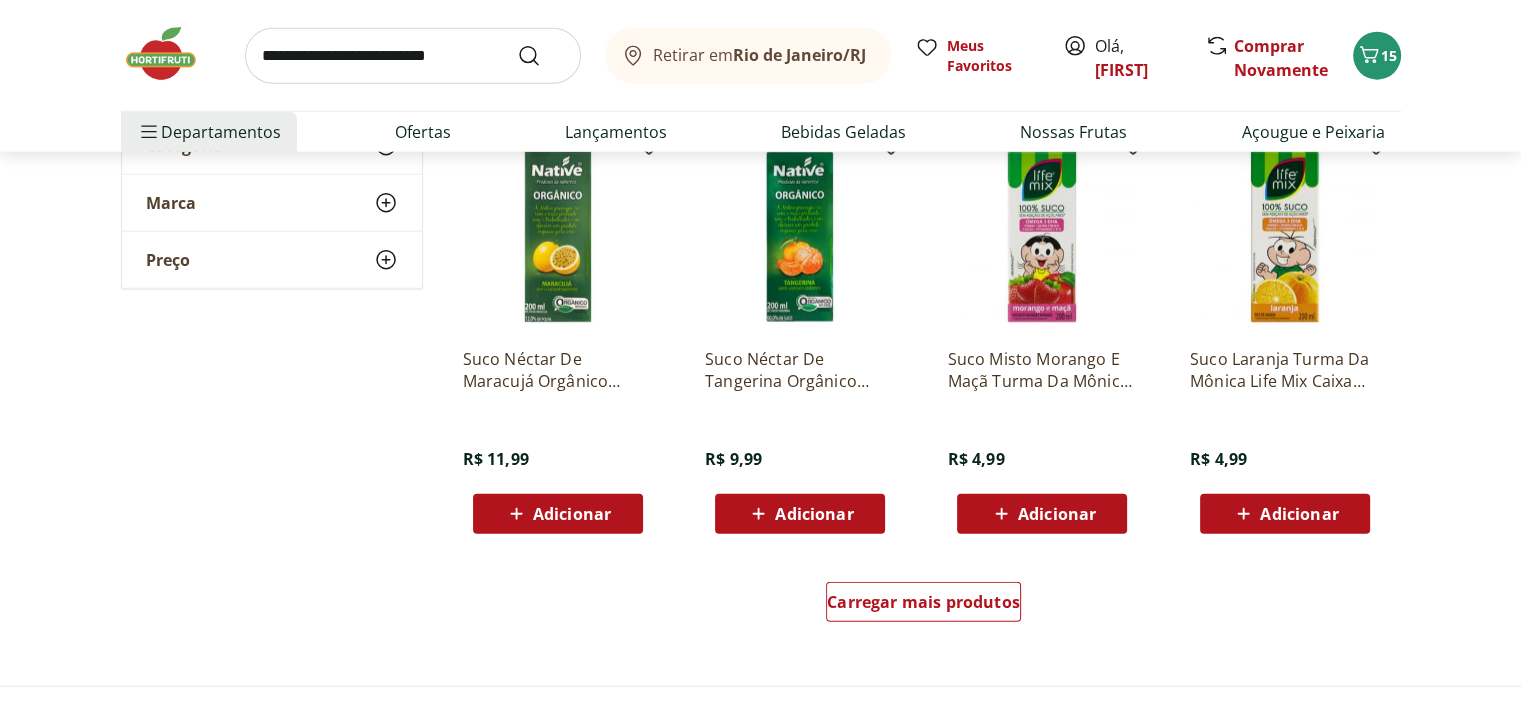 scroll, scrollTop: 5200, scrollLeft: 0, axis: vertical 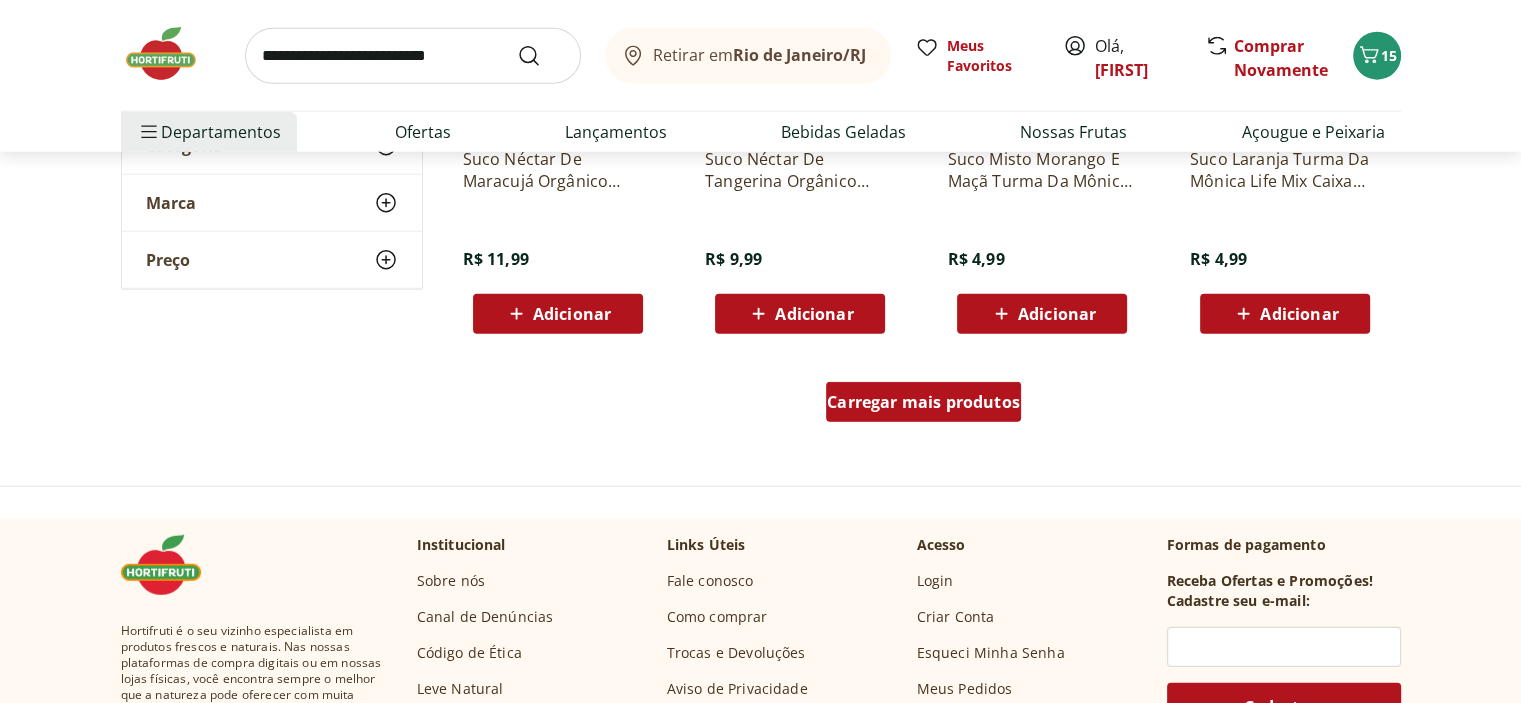 click on "Carregar mais produtos" at bounding box center [923, 402] 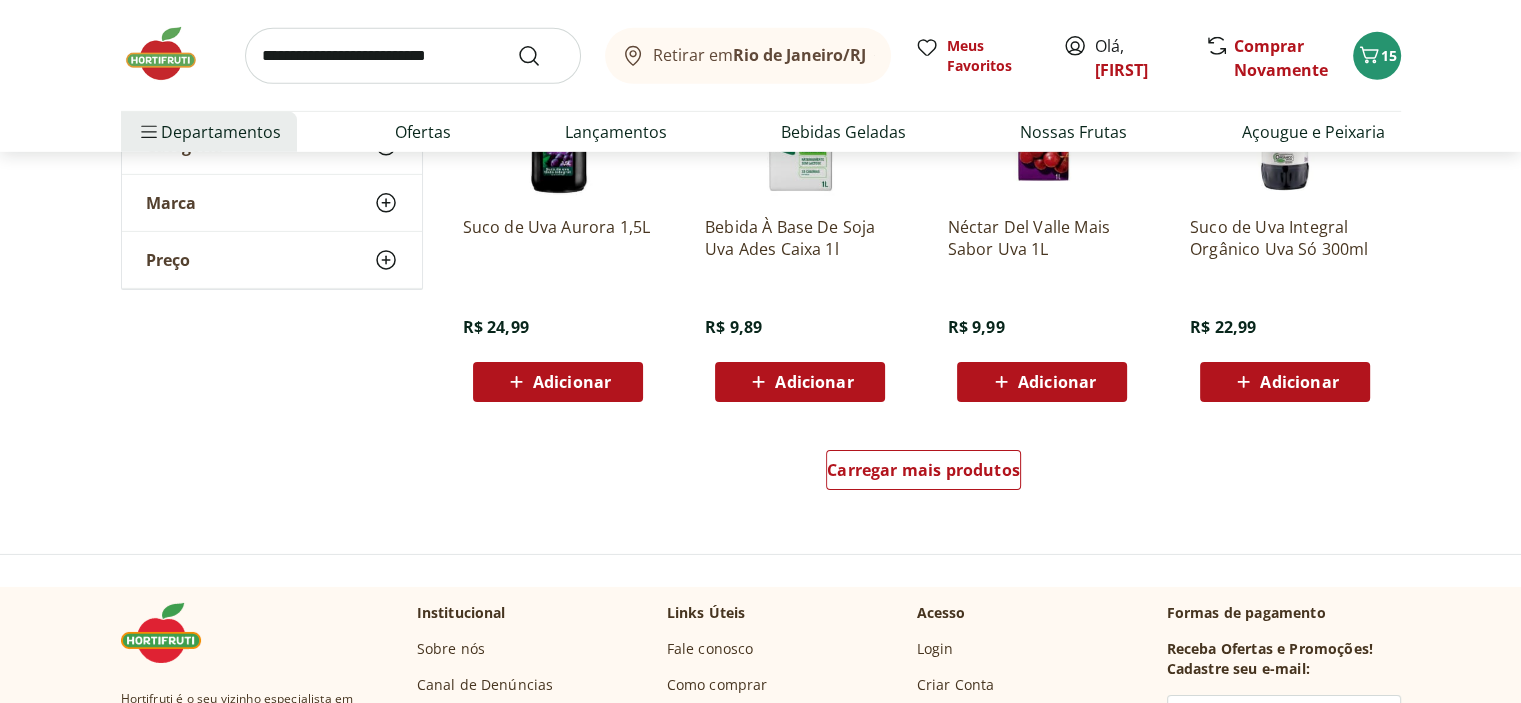 scroll, scrollTop: 6500, scrollLeft: 0, axis: vertical 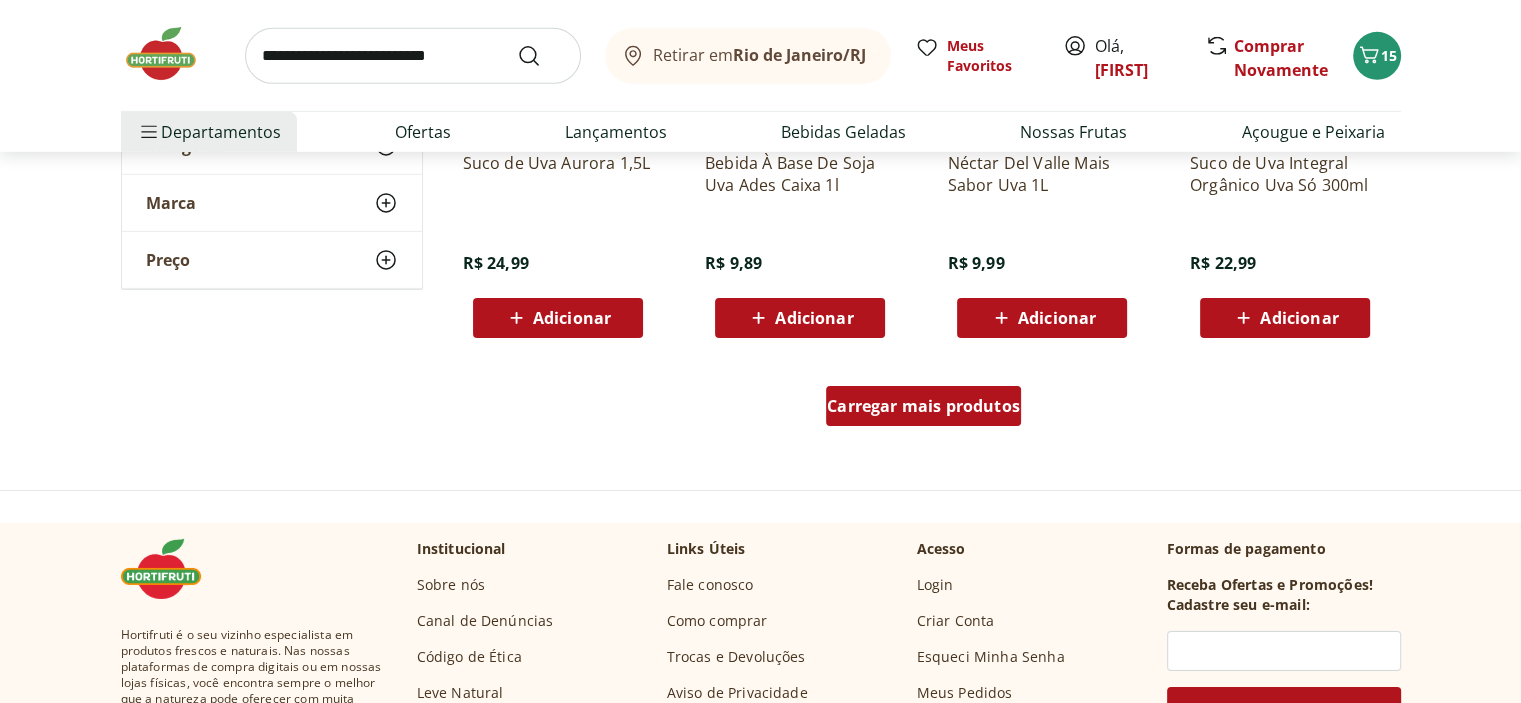 click on "Carregar mais produtos" at bounding box center [923, 406] 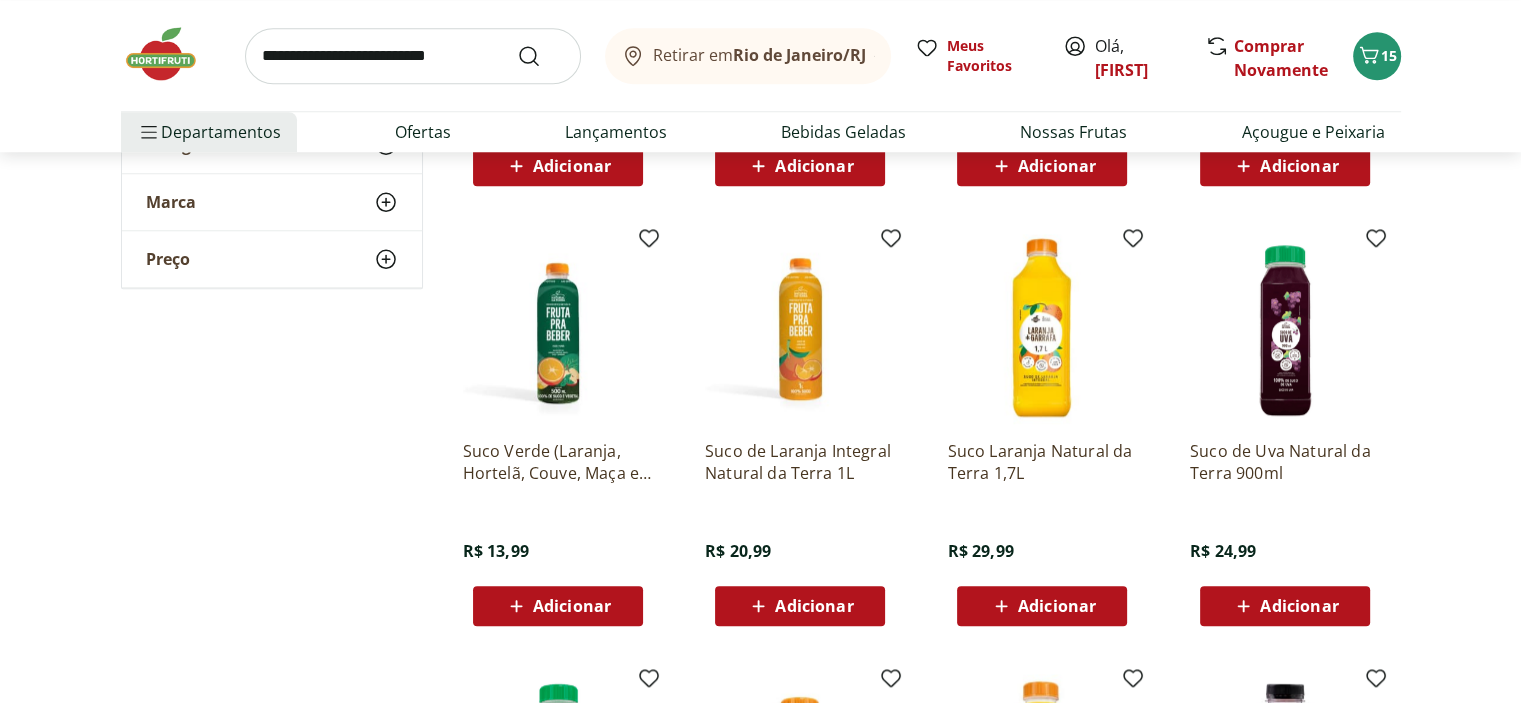 scroll, scrollTop: 1900, scrollLeft: 0, axis: vertical 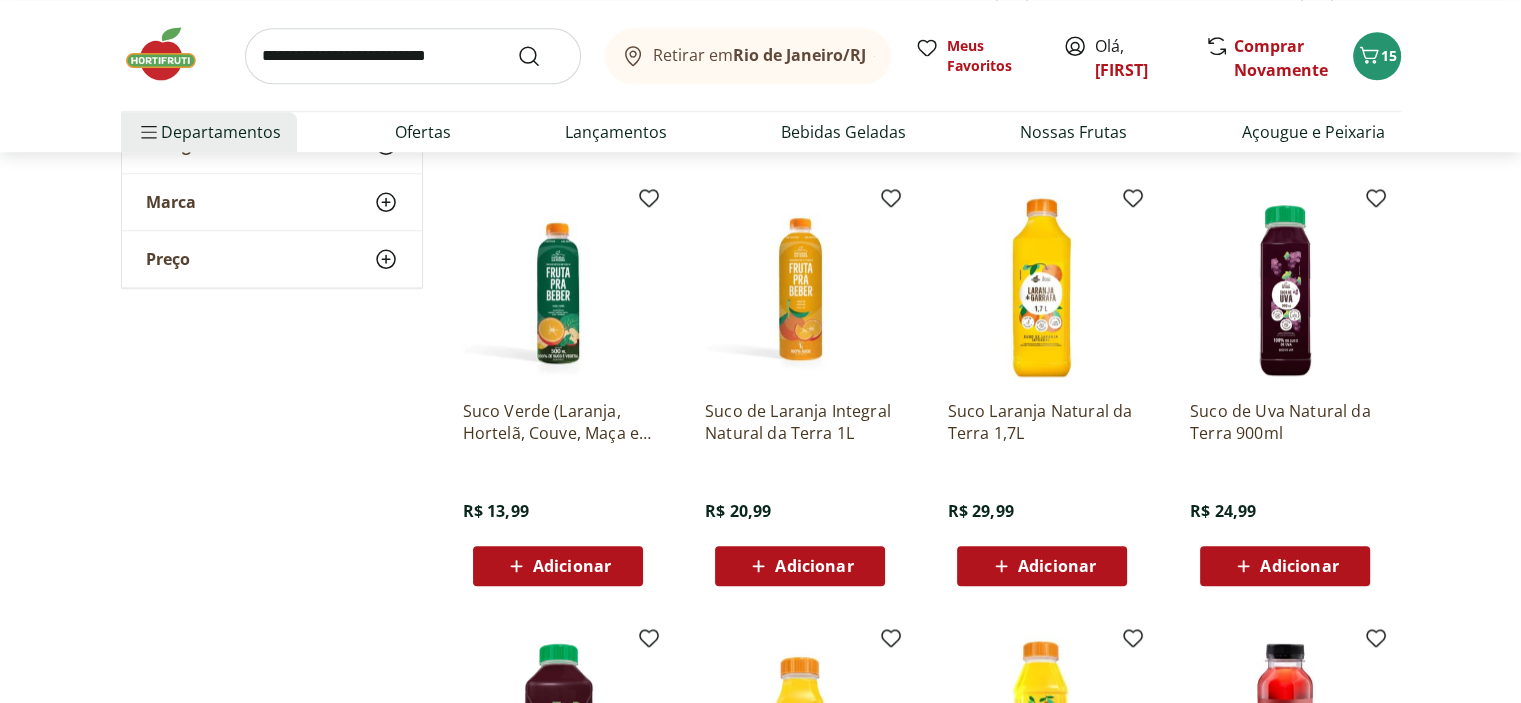 click 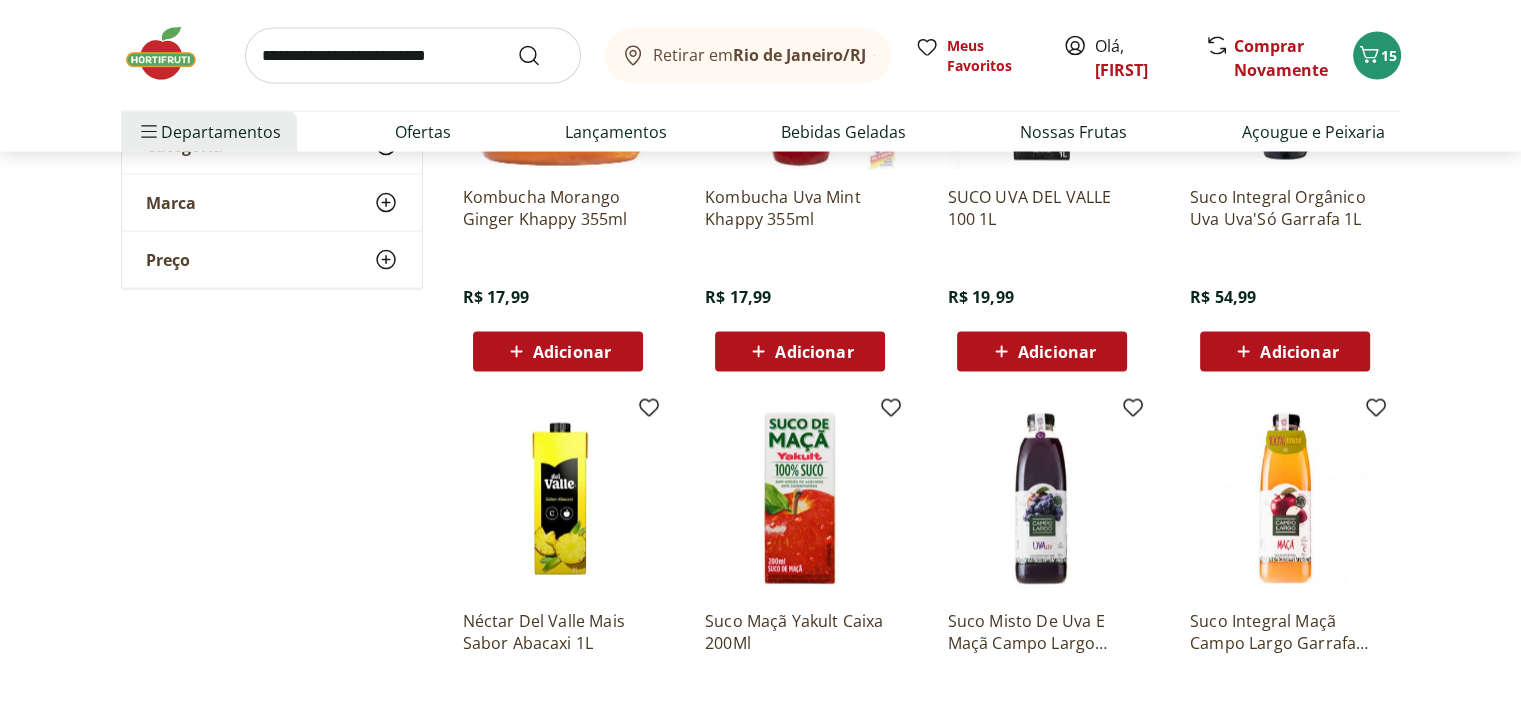 scroll, scrollTop: 4000, scrollLeft: 0, axis: vertical 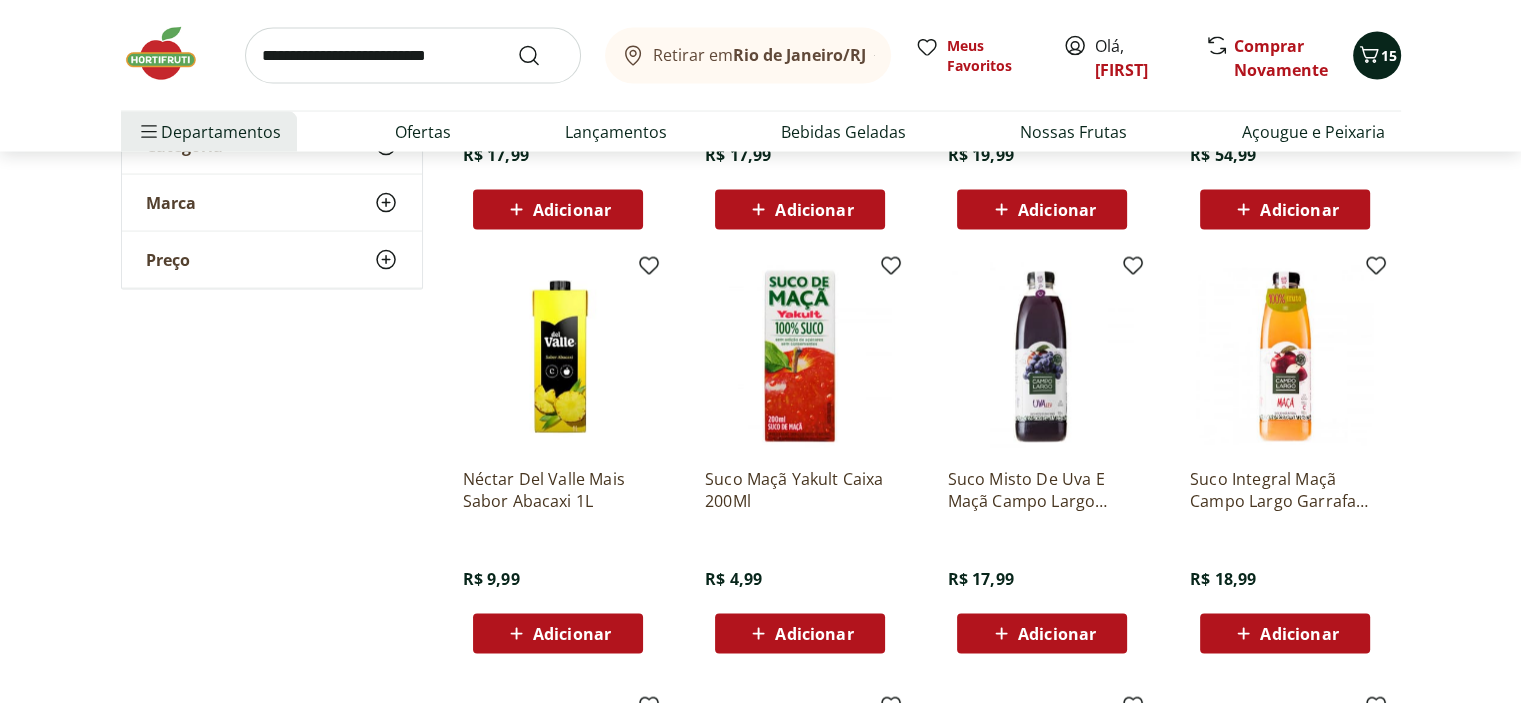 click 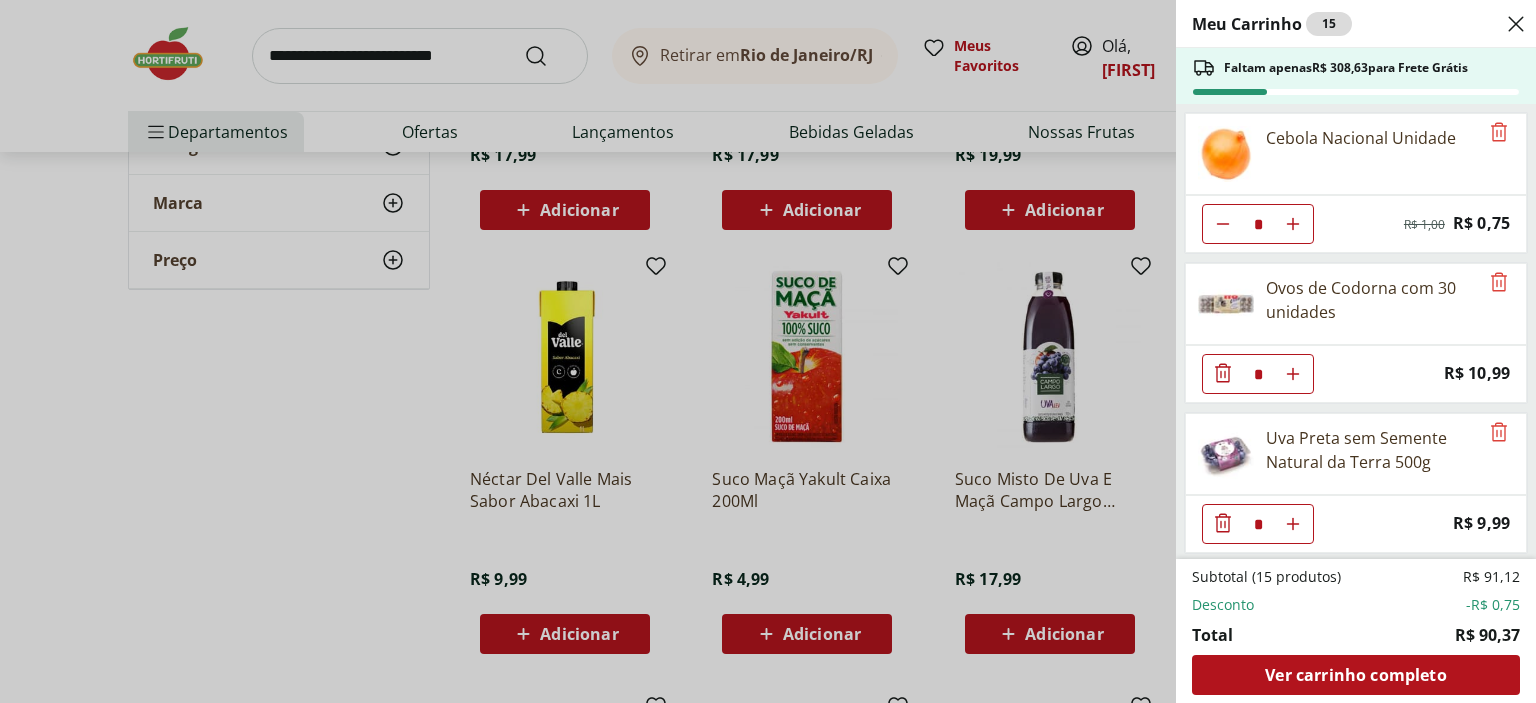 click on "Meu Carrinho 15 Faltam apenas  R$ 308,63  para Frete Grátis Cebola Nacional Unidade * Original price: R$ 1,00 Price: R$ 0,75 Ovos de Codorna com 30 unidades * Price: R$ 10,99 Uva Preta sem Semente Natural da Terra 500g * Price: R$ 9,99 Uva Vermelha sem Semente Natural da Terra 500g * Price: R$ 12,99 Uva Verde sem Semente Natural da Terra 500g * Price: R$ 10,99 Mamão Papaia Unidade * Price: R$ 6,49 Banana Nanica Unidade * Price: R$ 1,47 Atemoia Unidade * Price: R$ 12,15 Subtotal (15 produtos) R$ 91,12 Desconto -R$ 0,75 Total R$ 90,37 Ver carrinho completo" at bounding box center (768, 351) 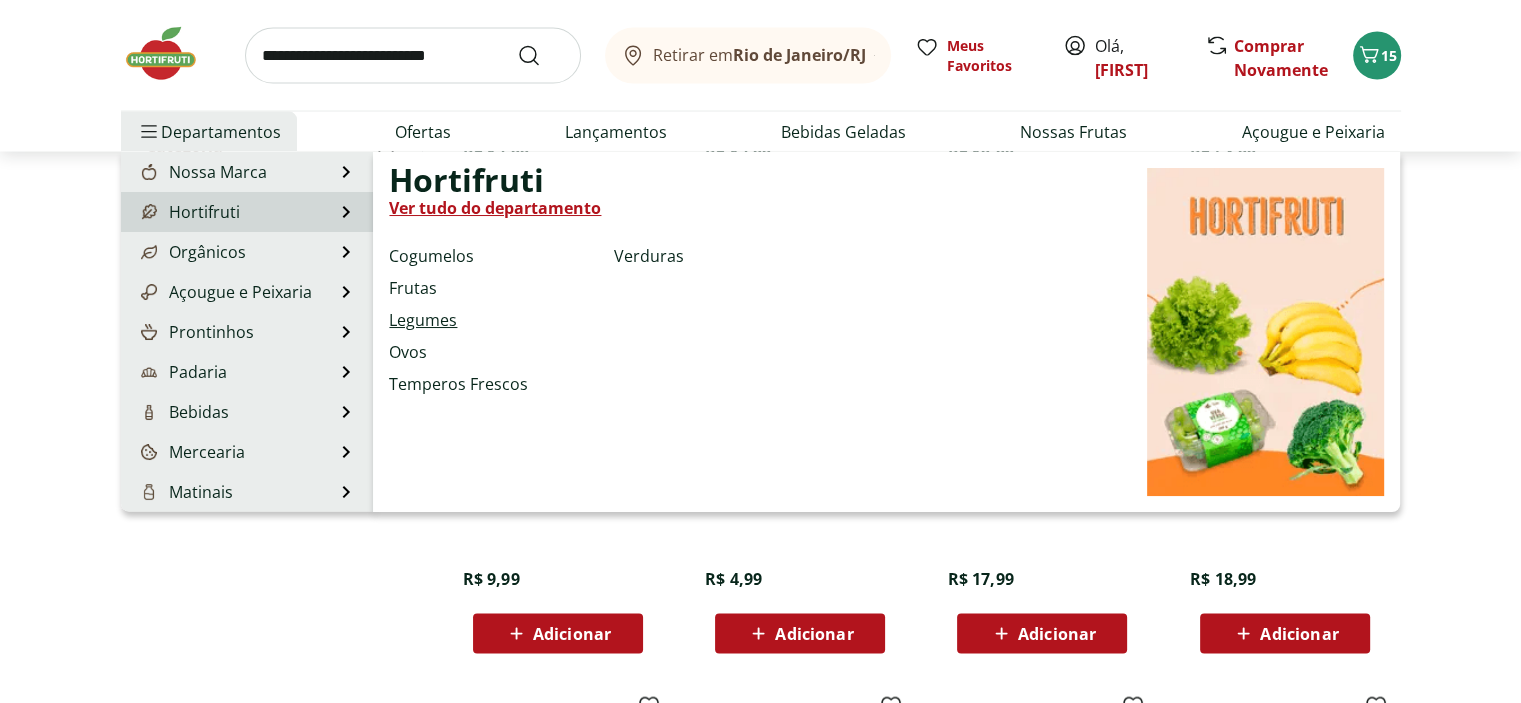 click on "Legumes" at bounding box center [423, 320] 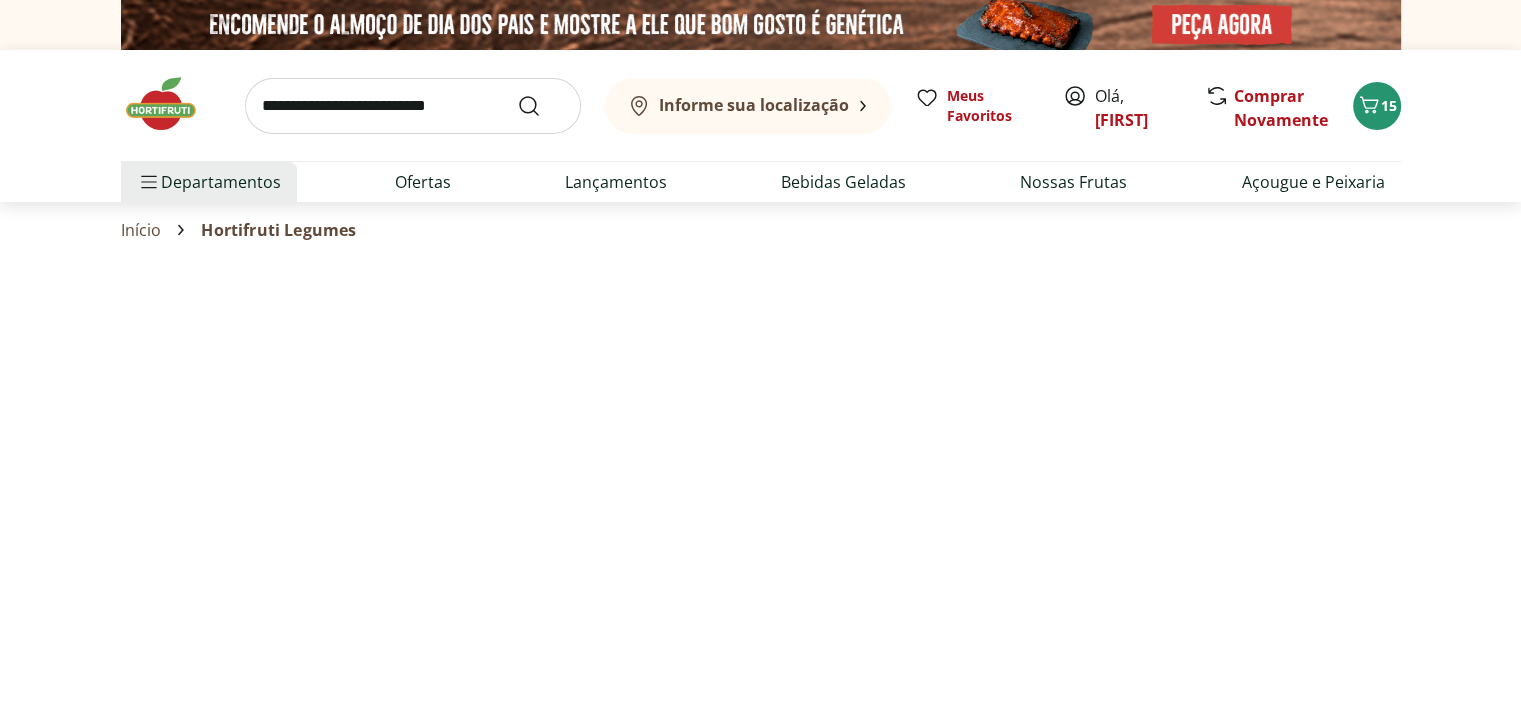 select on "**********" 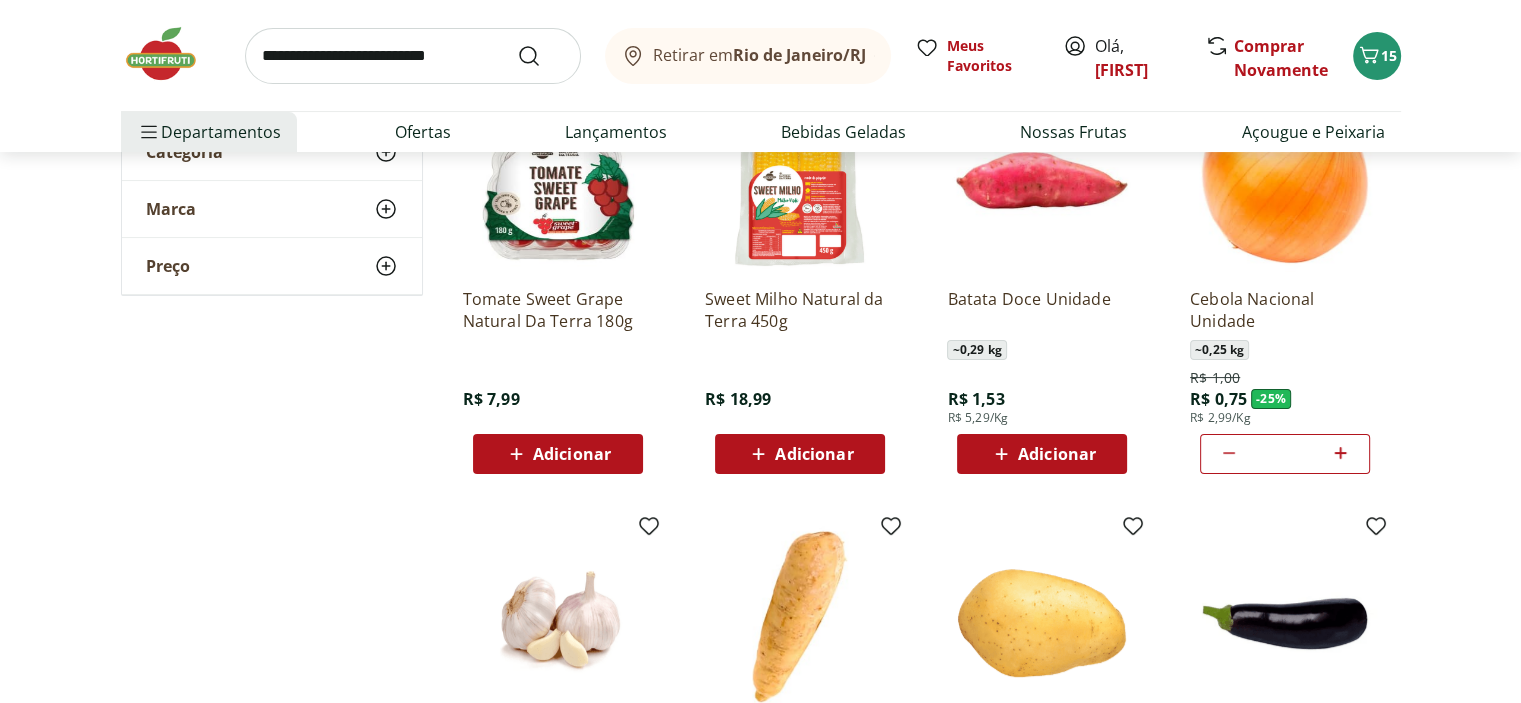 scroll, scrollTop: 300, scrollLeft: 0, axis: vertical 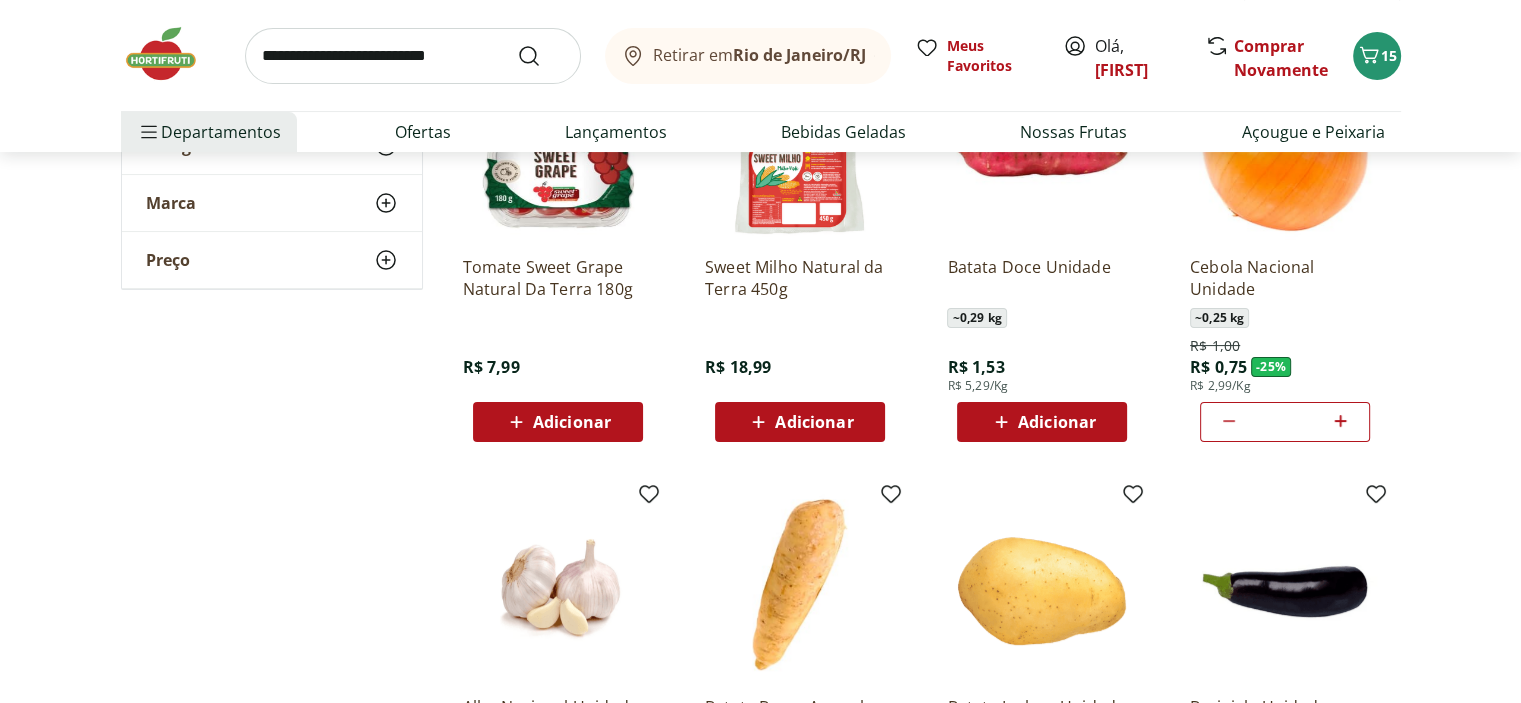 click on "Adicionar" at bounding box center (814, 422) 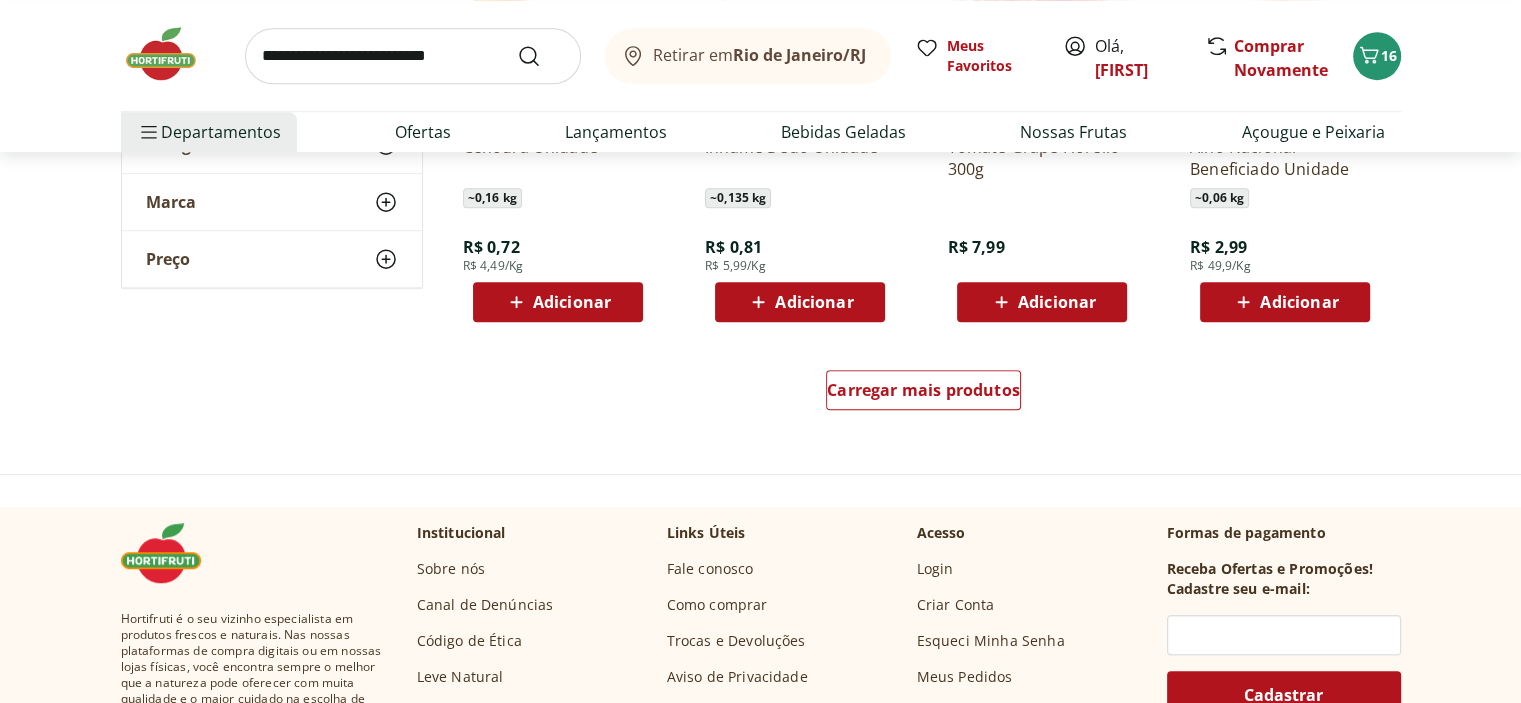 scroll, scrollTop: 1200, scrollLeft: 0, axis: vertical 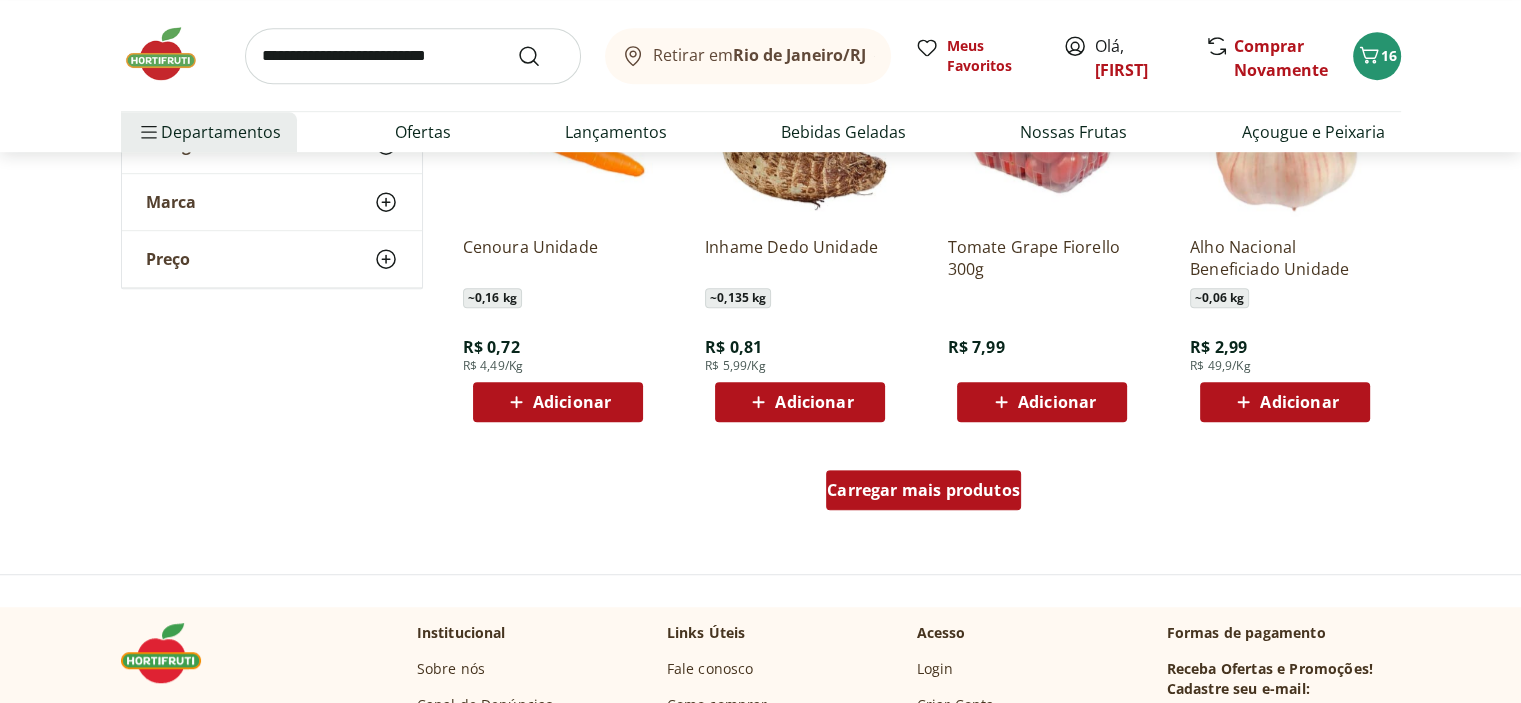 click on "Carregar mais produtos" at bounding box center [923, 490] 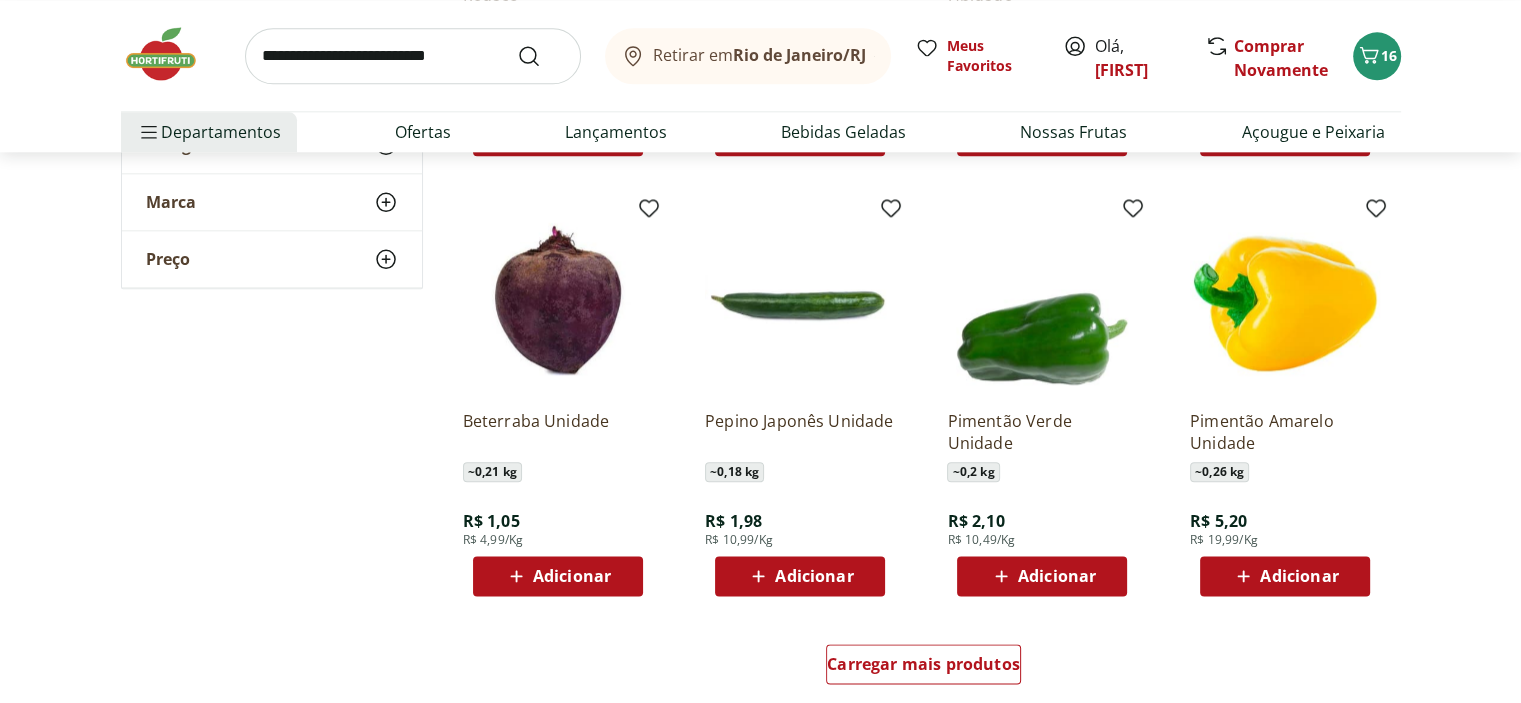 scroll, scrollTop: 2400, scrollLeft: 0, axis: vertical 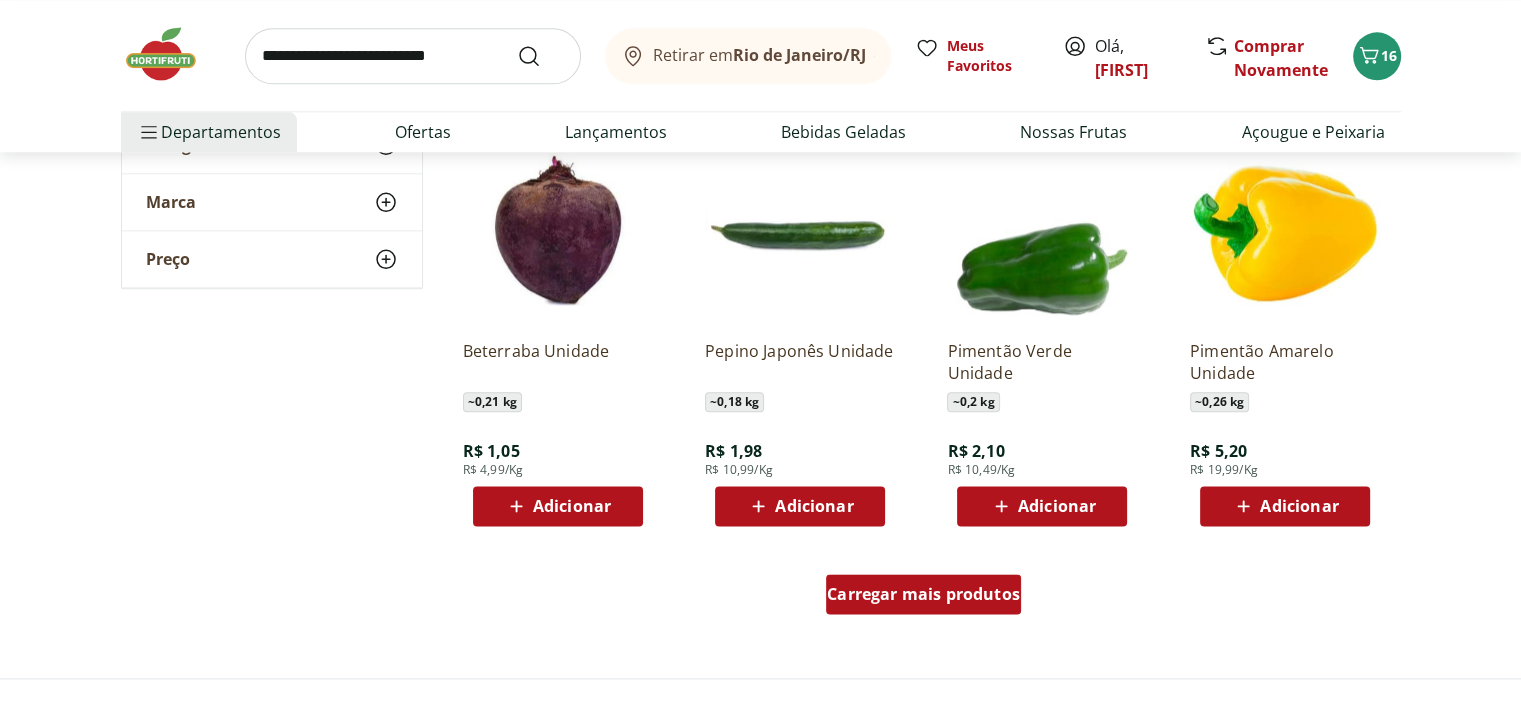 click on "Carregar mais produtos" at bounding box center [923, 594] 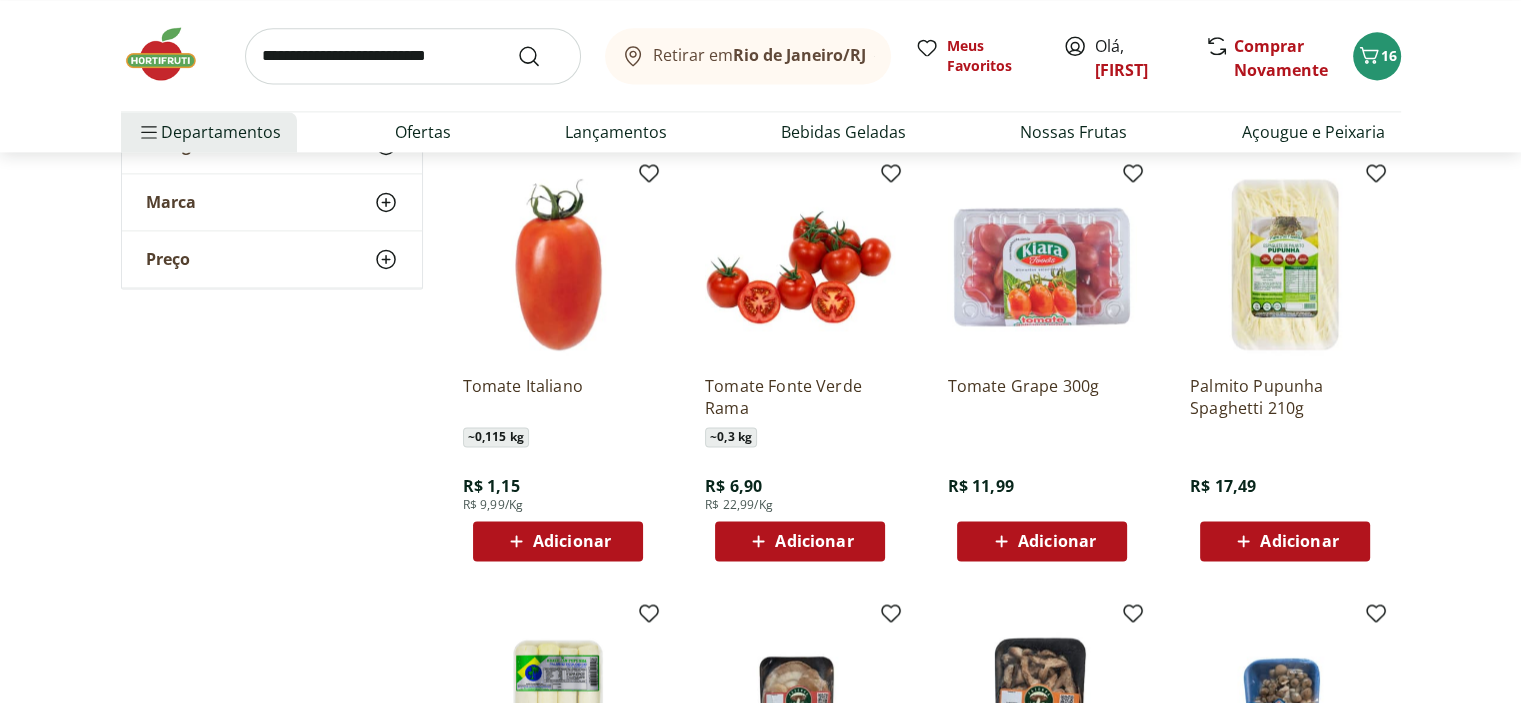 scroll, scrollTop: 2800, scrollLeft: 0, axis: vertical 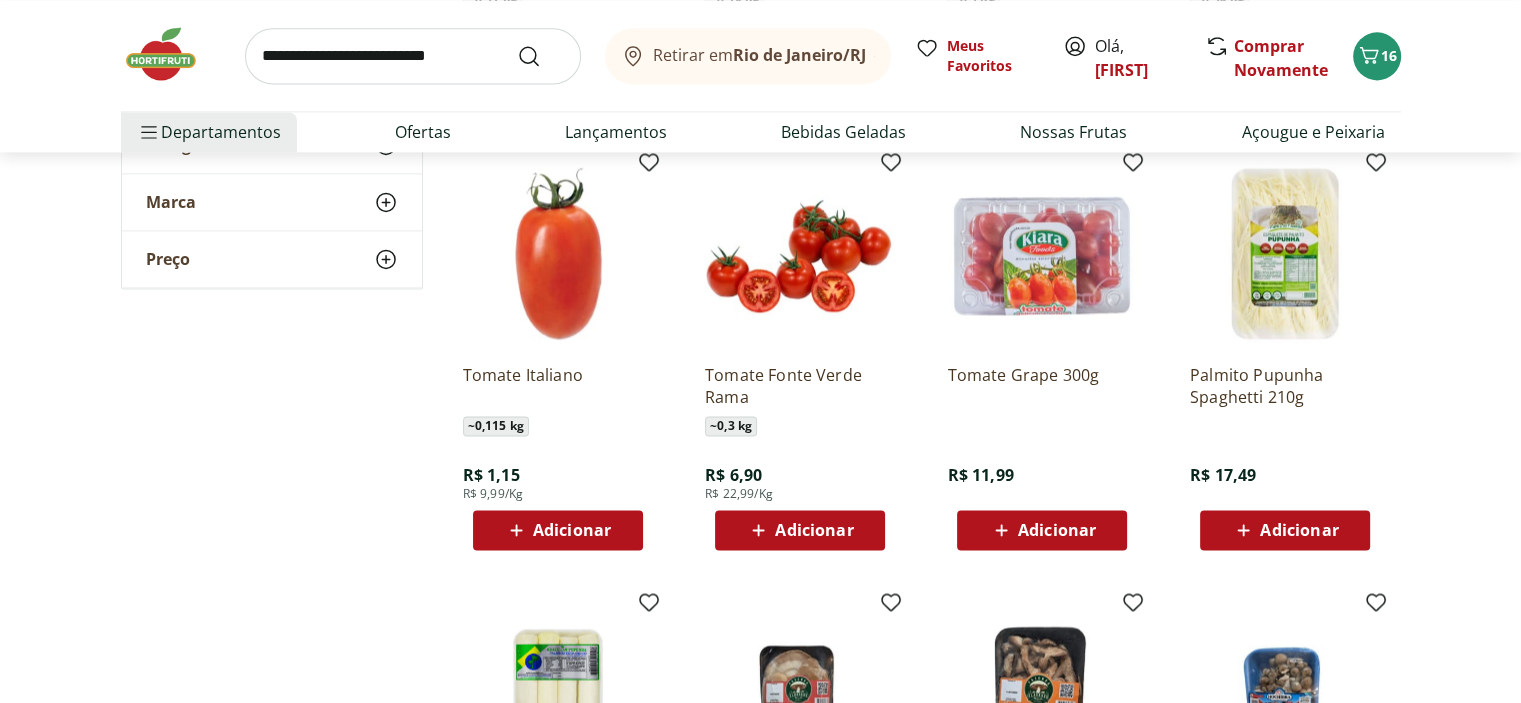 click on "Adicionar" at bounding box center (572, 530) 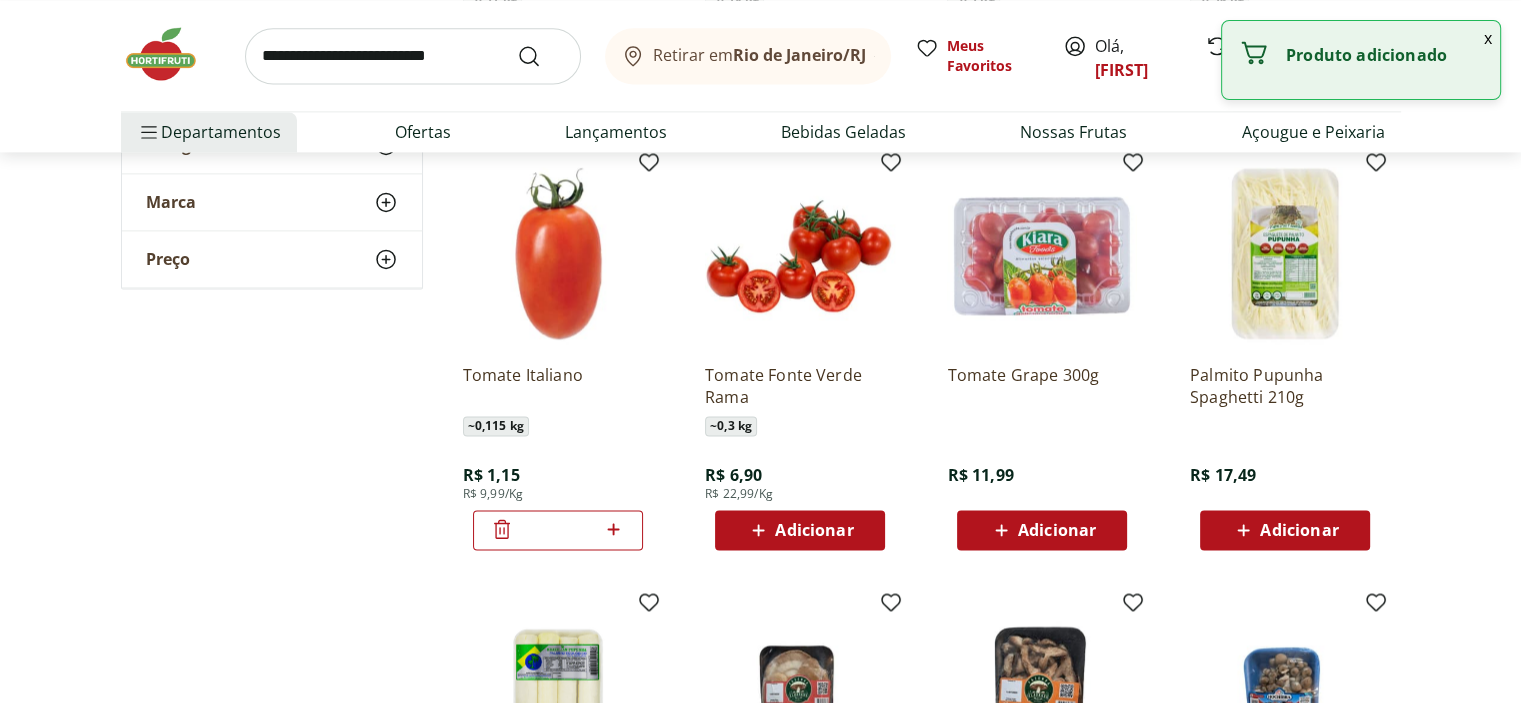 click 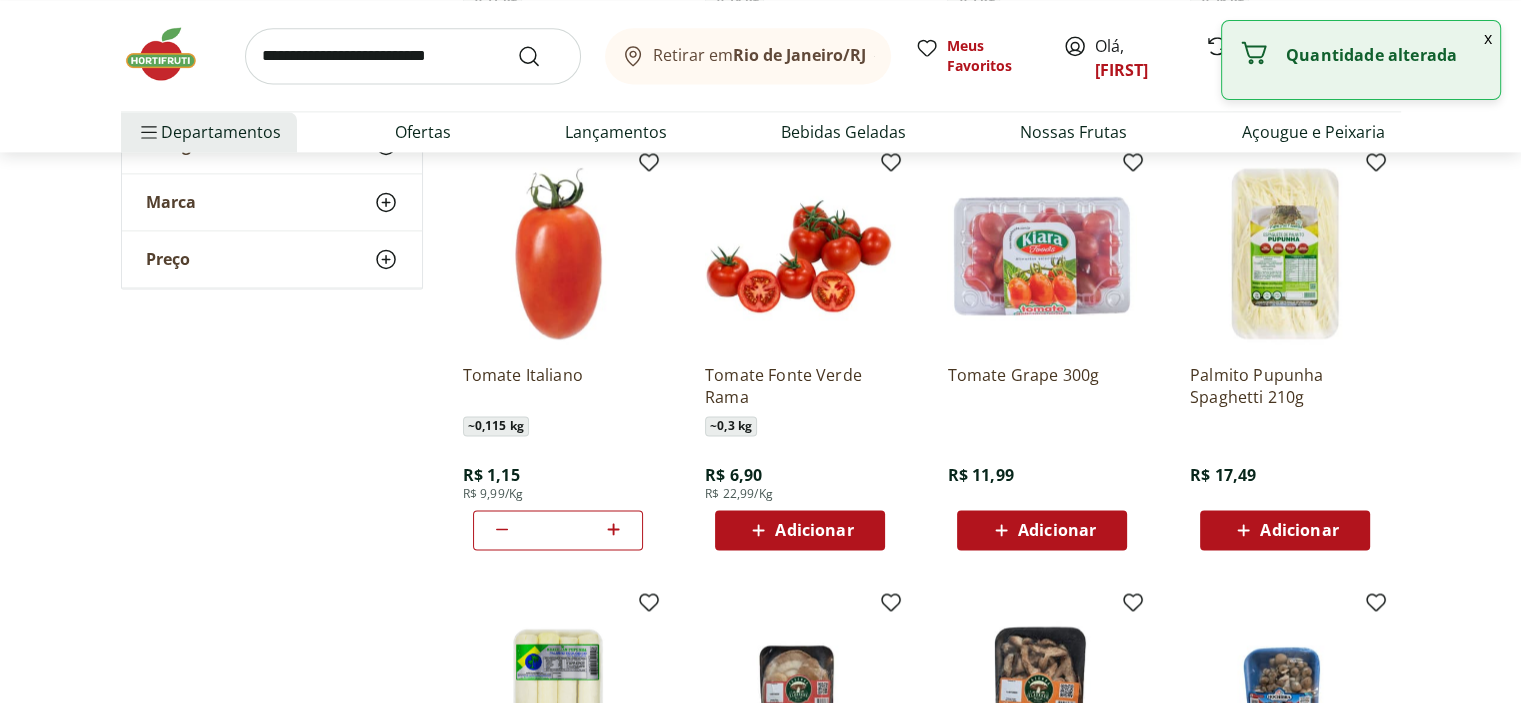 click 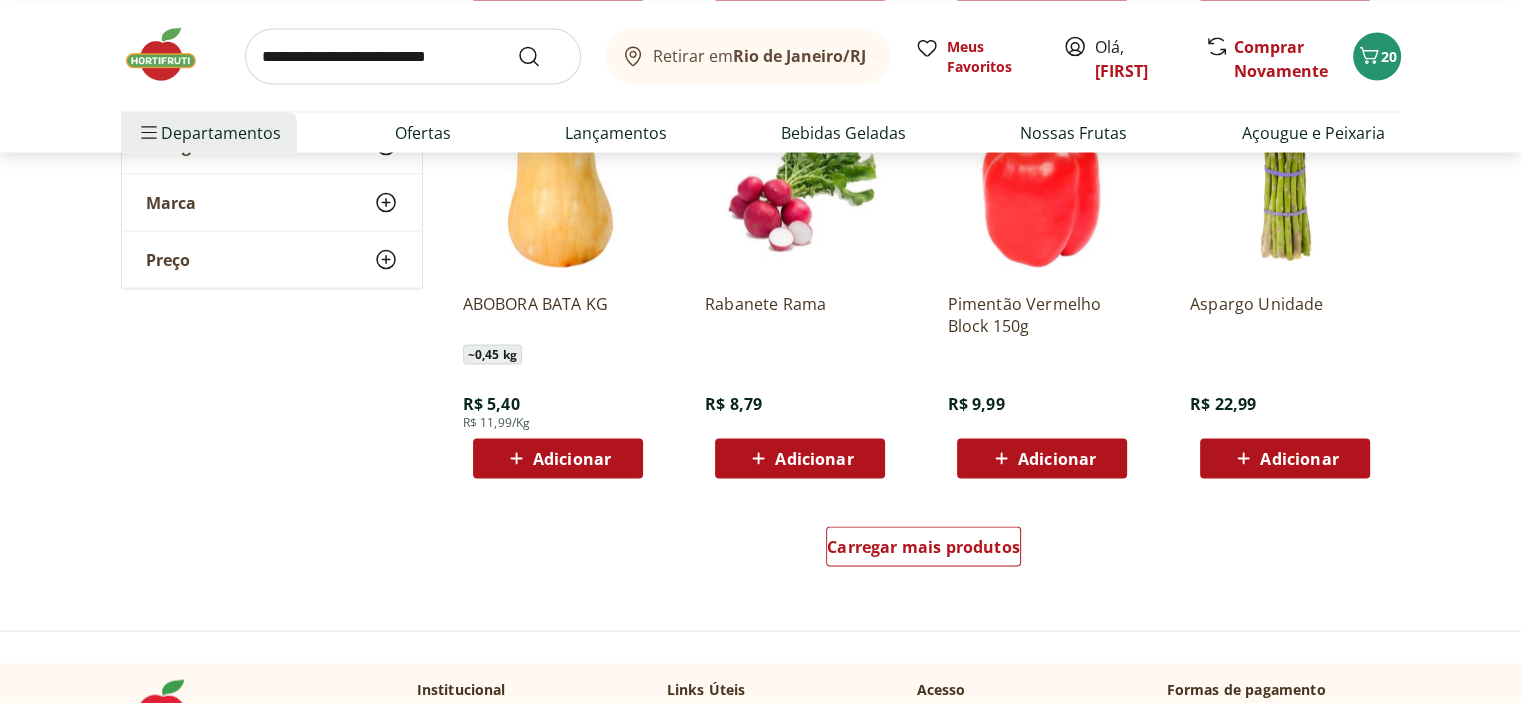 scroll, scrollTop: 3900, scrollLeft: 0, axis: vertical 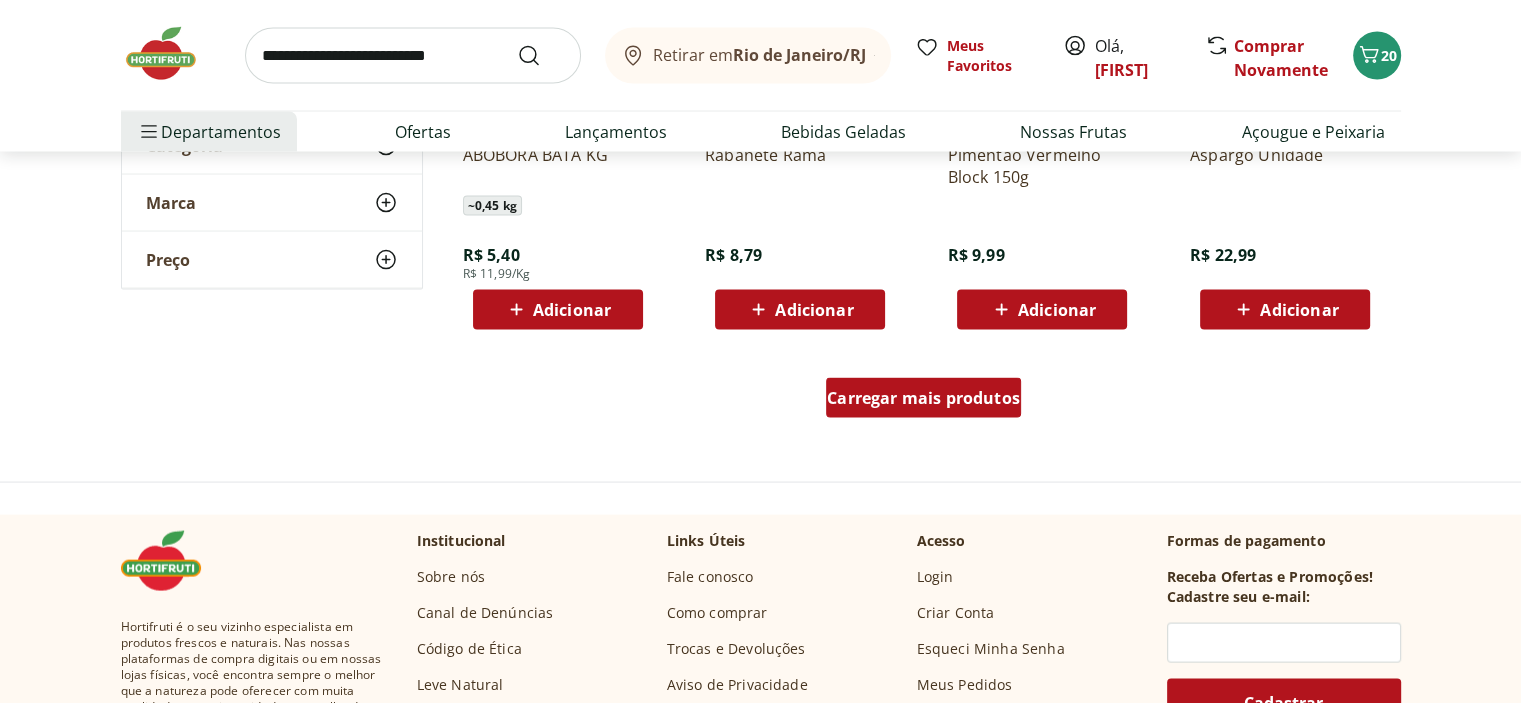 click on "Carregar mais produtos" at bounding box center [923, 398] 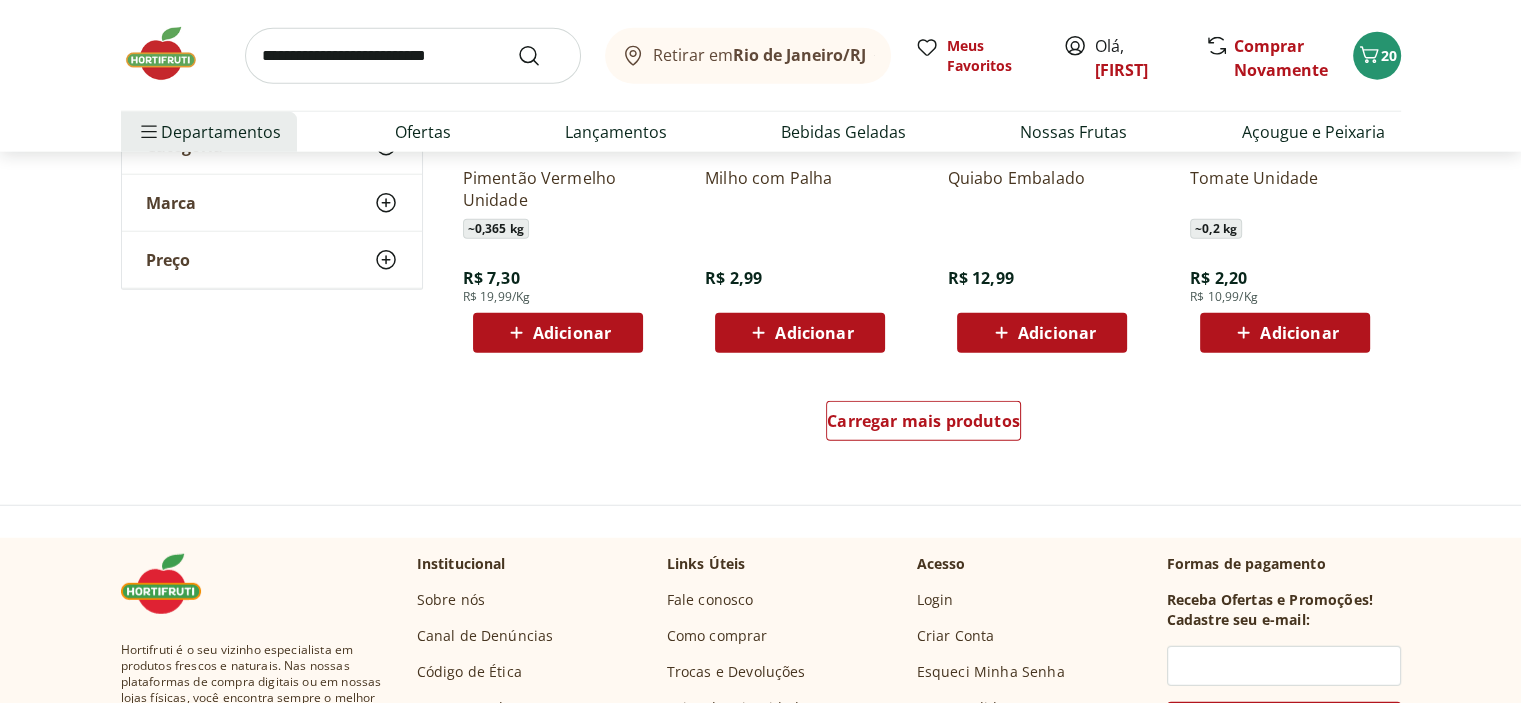 scroll, scrollTop: 5200, scrollLeft: 0, axis: vertical 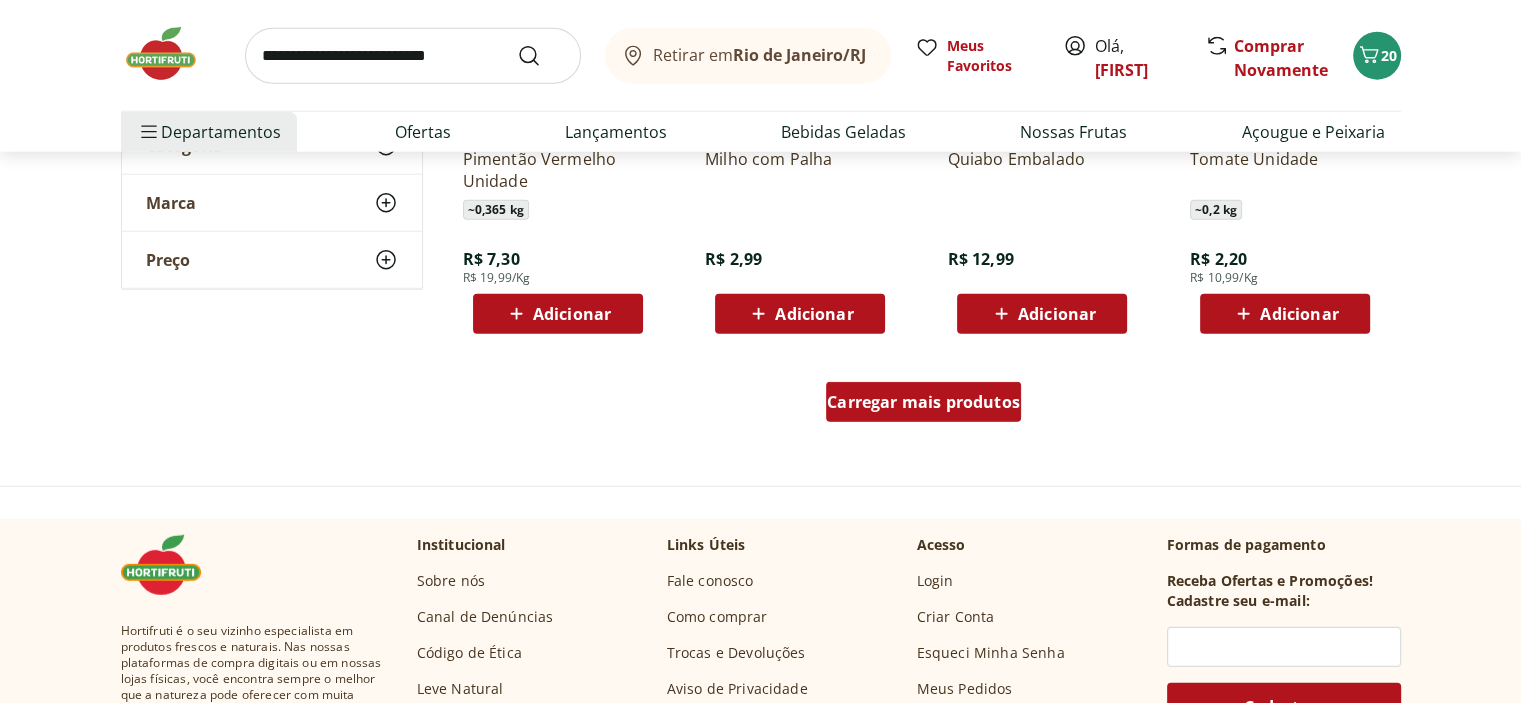 click on "Carregar mais produtos" at bounding box center [923, 402] 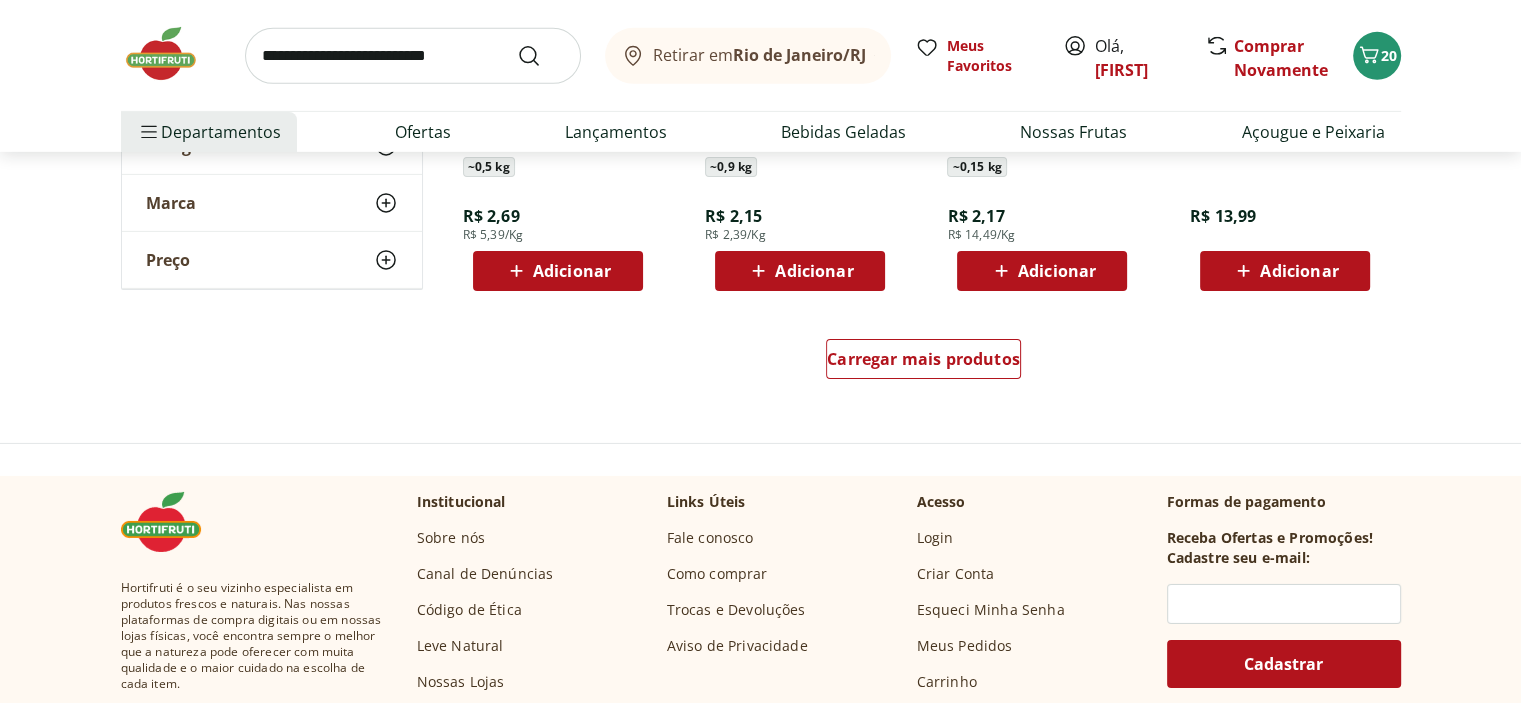 scroll, scrollTop: 6600, scrollLeft: 0, axis: vertical 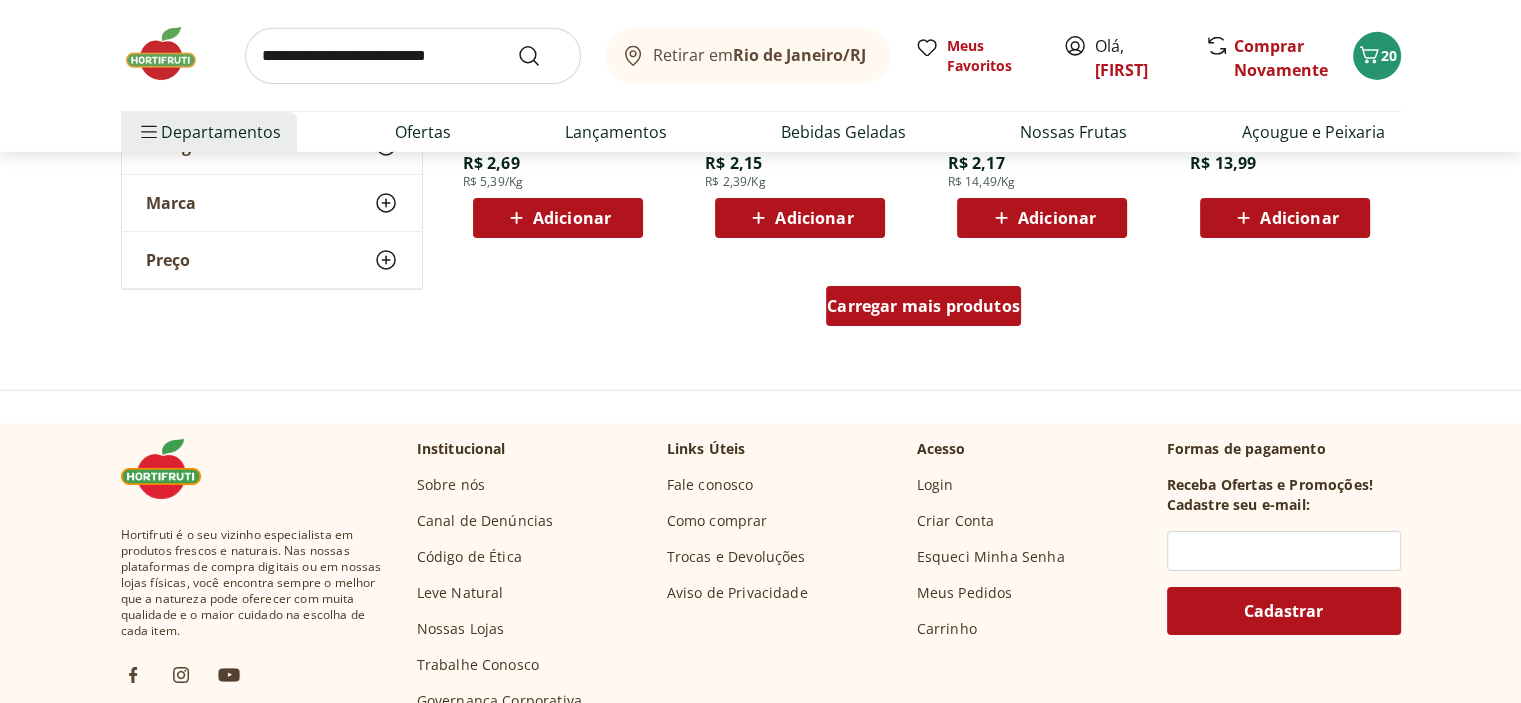 click on "Carregar mais produtos" at bounding box center (923, 306) 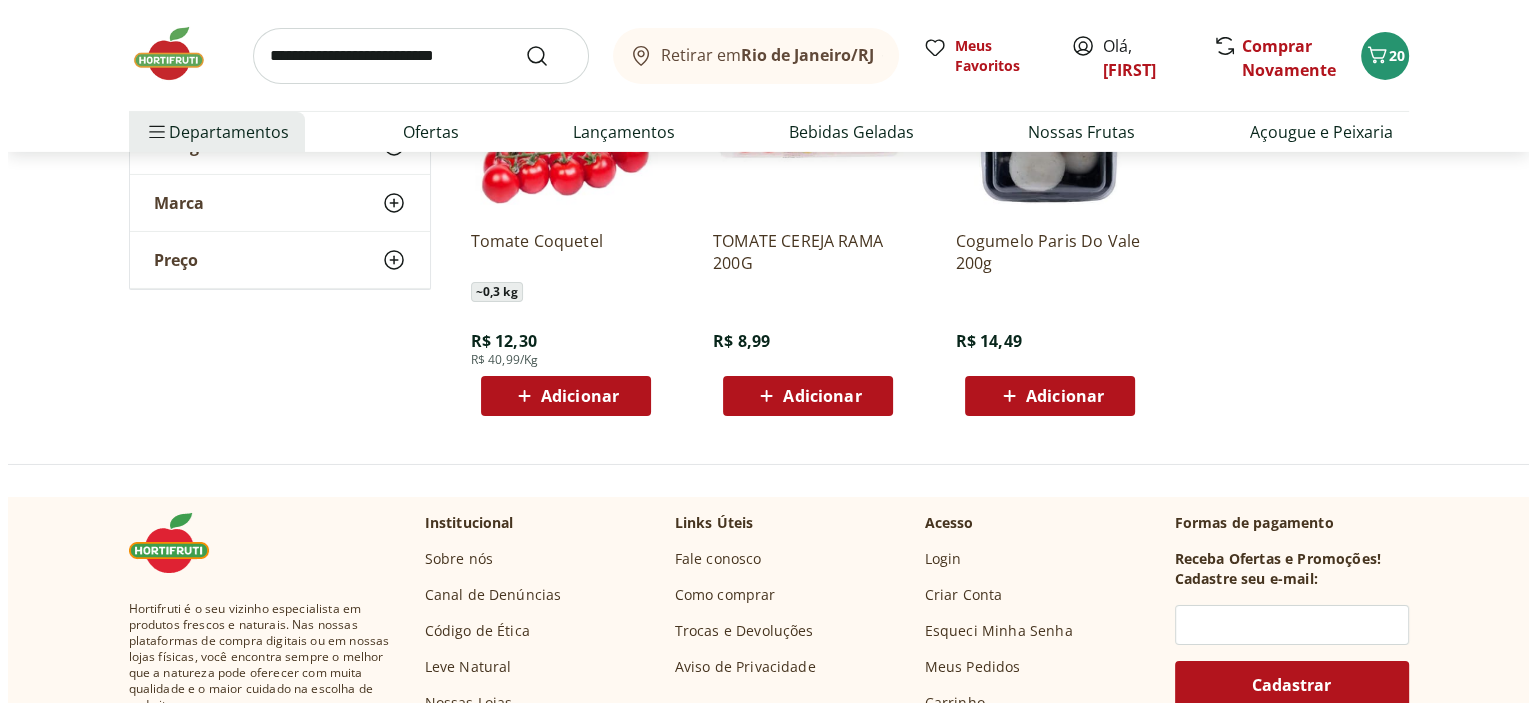 scroll, scrollTop: 6900, scrollLeft: 0, axis: vertical 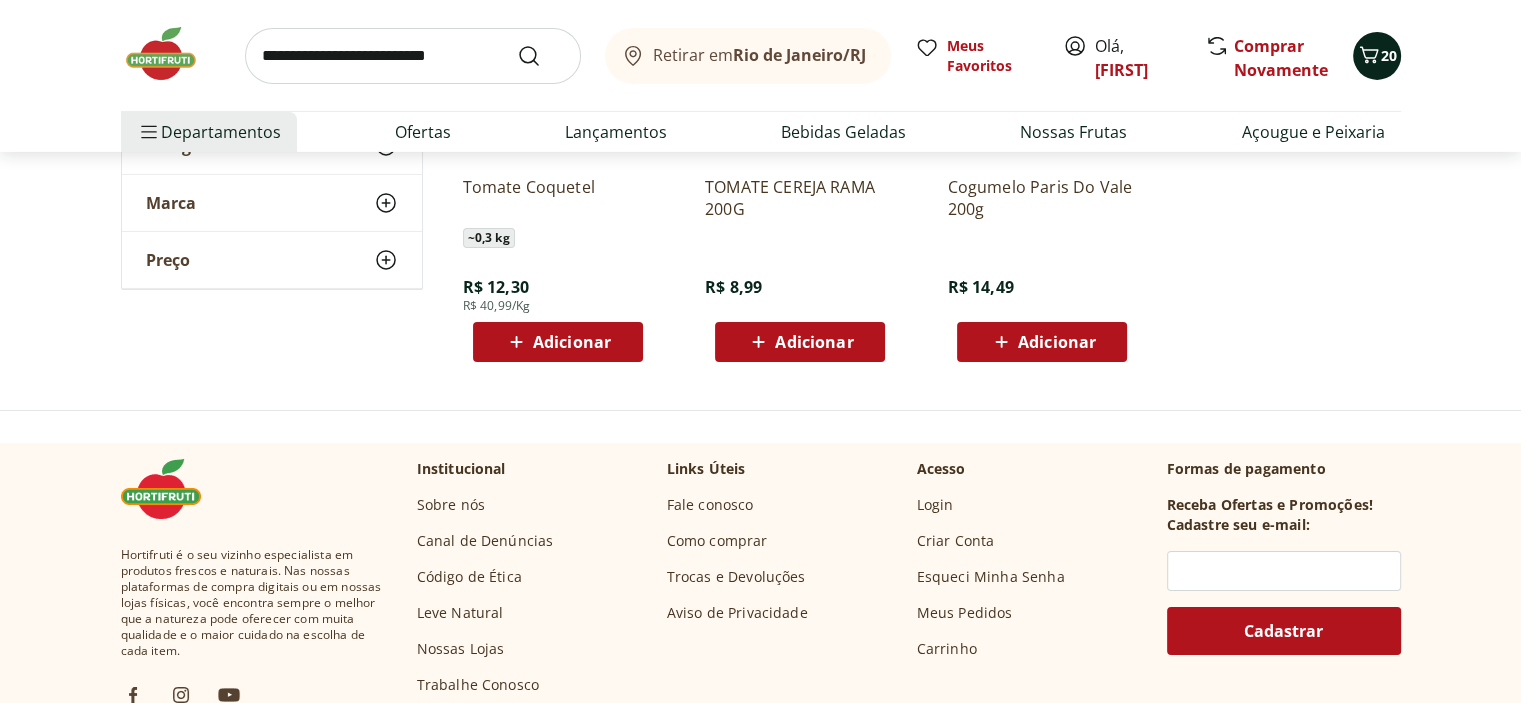 click on "20" at bounding box center (1389, 56) 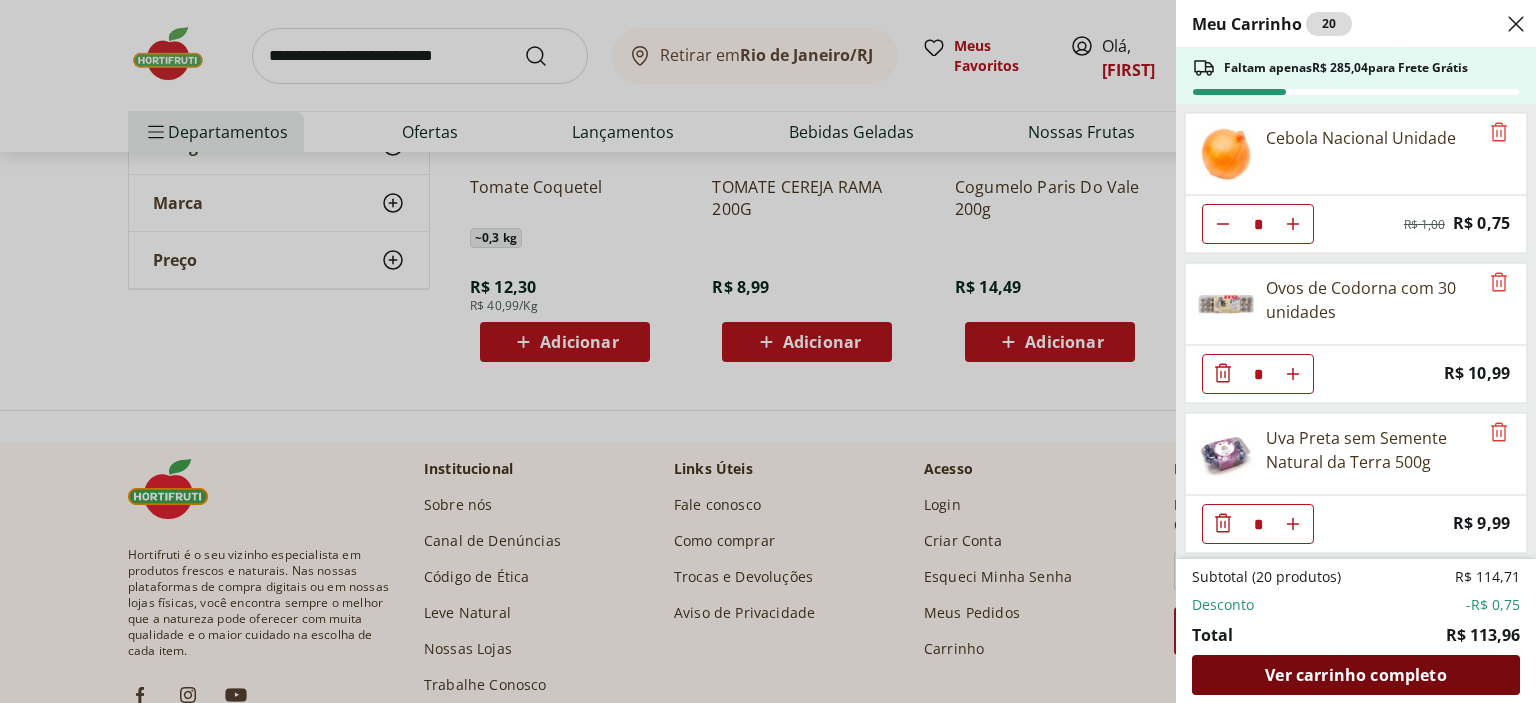 click on "Ver carrinho completo" at bounding box center [1355, 675] 